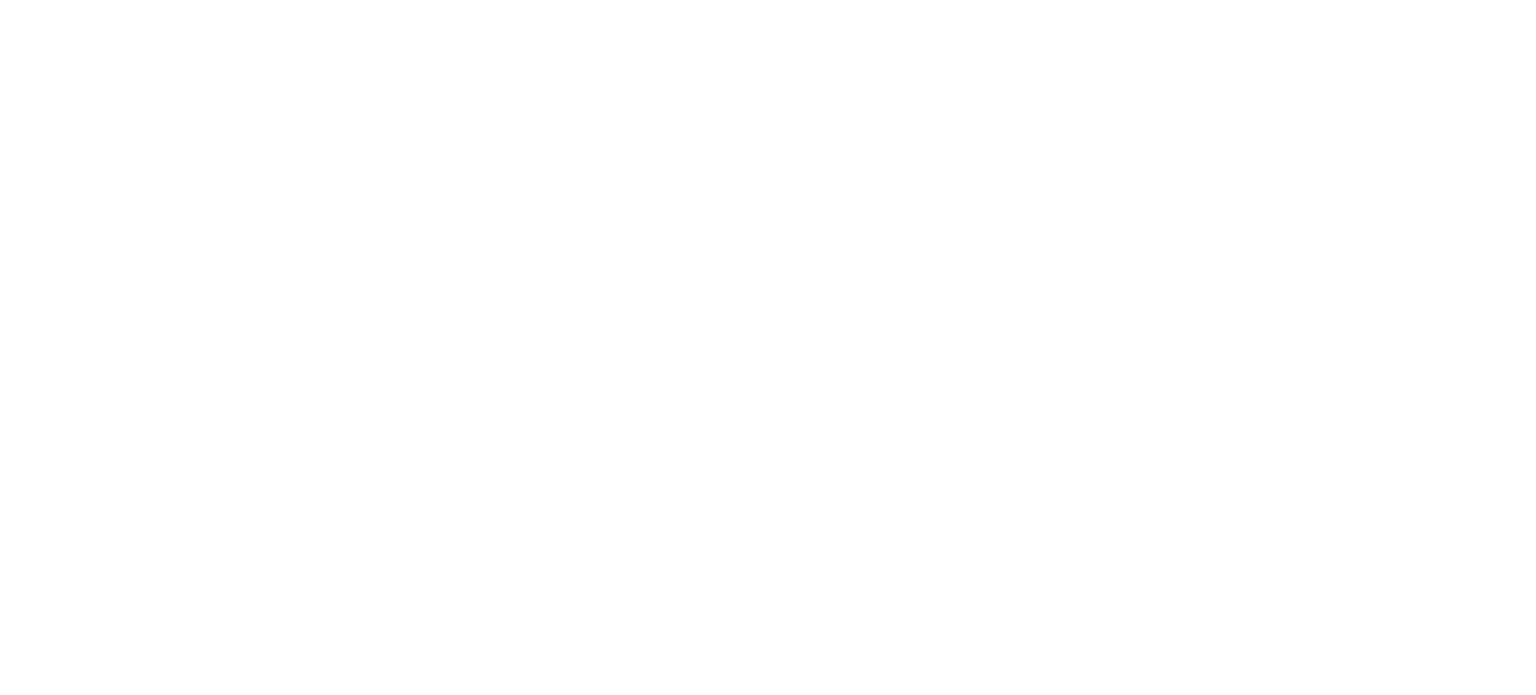scroll, scrollTop: 0, scrollLeft: 0, axis: both 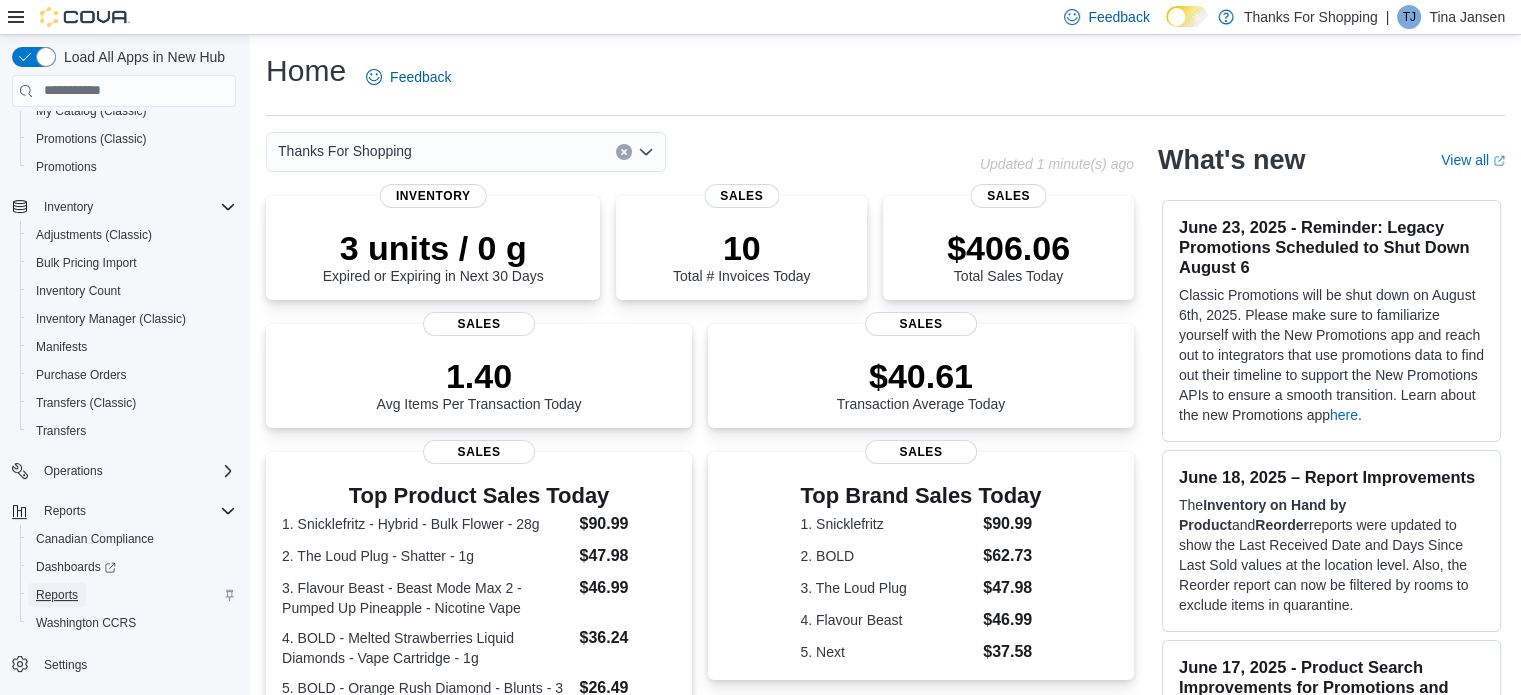 click on "Reports" at bounding box center (57, 595) 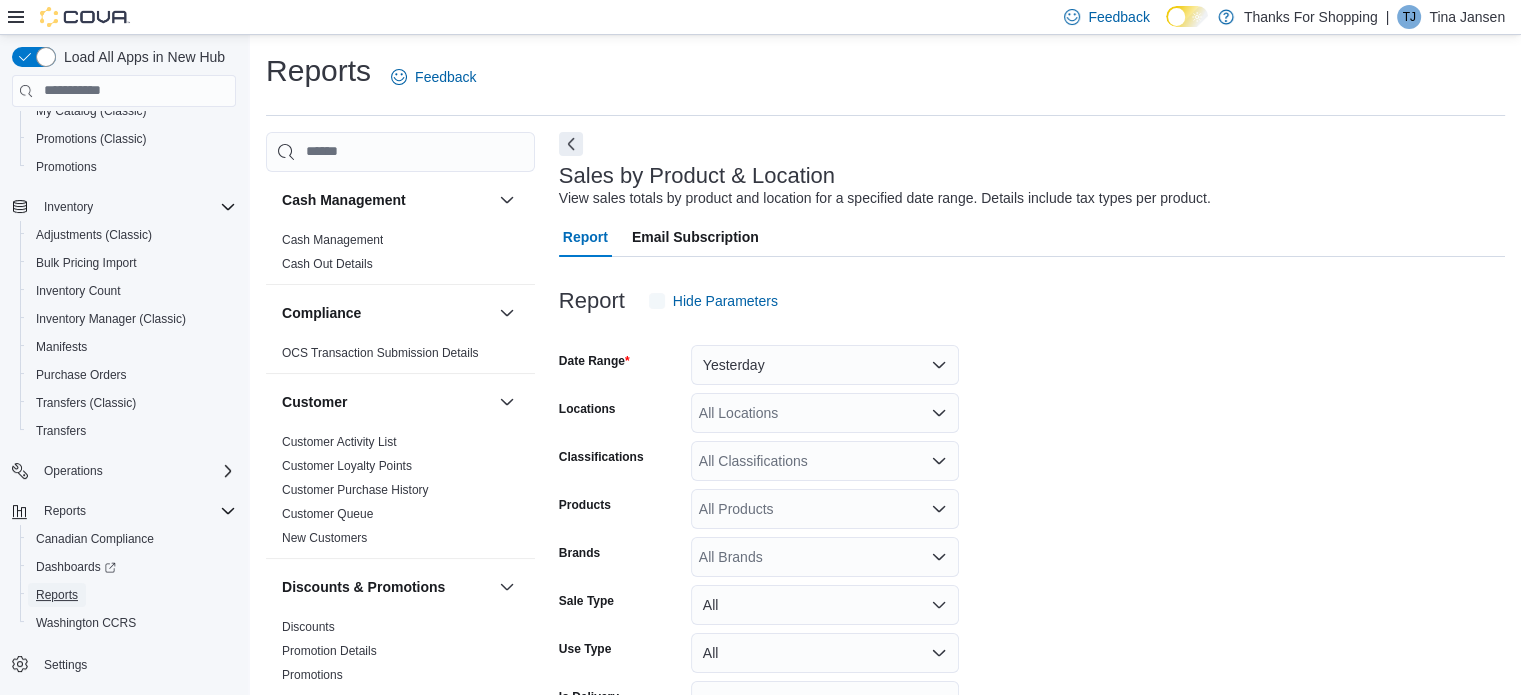 scroll, scrollTop: 46, scrollLeft: 0, axis: vertical 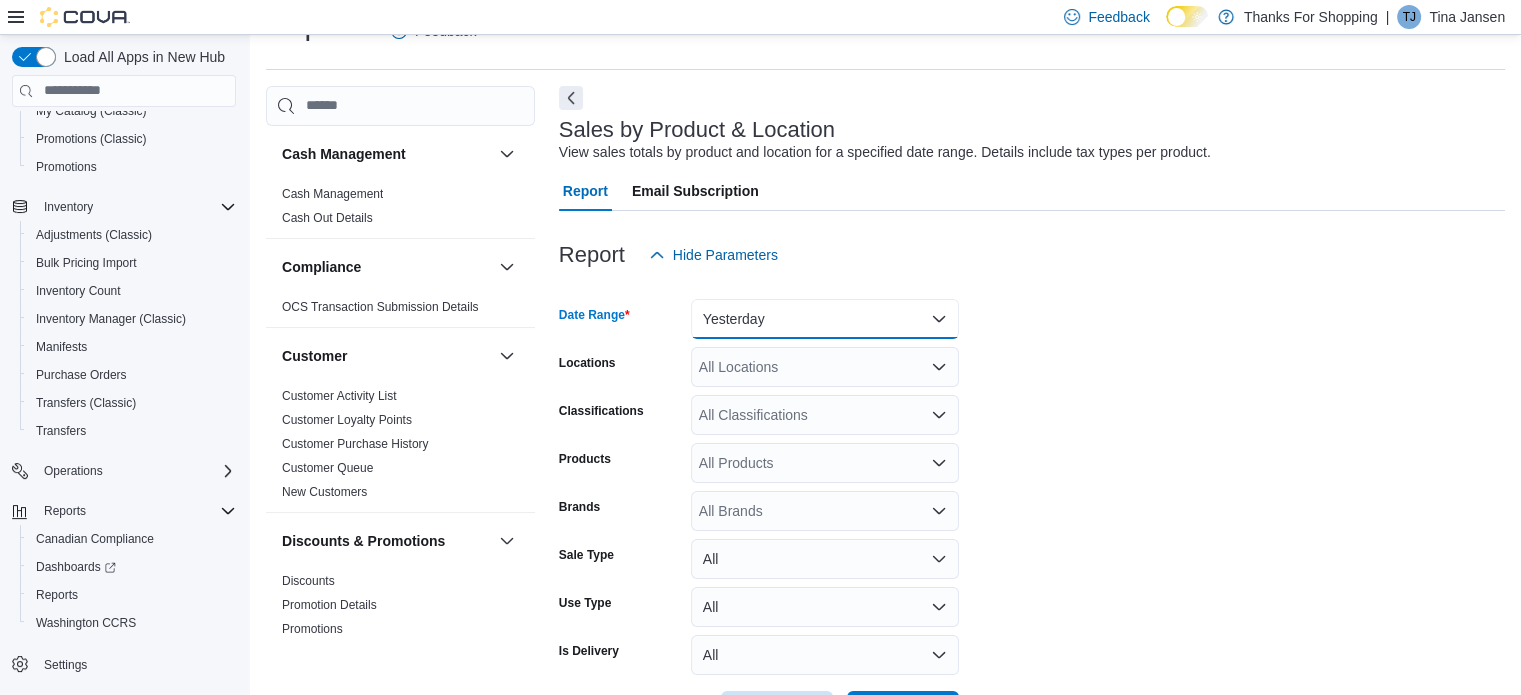 click on "Yesterday" at bounding box center [825, 319] 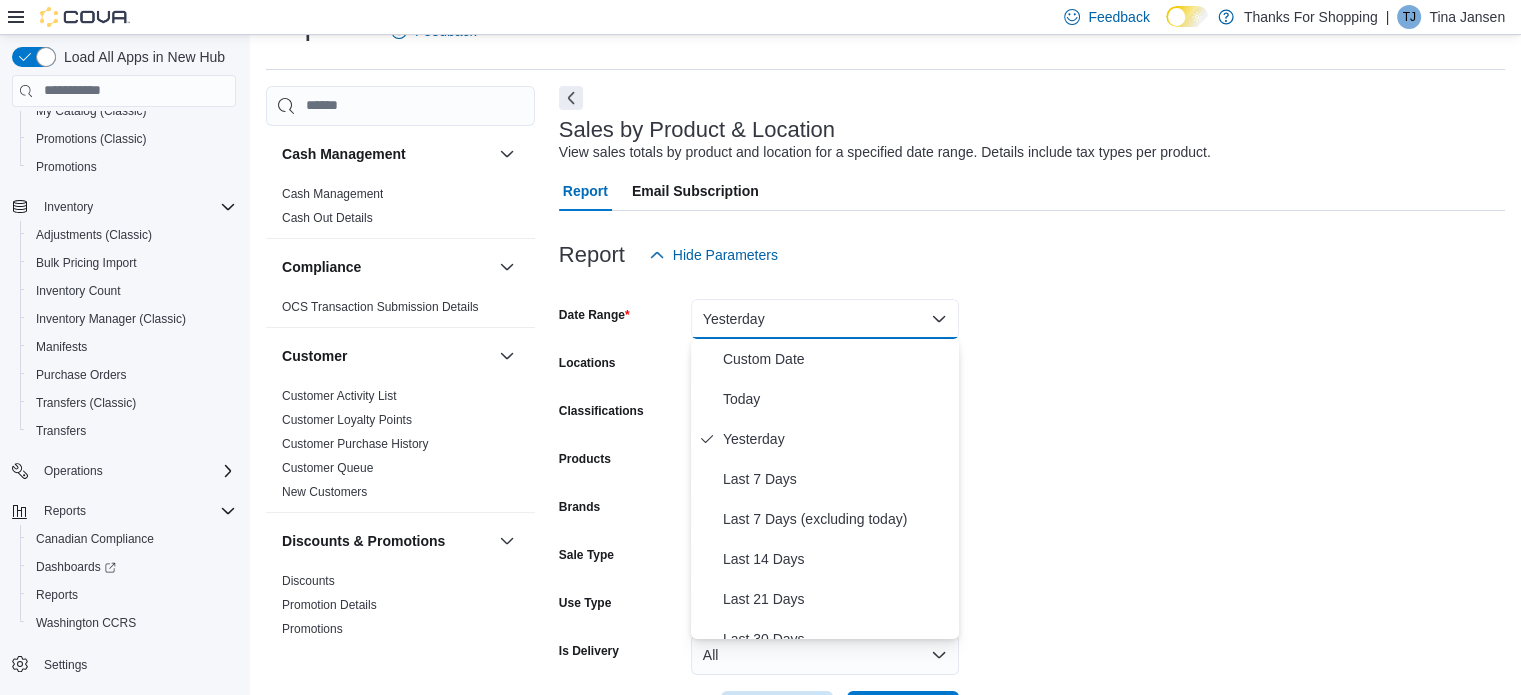 click at bounding box center [1032, 287] 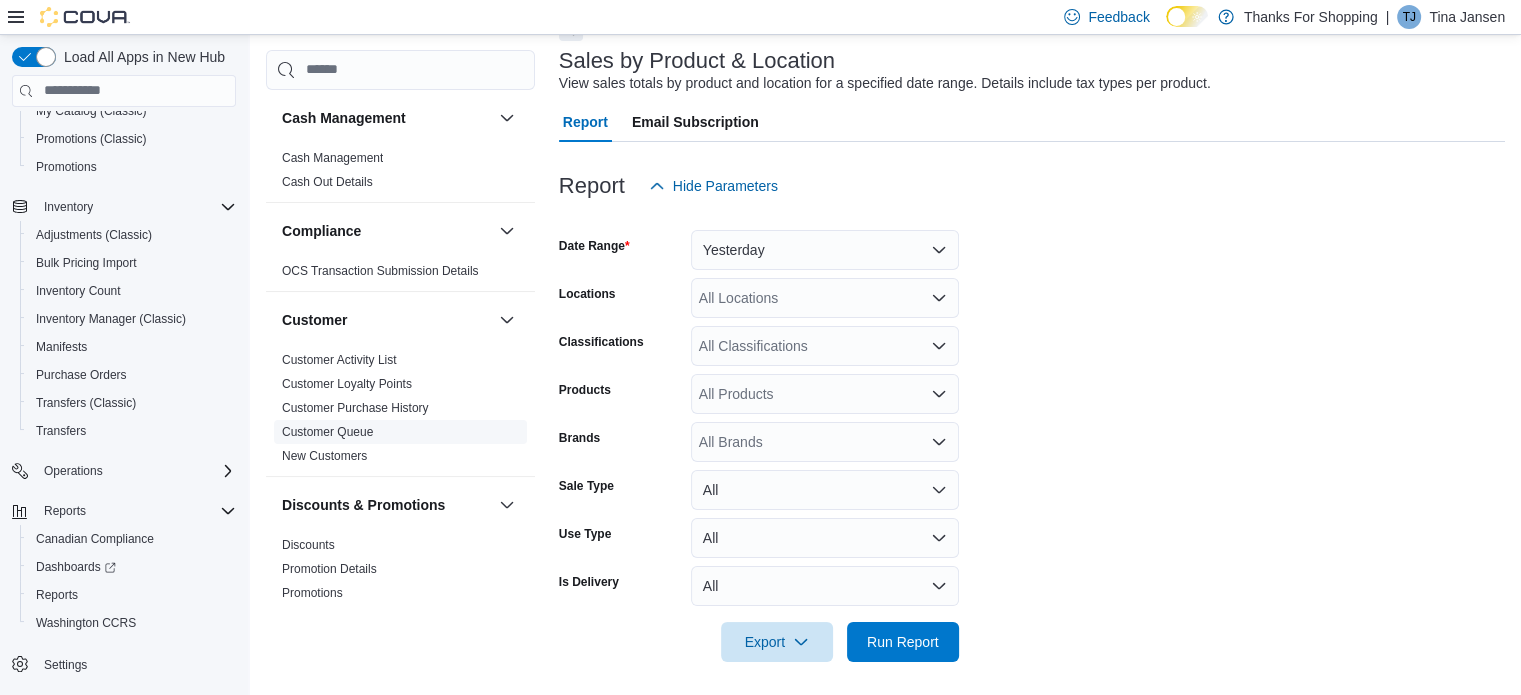 scroll, scrollTop: 121, scrollLeft: 0, axis: vertical 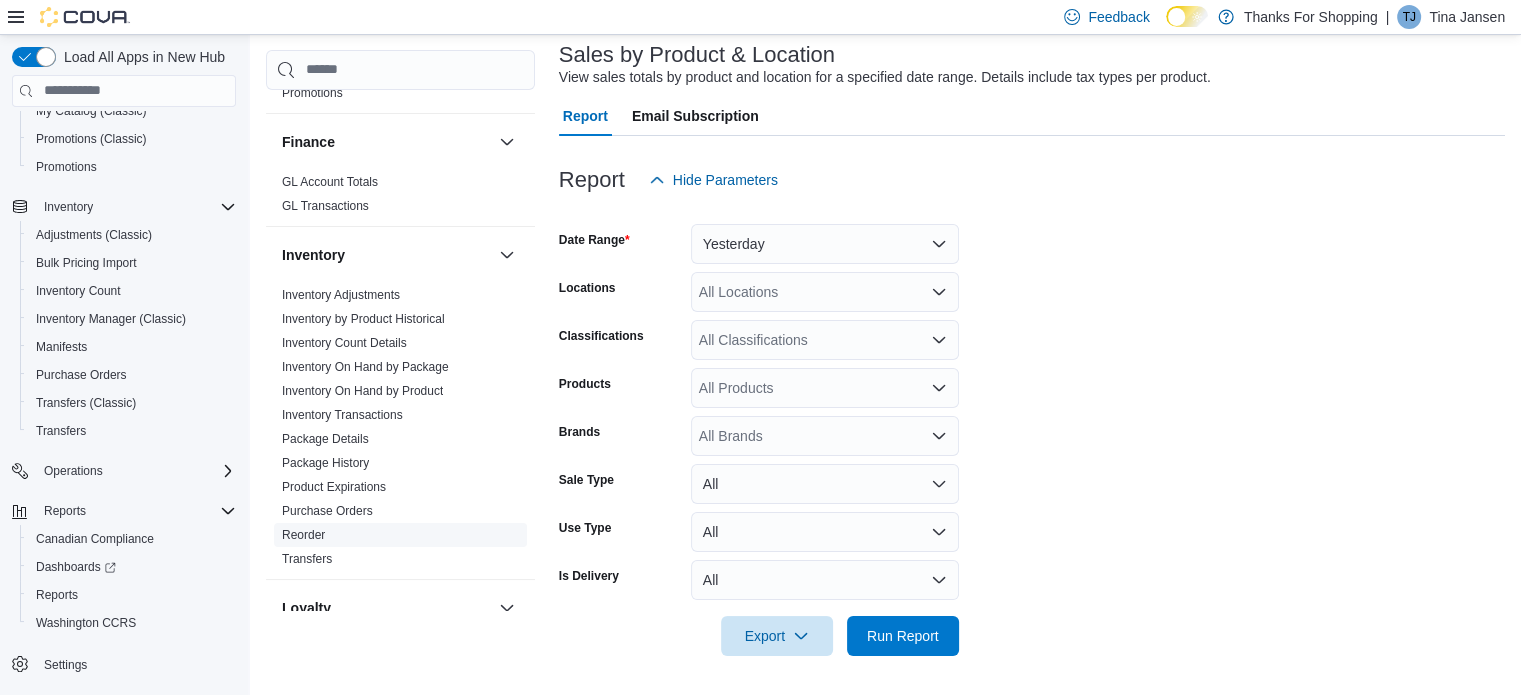 click on "Reorder" at bounding box center [400, 535] 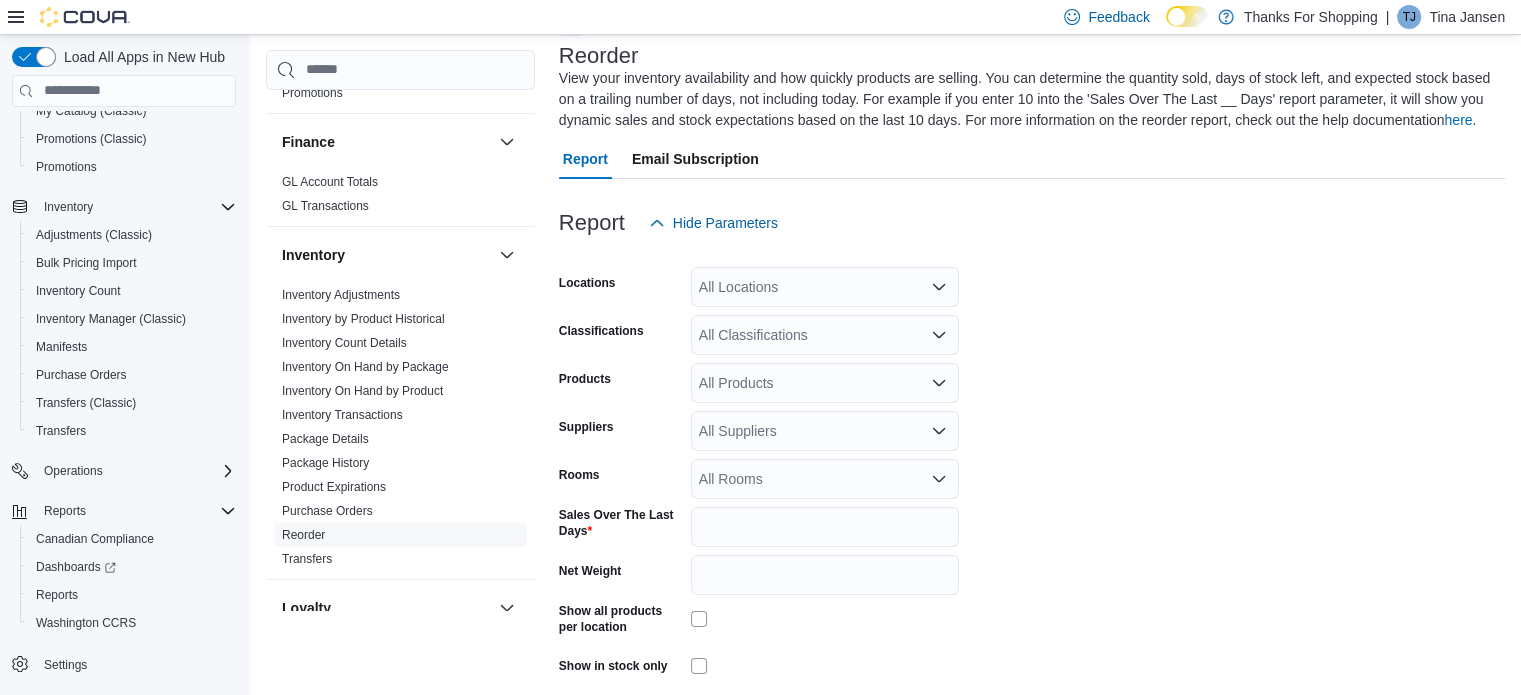 scroll, scrollTop: 88, scrollLeft: 0, axis: vertical 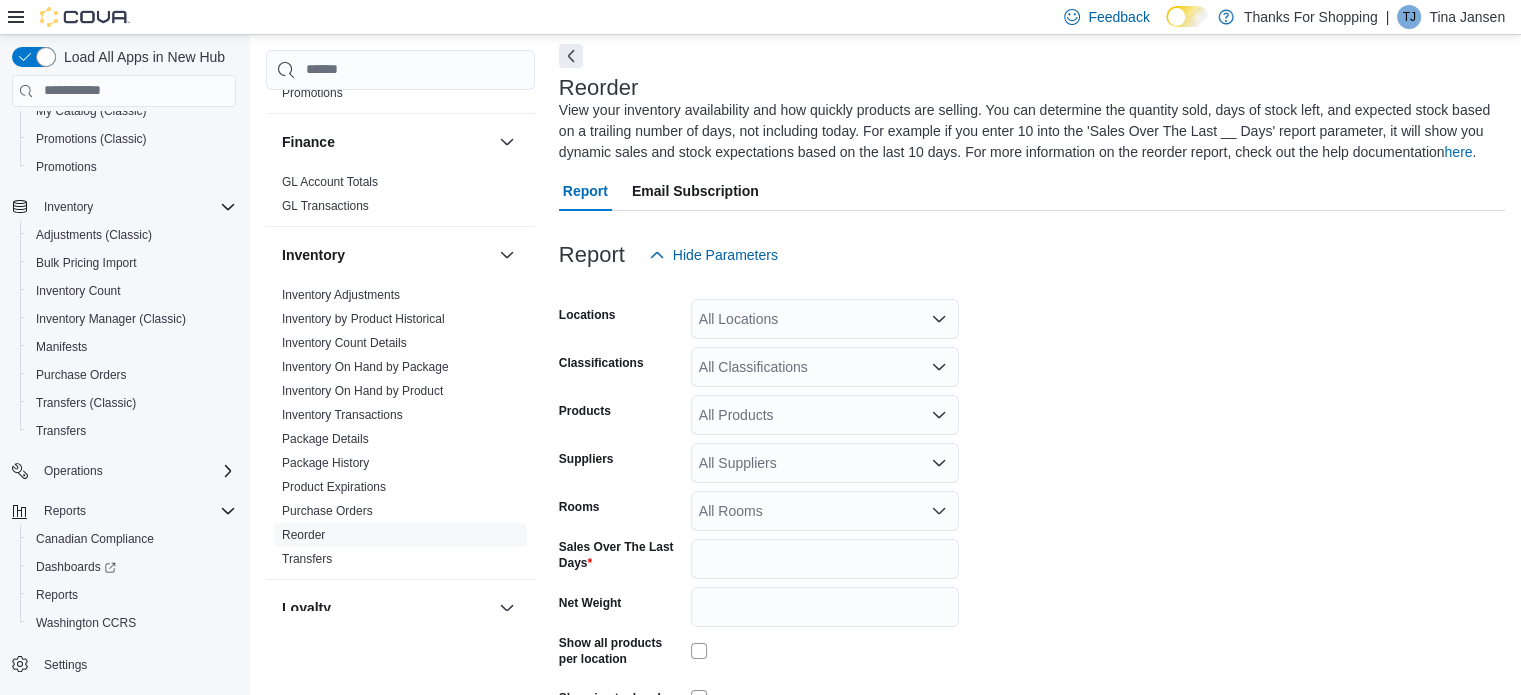 click on "All Locations" at bounding box center (825, 319) 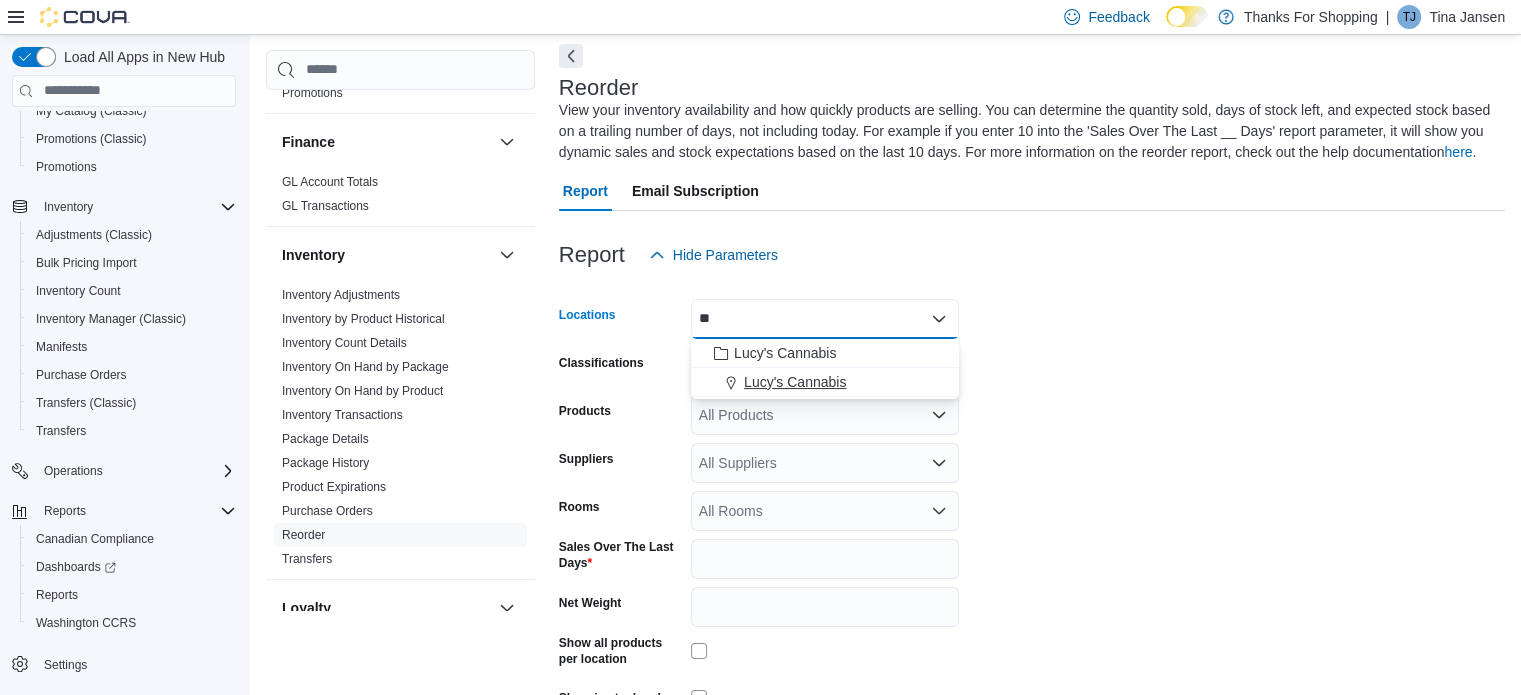 type on "**" 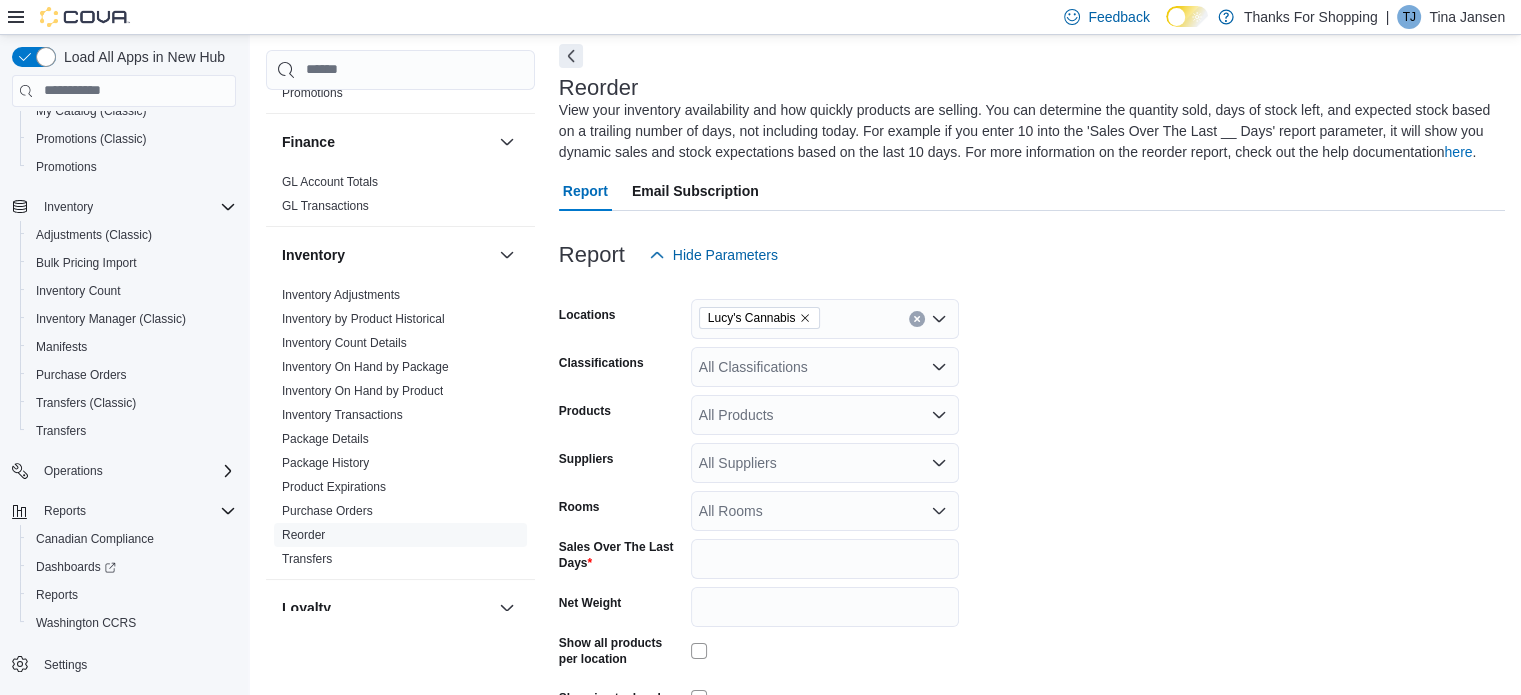 click on "Locations [RECIPIENT] Classifications All Classifications Products All Products Suppliers All Suppliers Rooms All Rooms Sales Over The Last Days * Net Weight Show all products per location Show in stock only Export Run Report" at bounding box center [1032, 522] 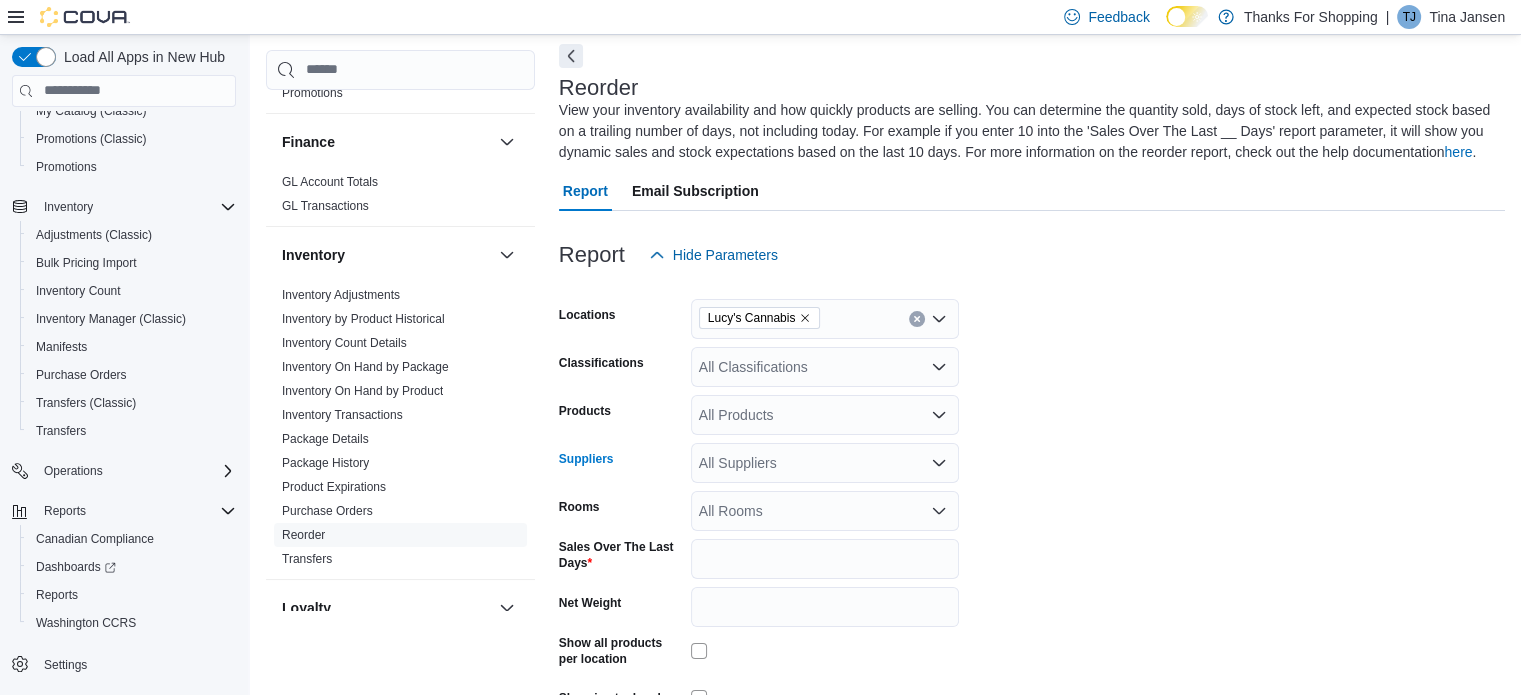 click on "All Suppliers" at bounding box center [825, 463] 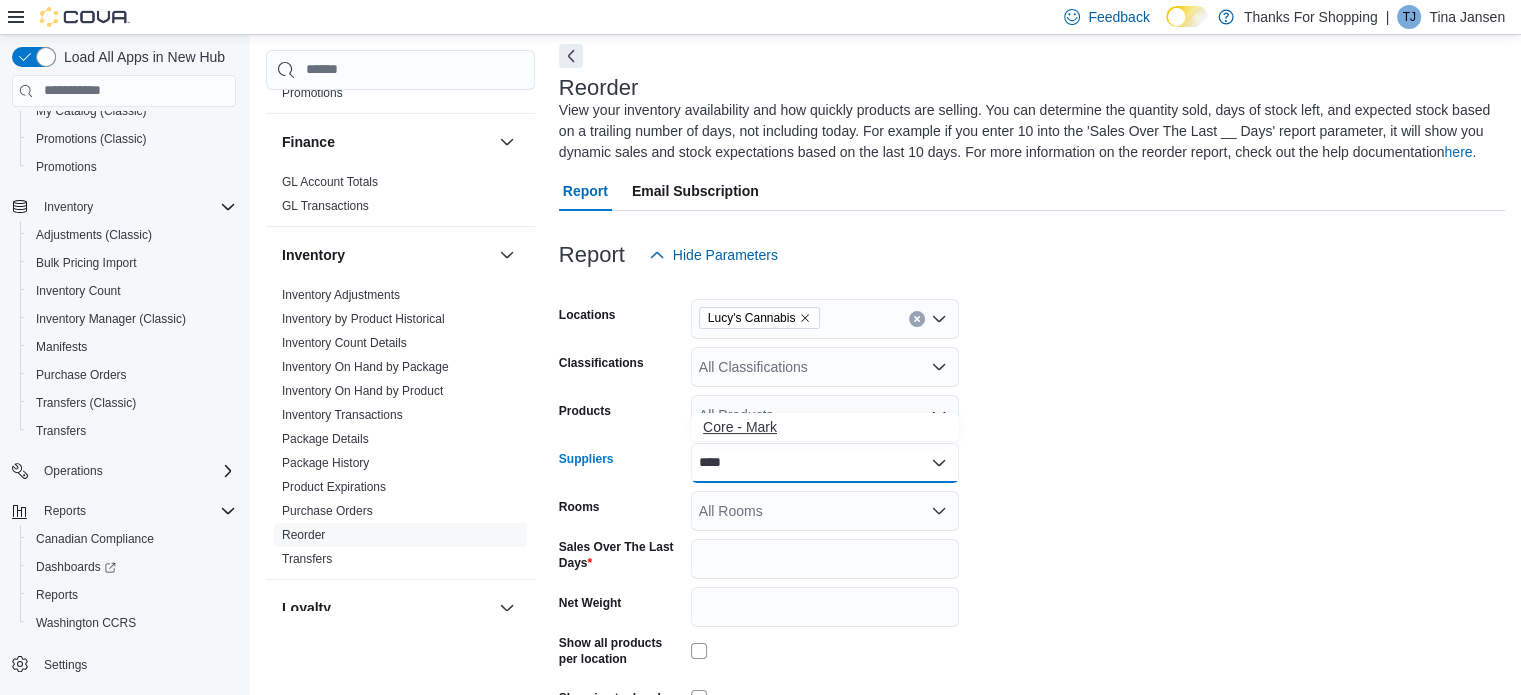 type on "****" 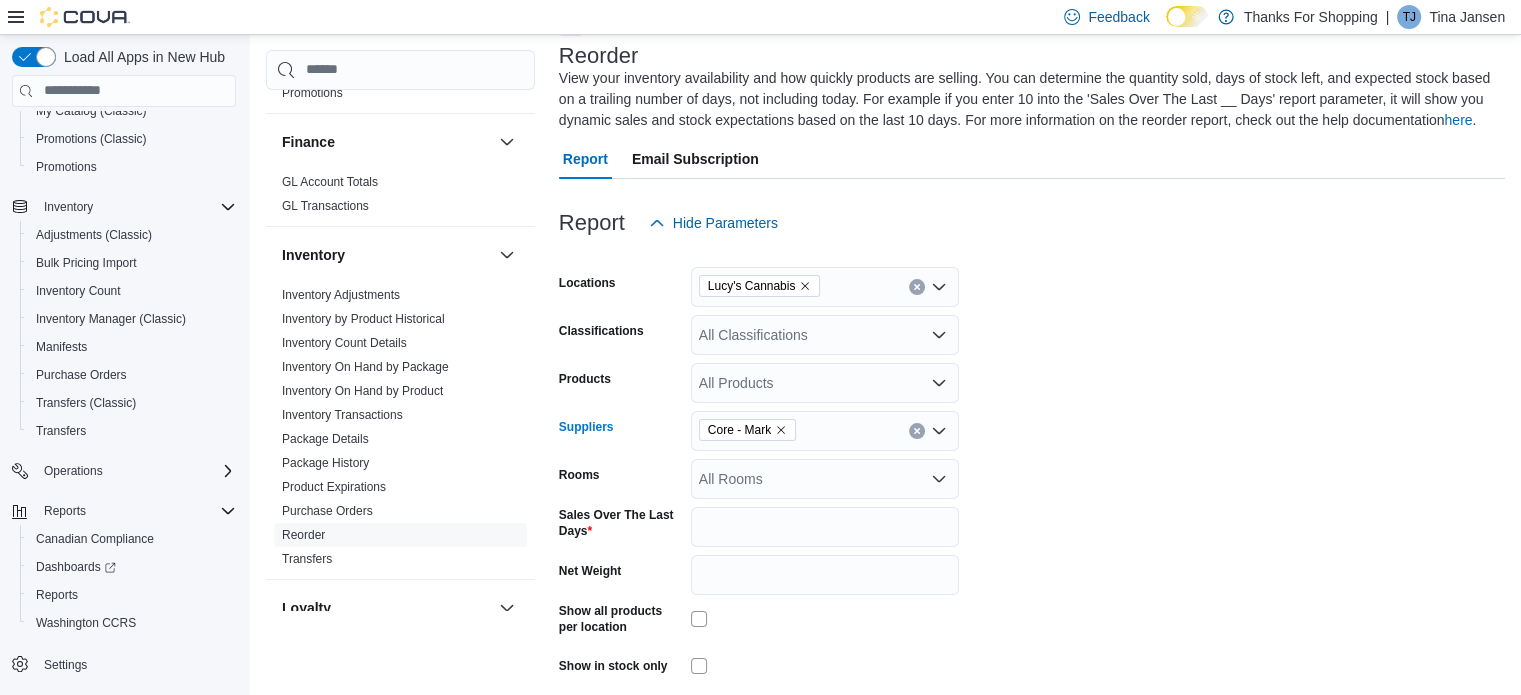 scroll, scrollTop: 201, scrollLeft: 0, axis: vertical 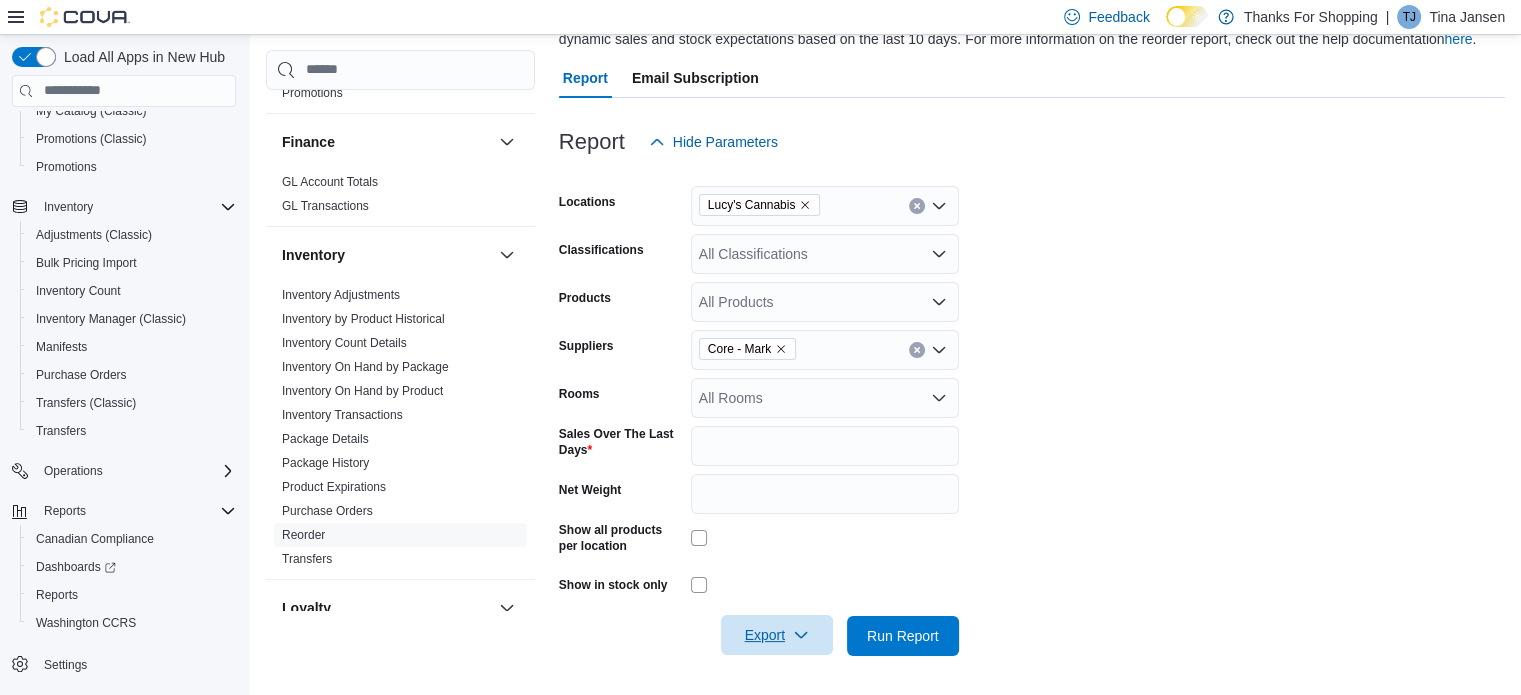 click on "Export" at bounding box center (777, 635) 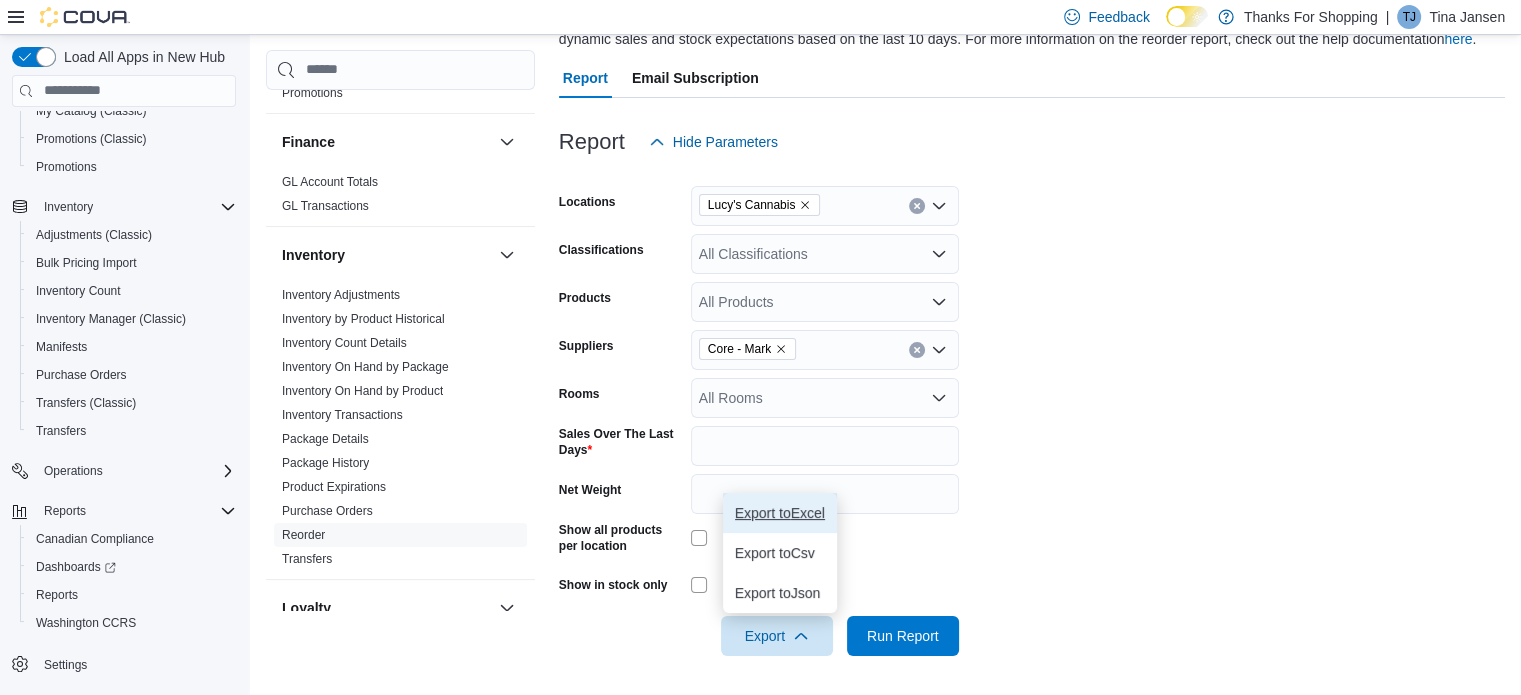 click on "Export to  Excel" at bounding box center (780, 513) 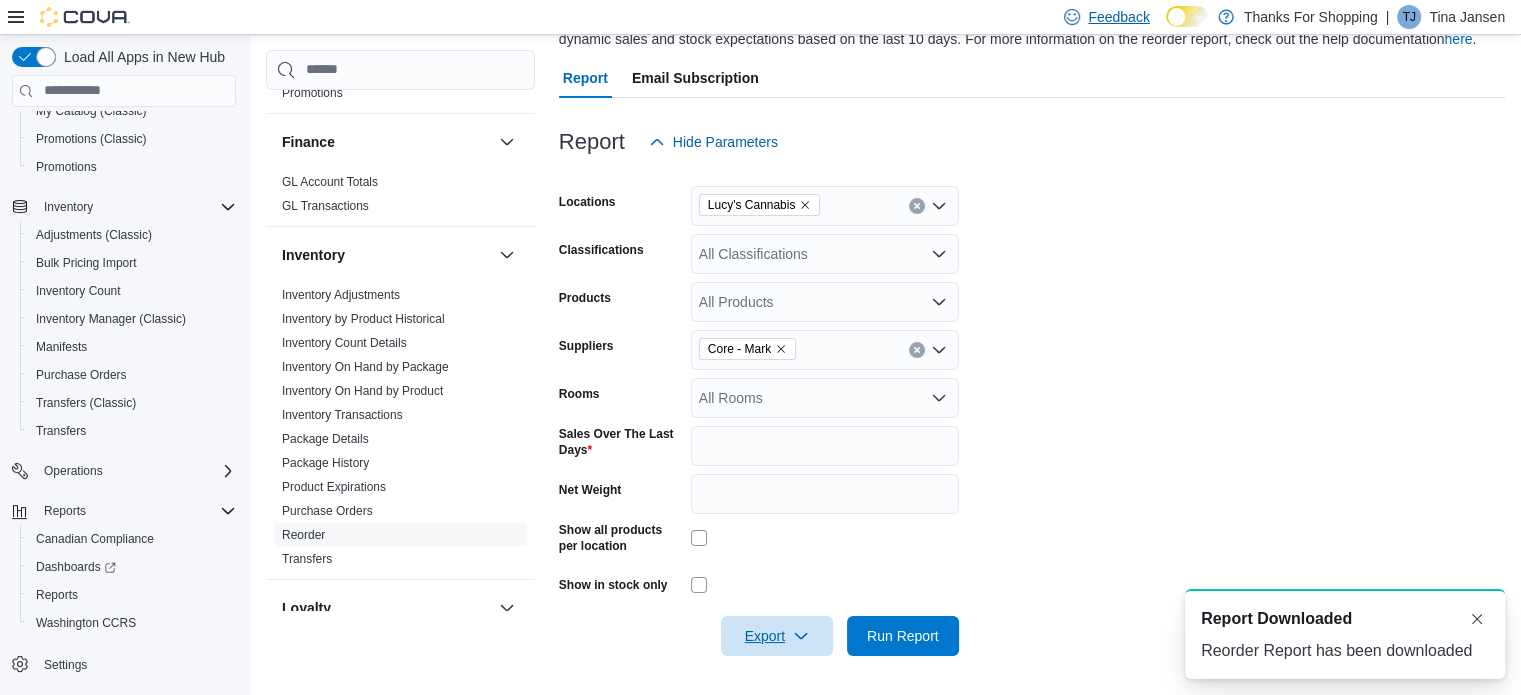 scroll, scrollTop: 0, scrollLeft: 0, axis: both 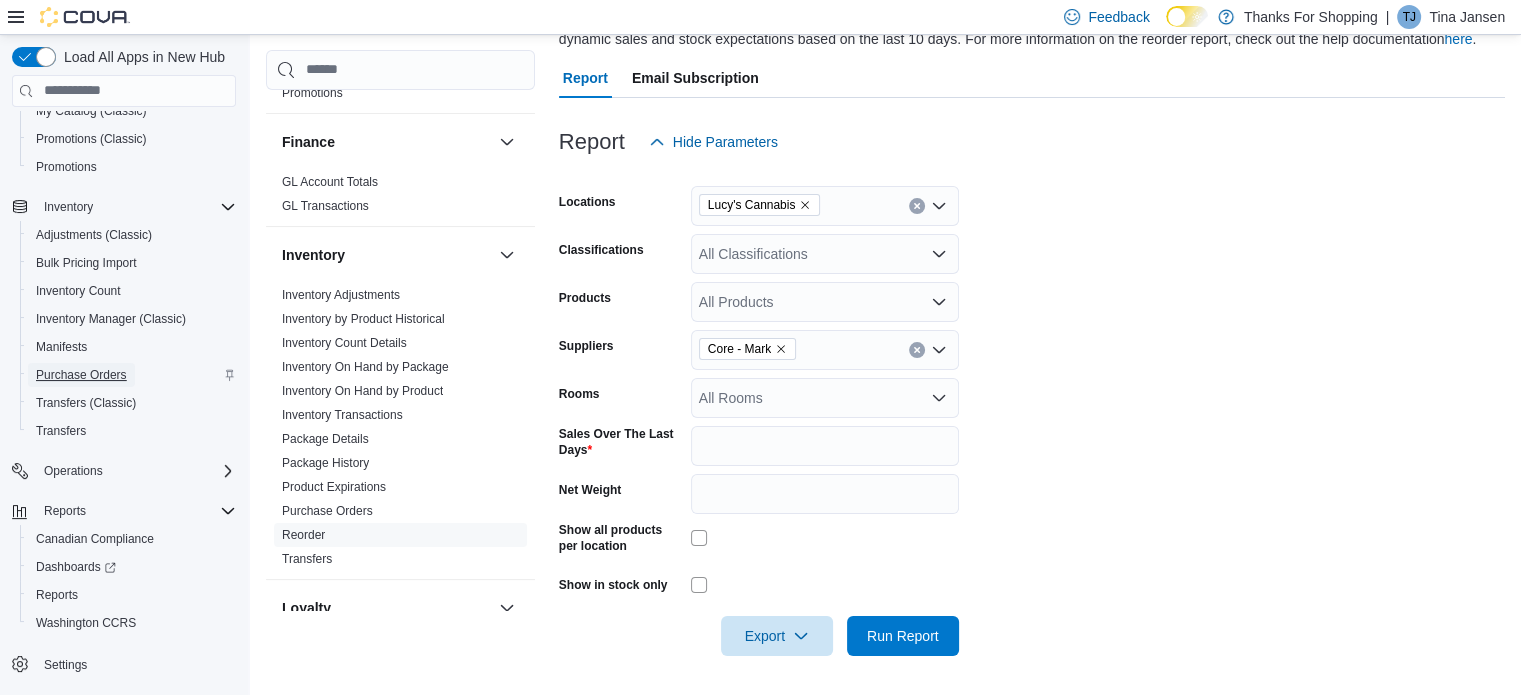click on "Purchase Orders" at bounding box center [81, 375] 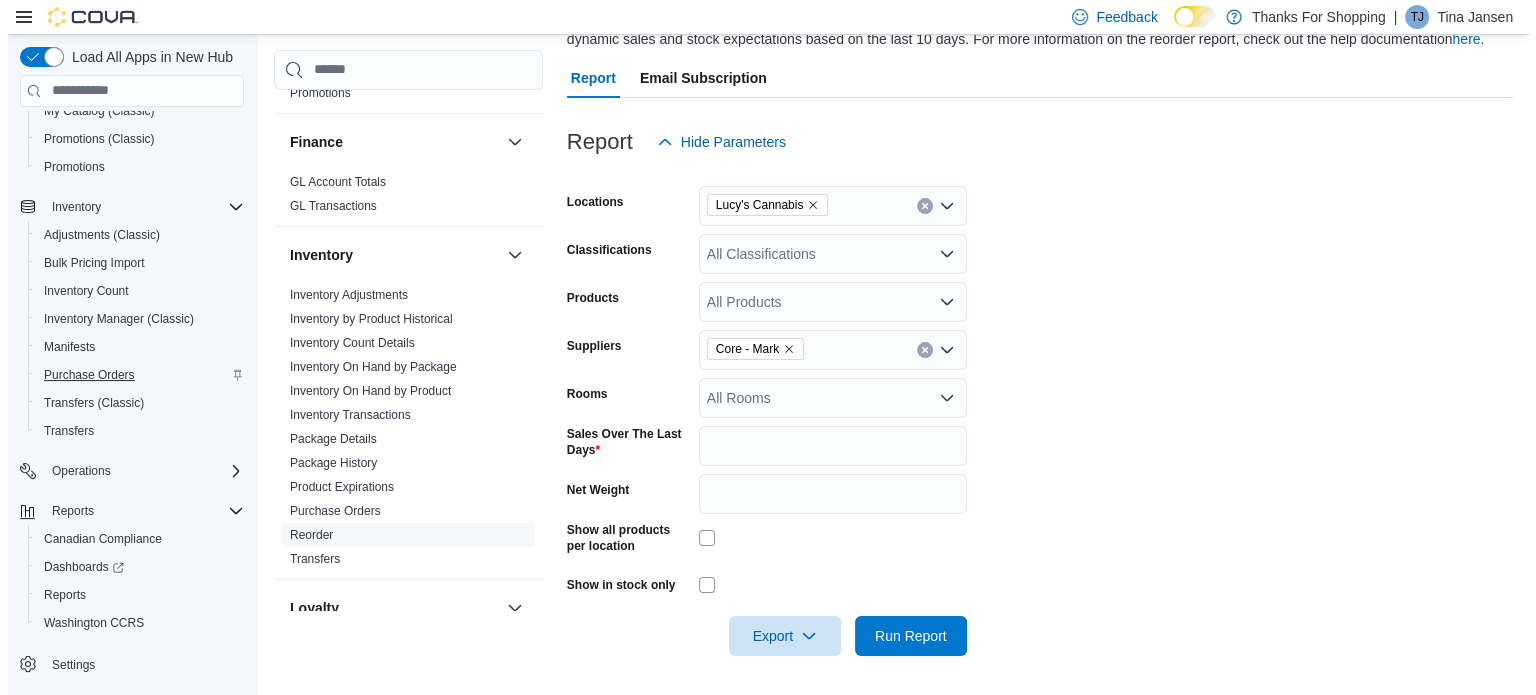scroll, scrollTop: 0, scrollLeft: 0, axis: both 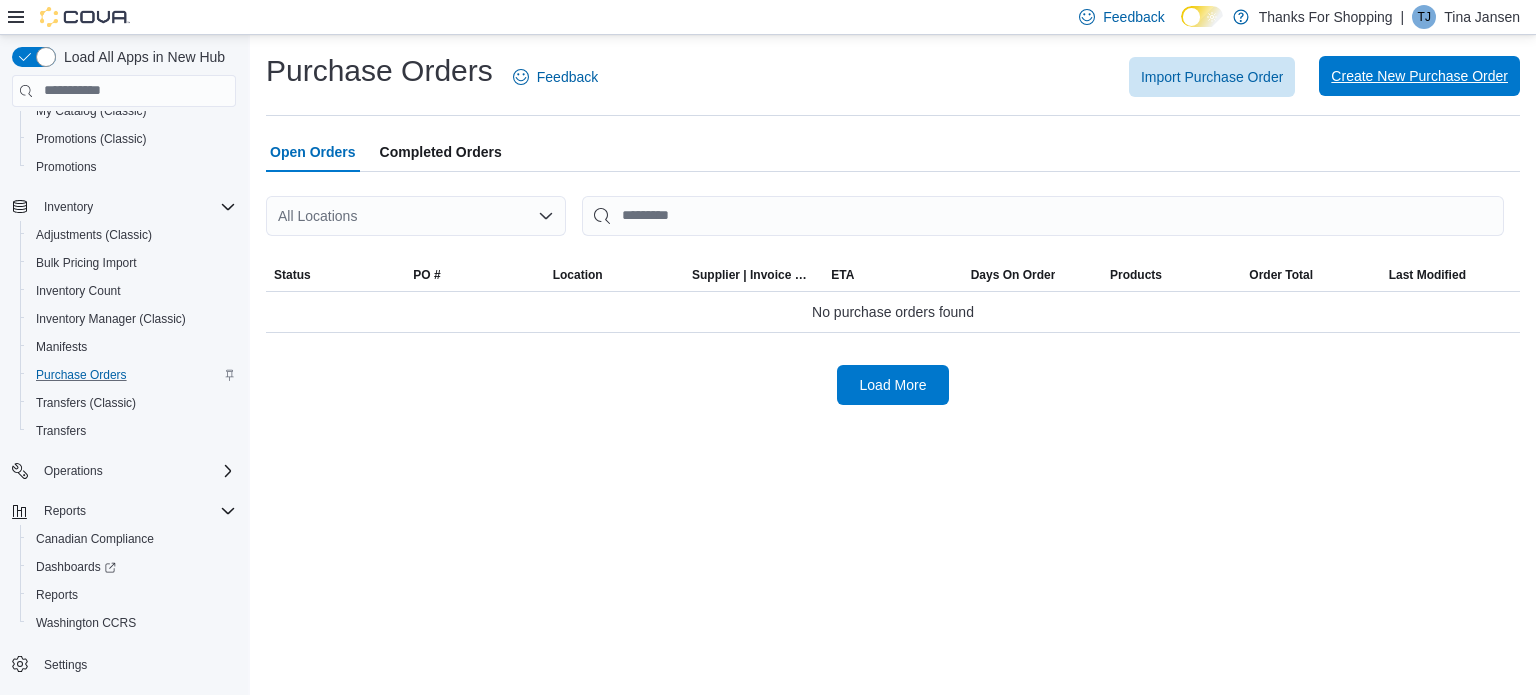 click on "Create New Purchase Order" at bounding box center (1419, 76) 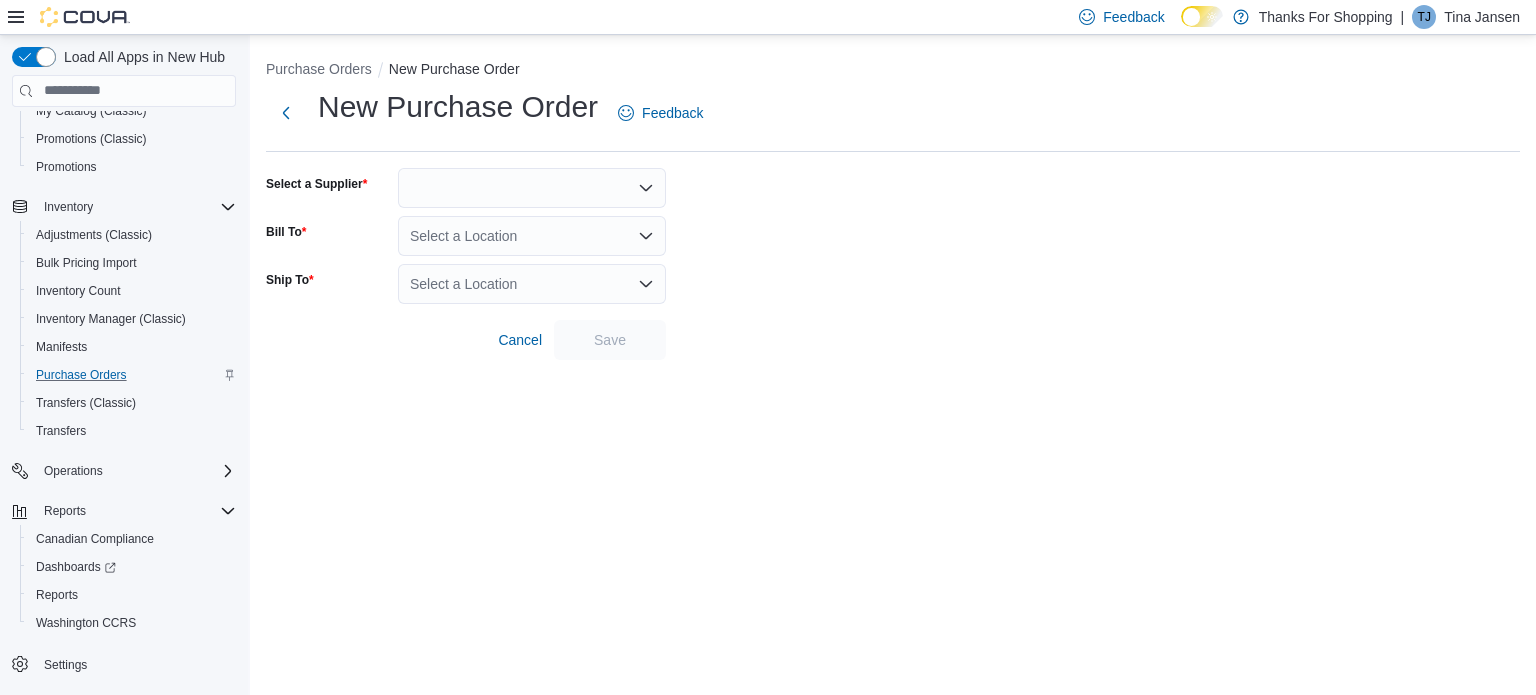 click at bounding box center [532, 188] 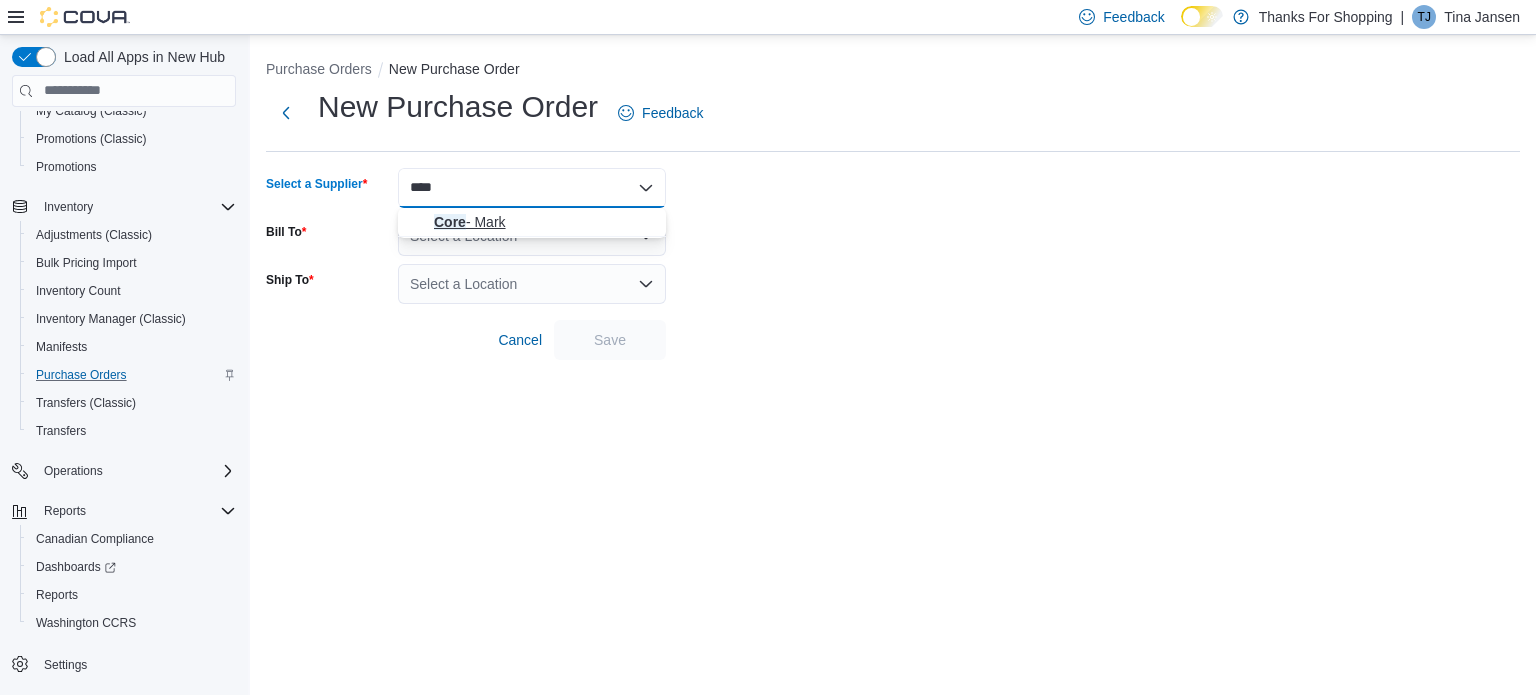 type on "****" 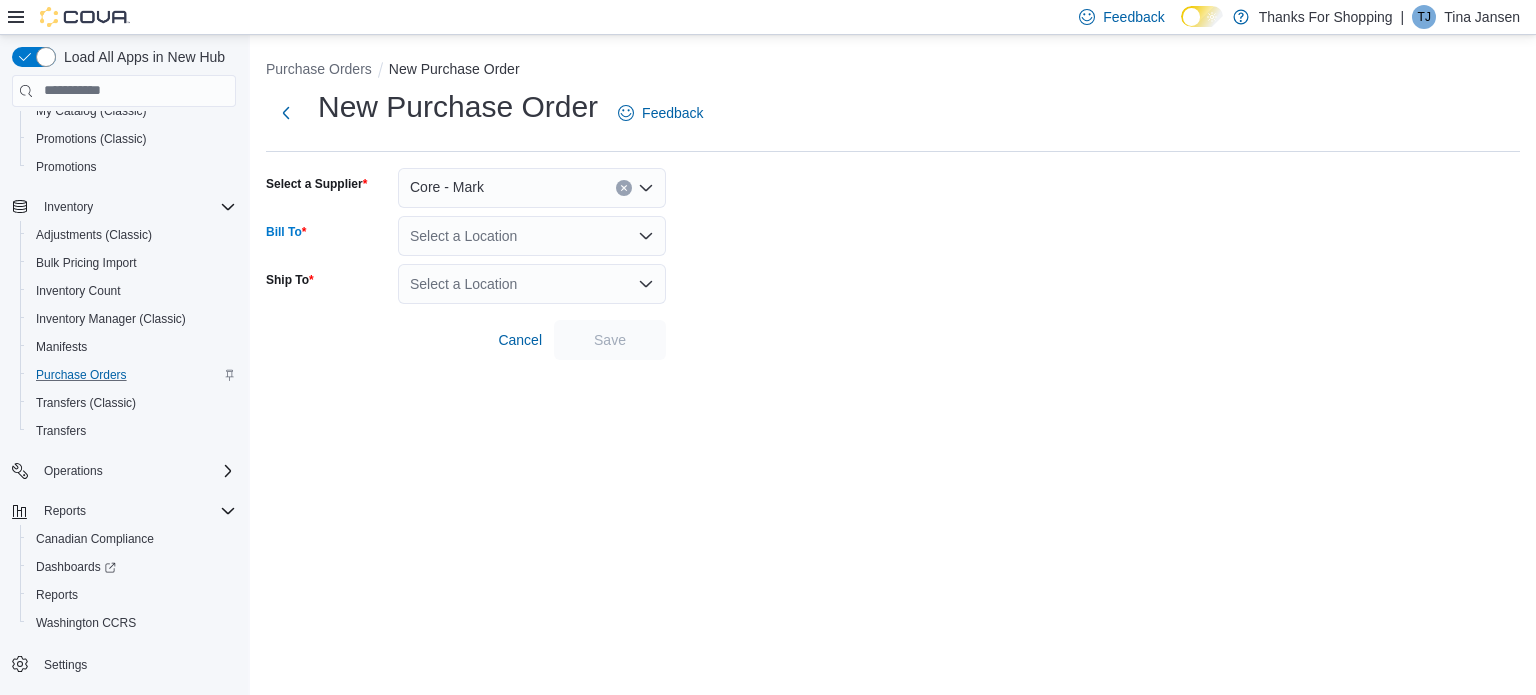 click on "Select a Location" at bounding box center (532, 236) 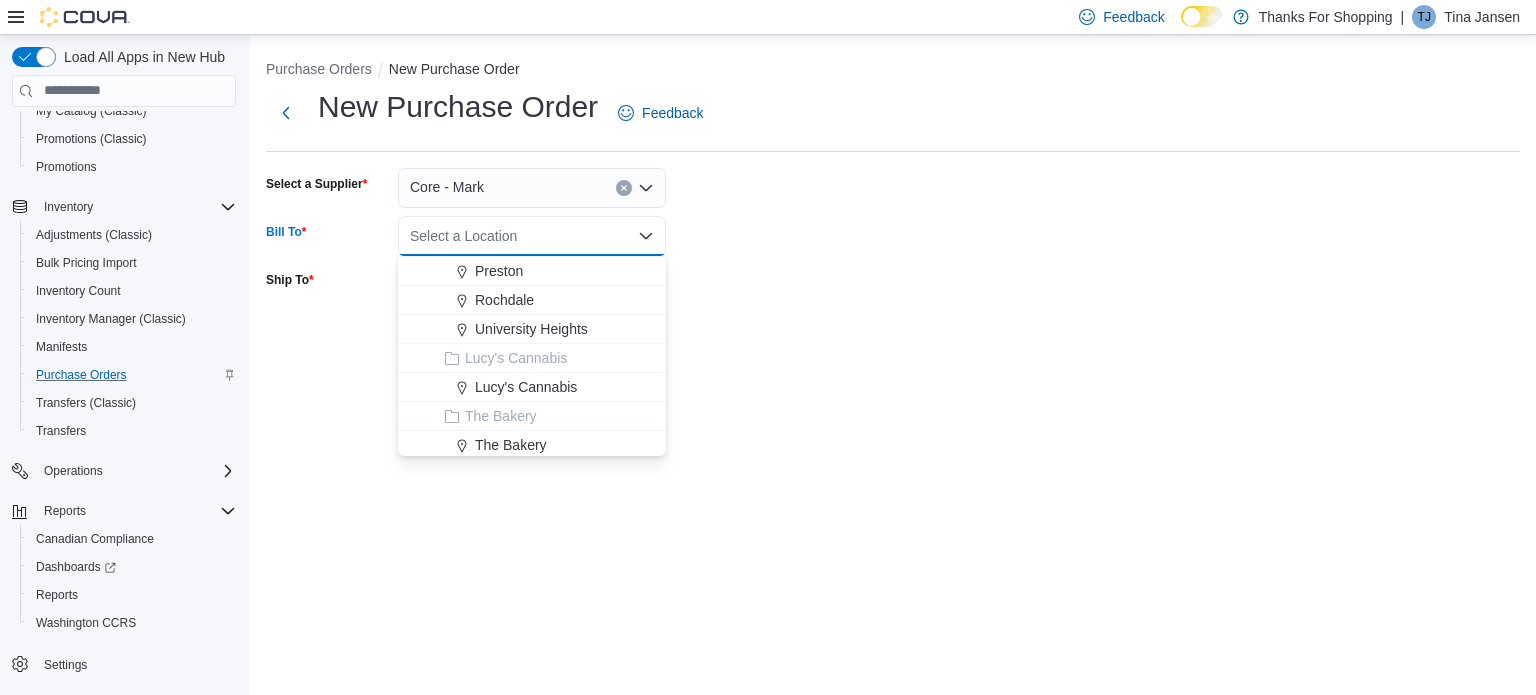 scroll, scrollTop: 500, scrollLeft: 0, axis: vertical 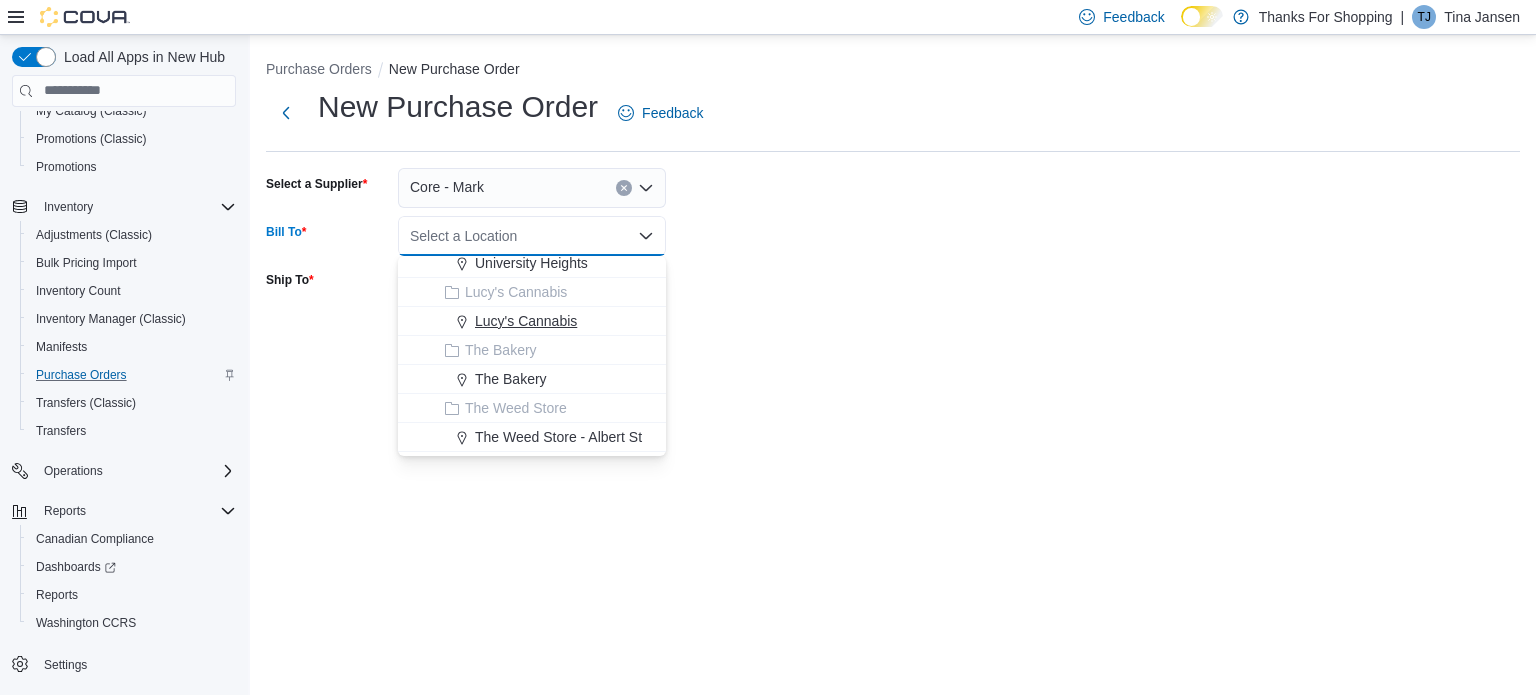 click on "Lucy's Cannabis" at bounding box center (526, 321) 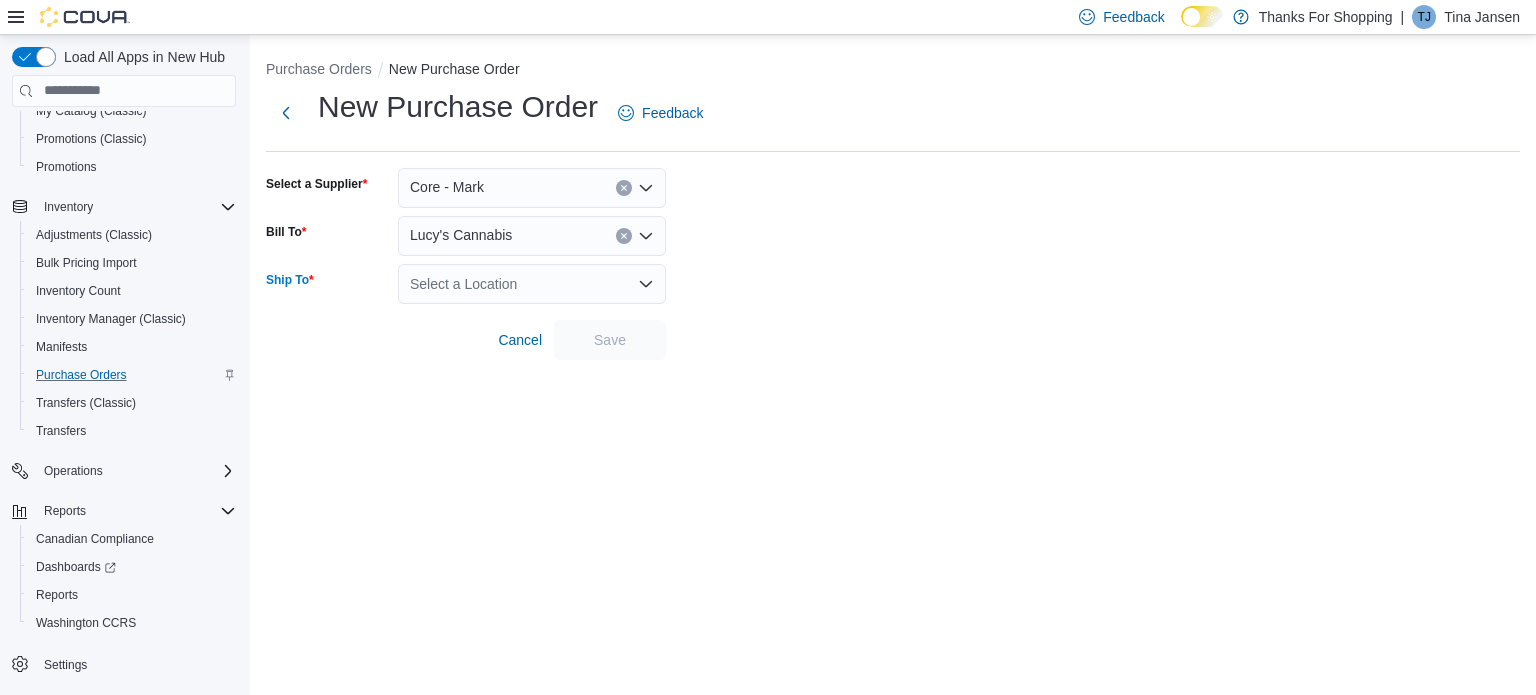 click on "Select a Location" at bounding box center [532, 284] 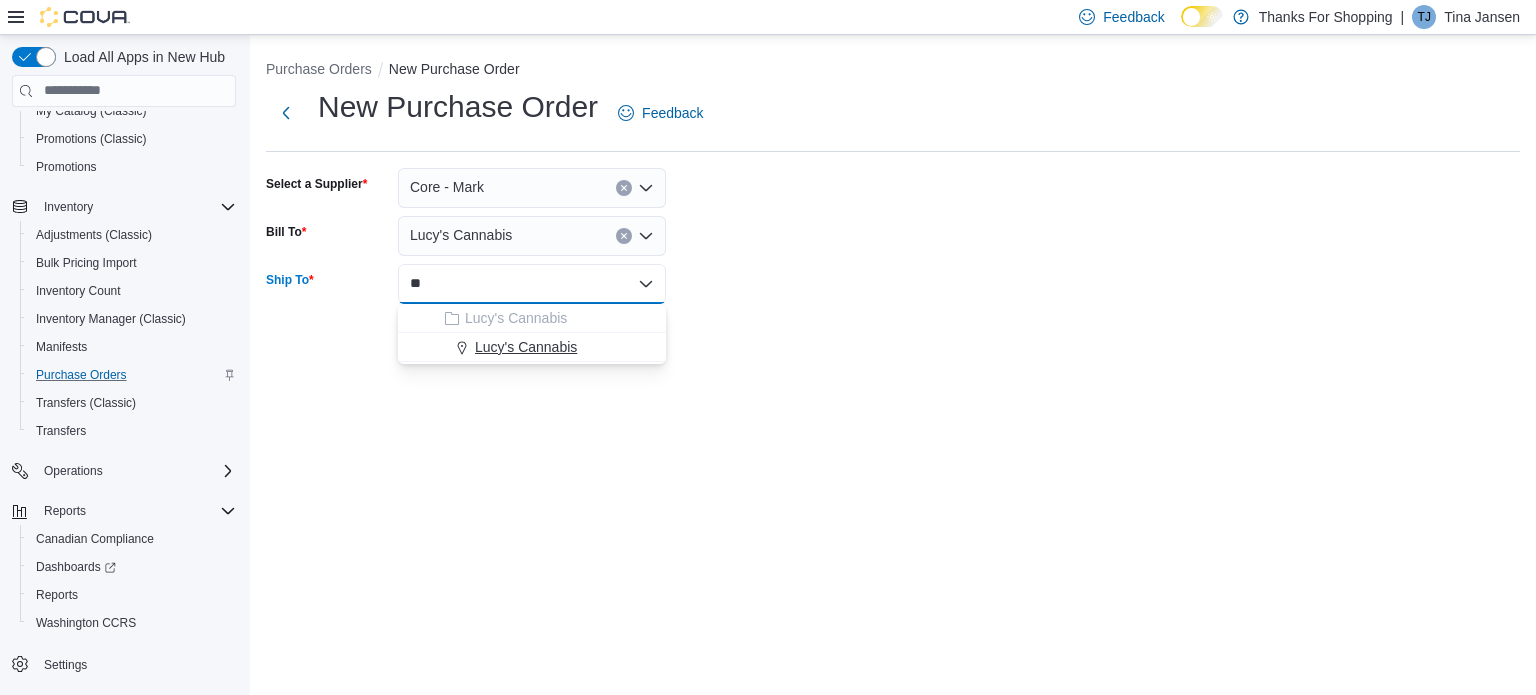 type on "**" 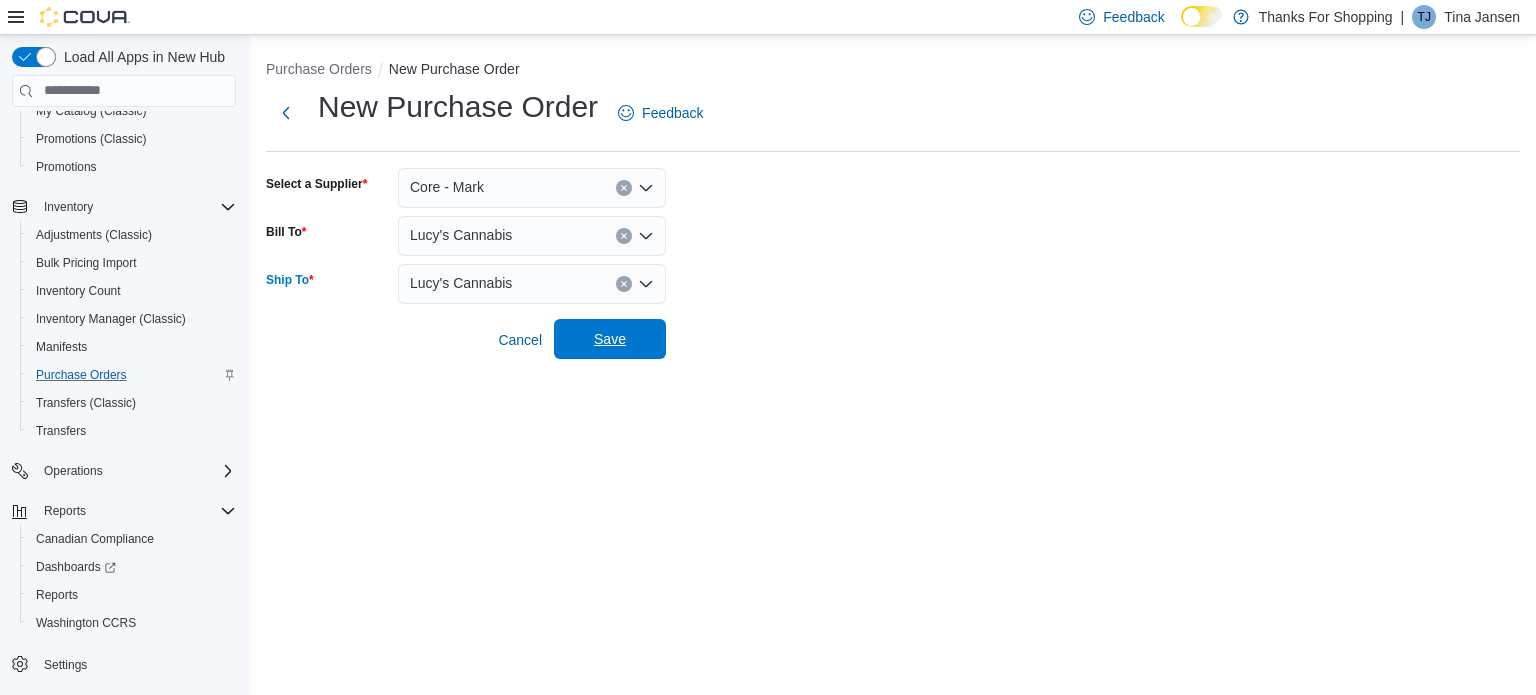 click on "Save" at bounding box center [610, 339] 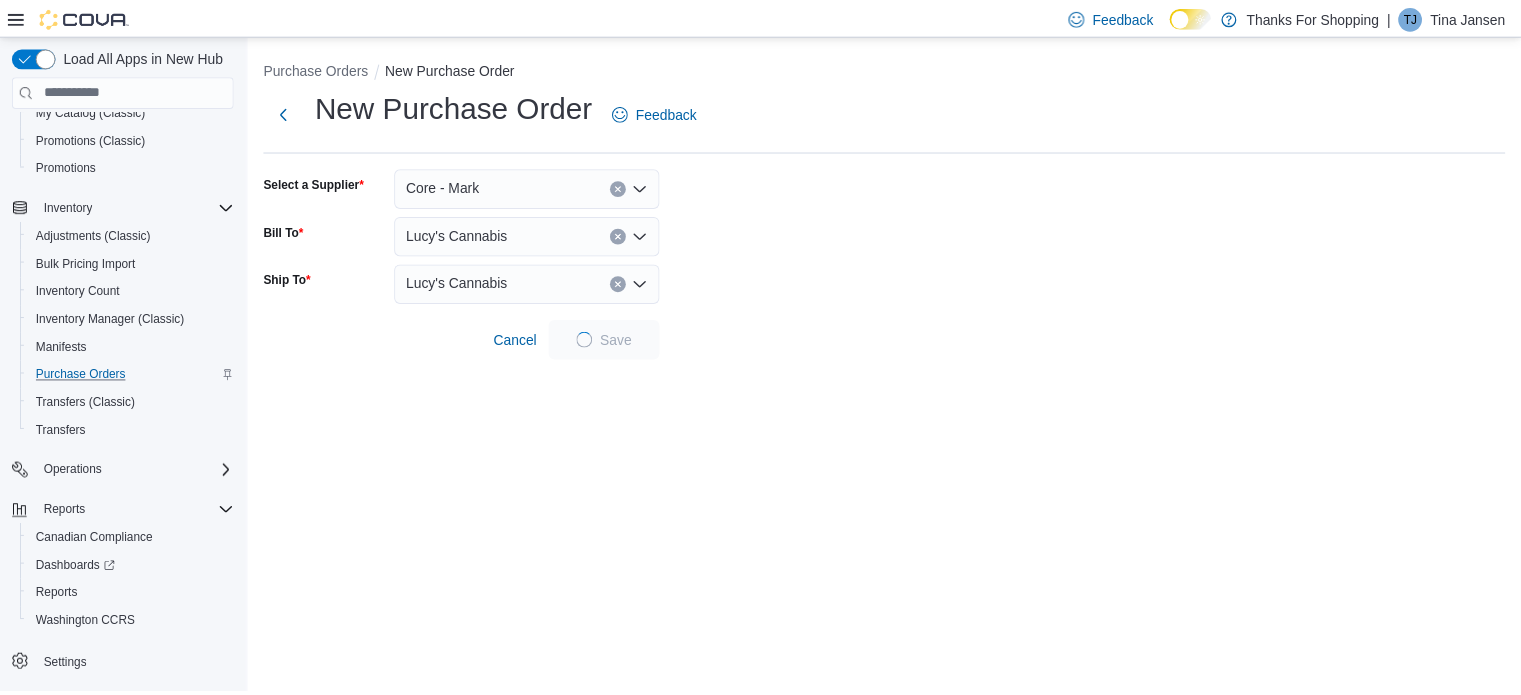 scroll, scrollTop: 0, scrollLeft: 0, axis: both 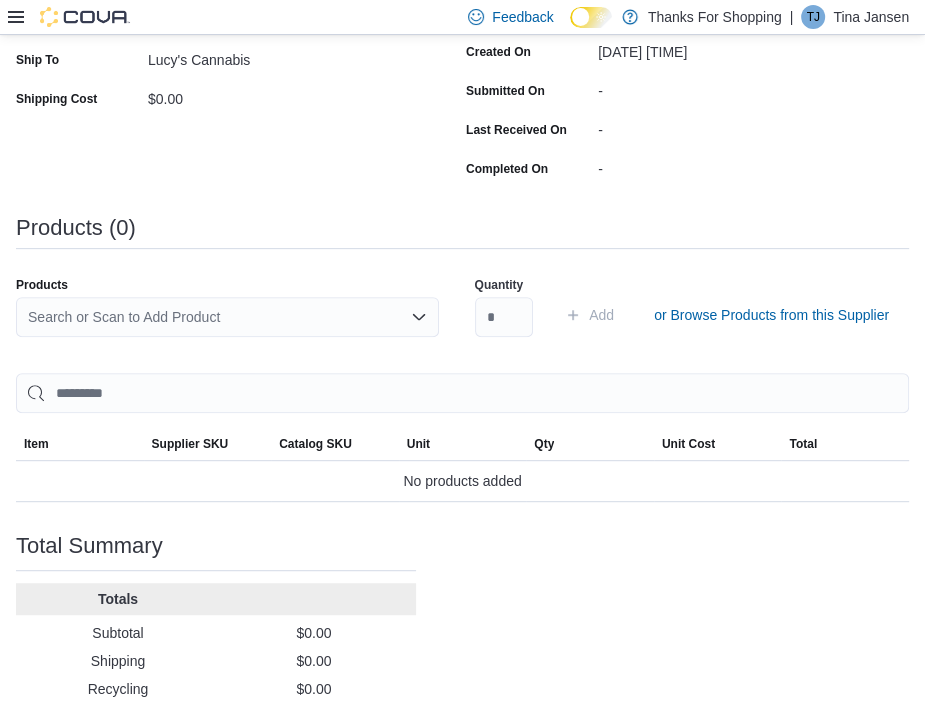 click on "Purchase Order: PO519P-35573 Feedback Purchase Order Details   Edit Status Pending Supplier Core - Mark Supplier Invoice Number No Supplier Invoice Number added Bill To [PERSON] Ship To [PERSON] Shipping Cost $0.00 Recycling Cost $0.00 Tax $0.00 ETA [DATE] Notes - Created On [DATE] [TIME] Submitted On - Last Received On - Completed On - Products (0)     Products Search or Scan to Add Product Quantity  Add or Browse Products from this Supplier Sorting EuiBasicTable with search callback Item Supplier SKU Catalog SKU Unit Qty Unit Cost Total No products added  Total Summary   Totals Subtotal $0.00 Shipping $0.00 Recycling $0.00 Tax $0.00 Total $0.00" at bounding box center [462, 298] 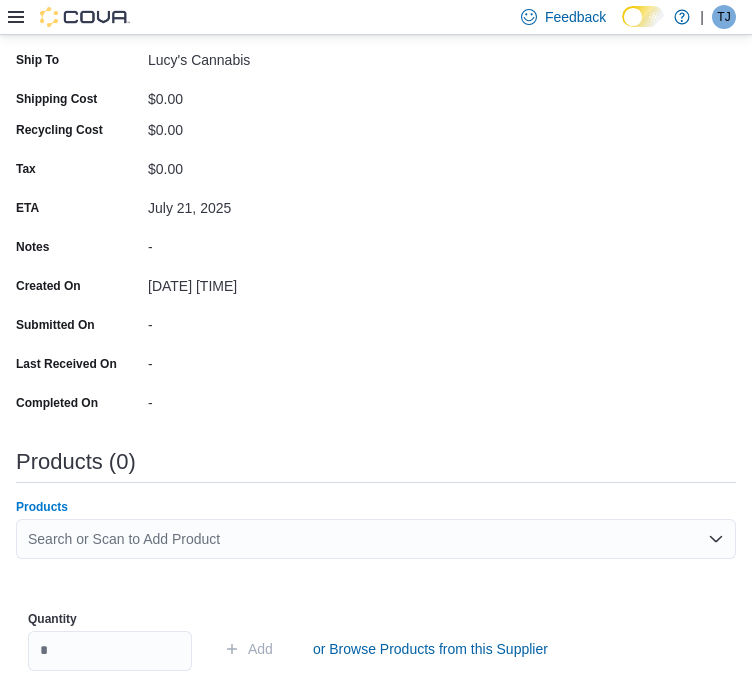 click on "Search or Scan to Add Product" at bounding box center [376, 539] 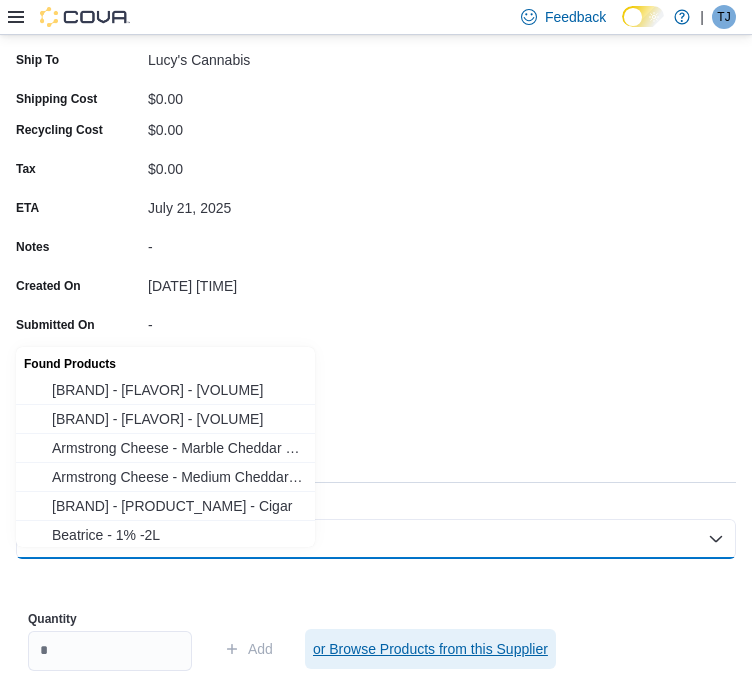 click on "or Browse Products from this Supplier" at bounding box center [430, 649] 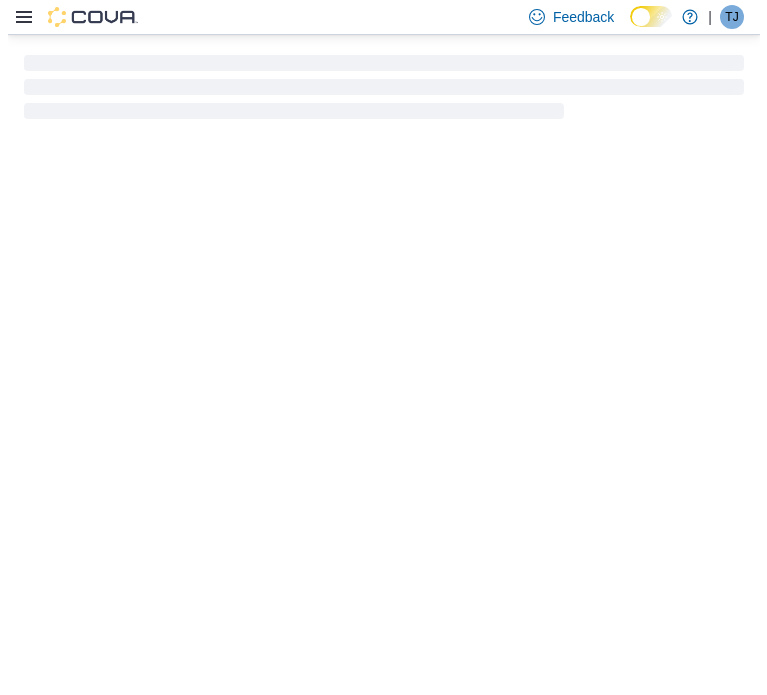 scroll, scrollTop: 0, scrollLeft: 0, axis: both 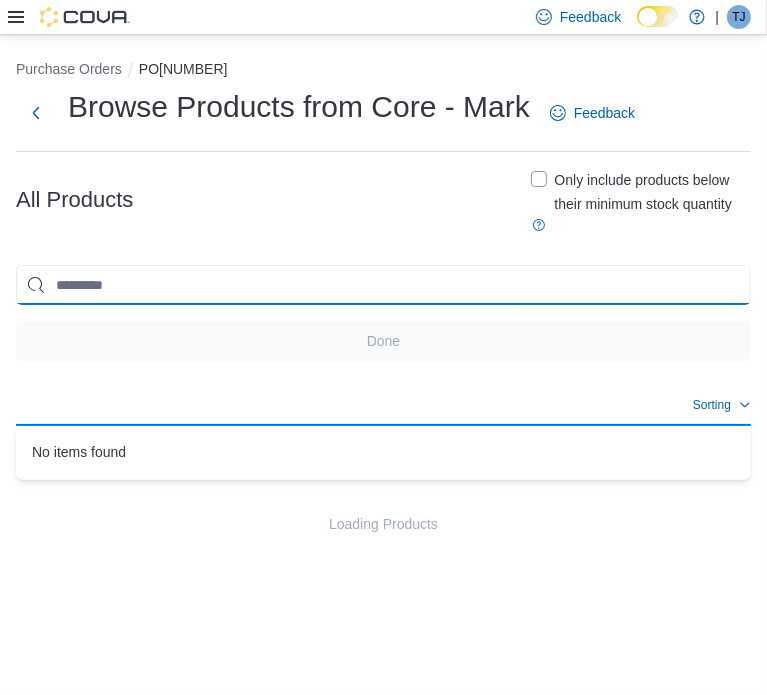 click at bounding box center (383, 285) 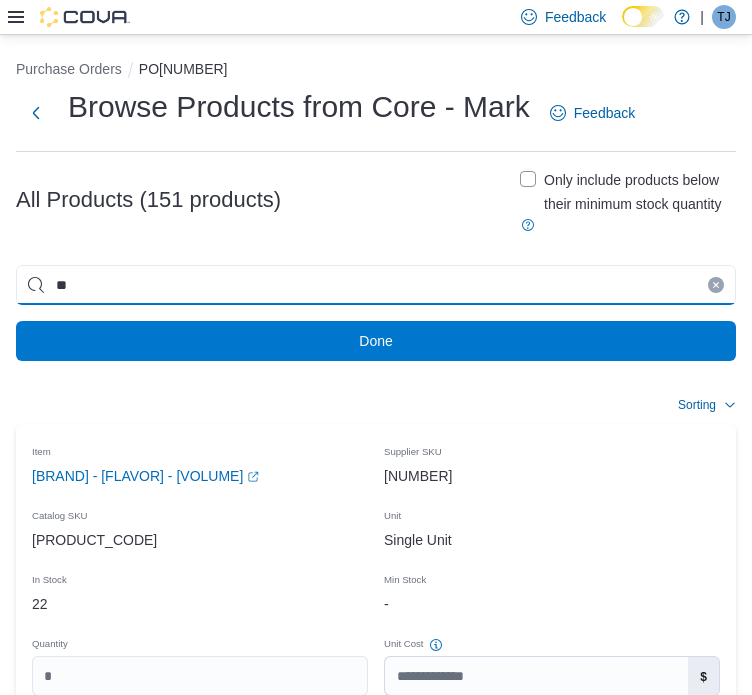 type on "*" 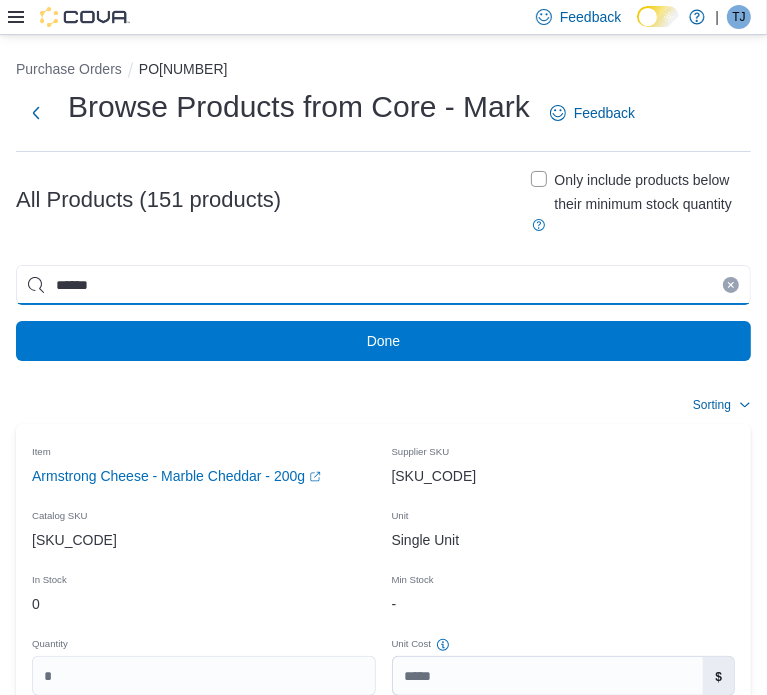 type on "******" 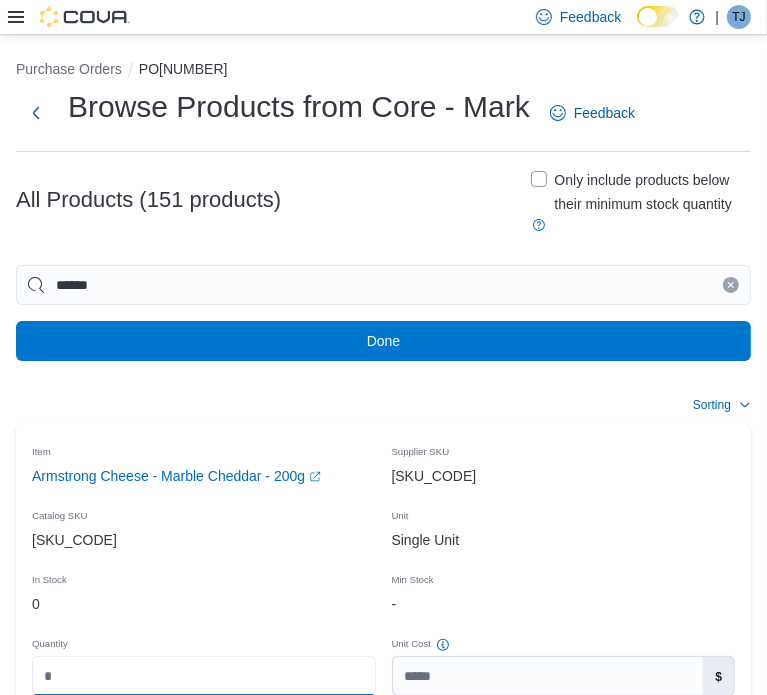 click at bounding box center (204, 676) 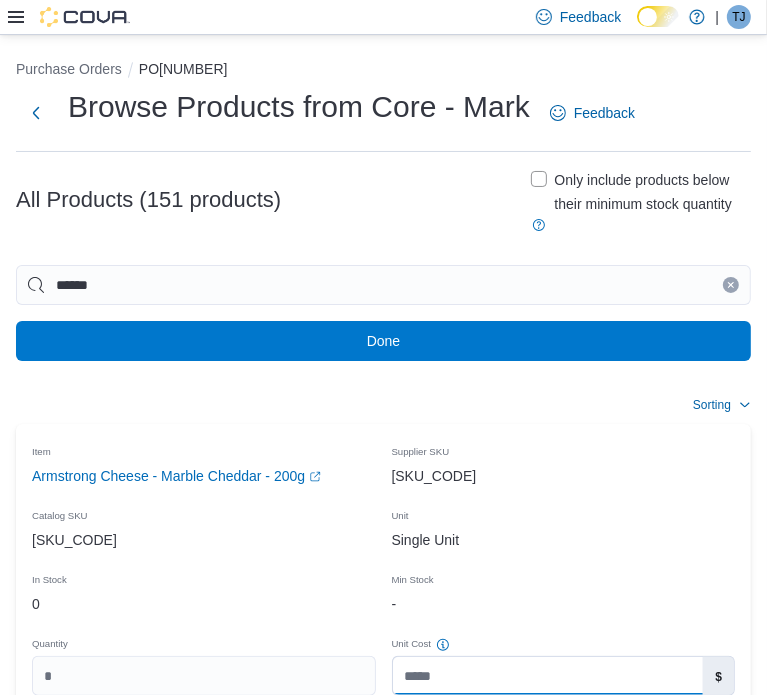type 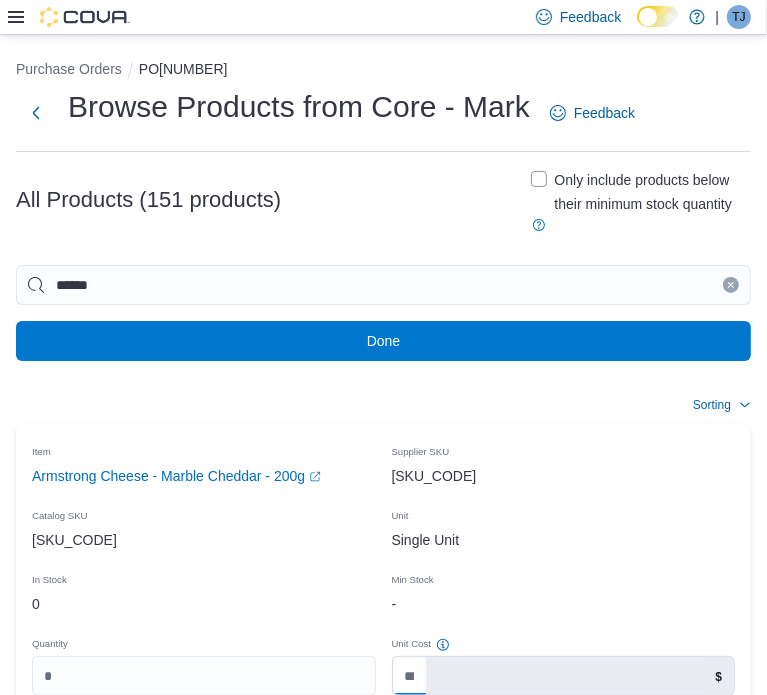 scroll, scrollTop: 0, scrollLeft: 16, axis: horizontal 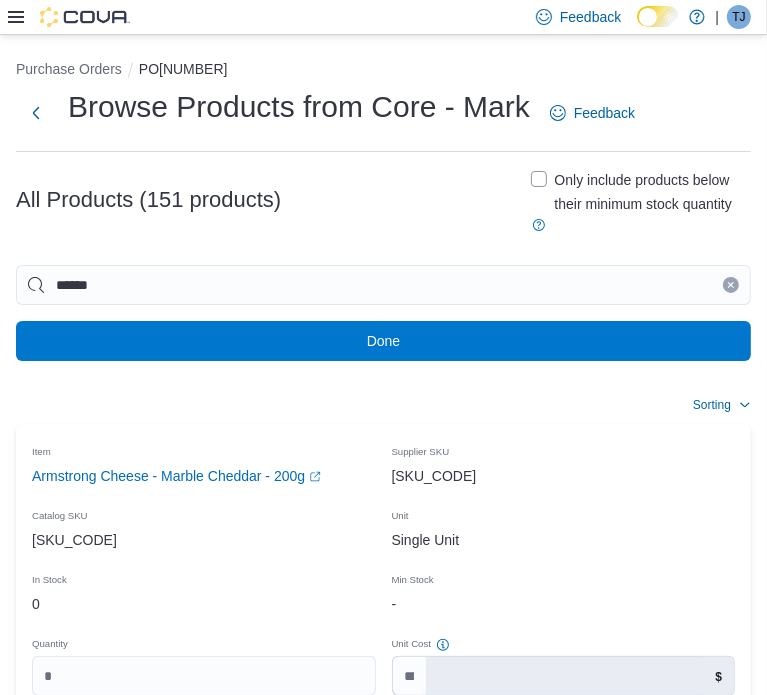 type 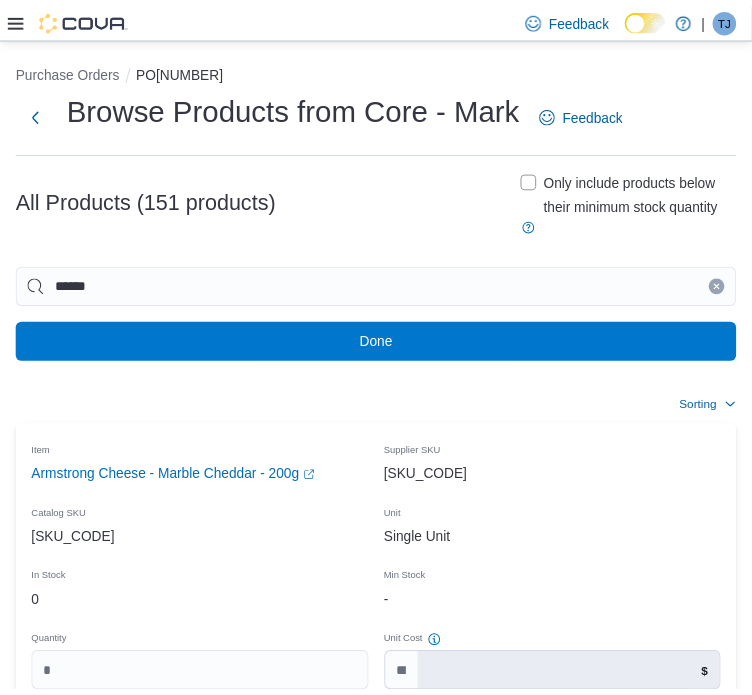 scroll, scrollTop: 0, scrollLeft: 0, axis: both 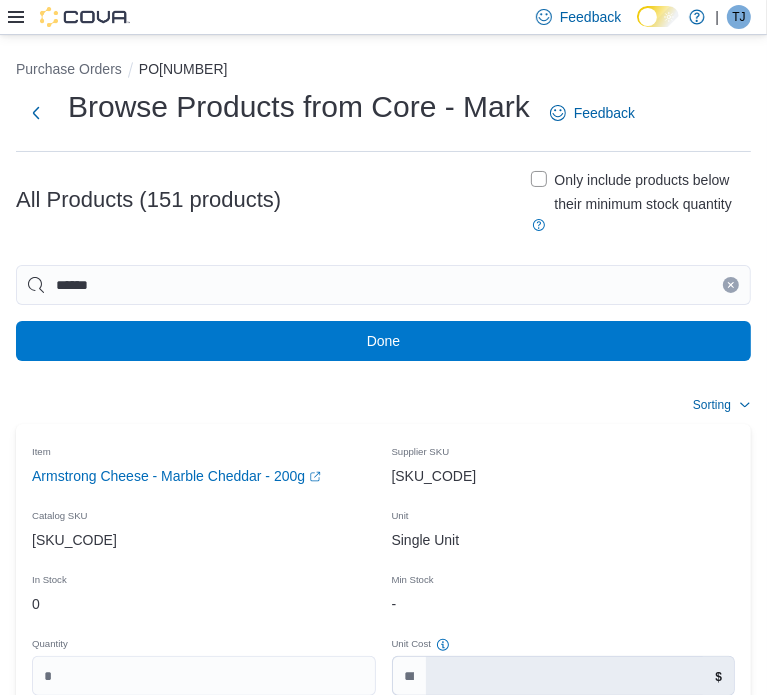 click on "Purchase Orders [ALPHANUMERIC] Browse Products from Core - Mark Feedback All Products (151 products) Only include products below their minimum stock quantity ****** Done Sorting Item Supplier SKU Catalog SKU Unit In Stock Min Stock Quantity Unit Cost Total Item Armstrong Cheese - Marble Cheddar - 200g (opens in a new tab or window) Supplier SKU [NUMBER] Catalog SKU [ALPHANUMERIC] Unit Single Unit In Stock 0 Min Stock - Quantity Unit Cost $ Total $10.18 Load More" at bounding box center [383, 445] 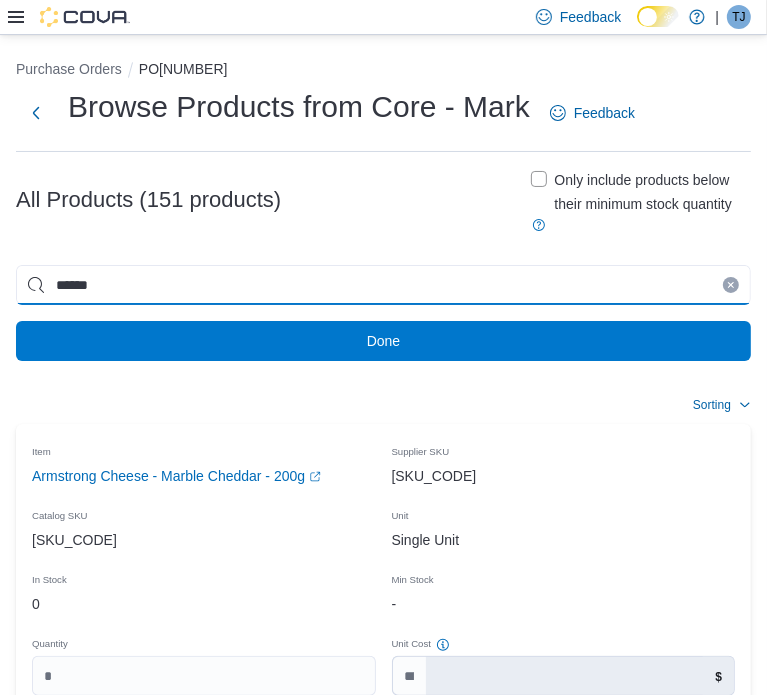 click on "******" at bounding box center [383, 285] 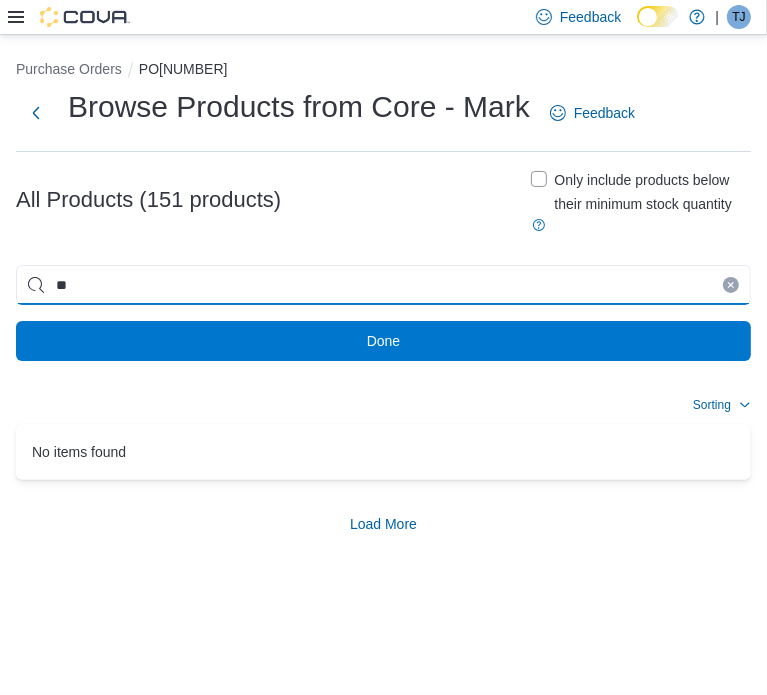 type on "*" 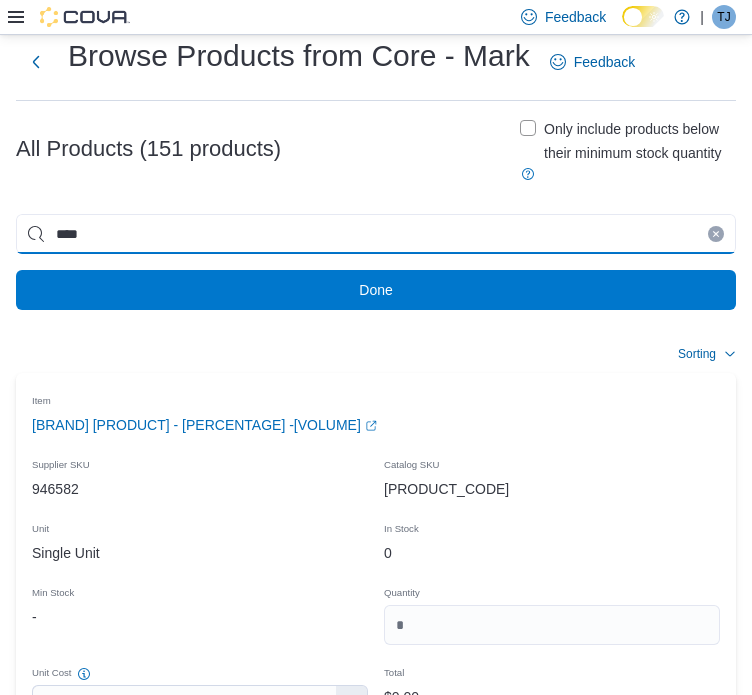 scroll, scrollTop: 52, scrollLeft: 0, axis: vertical 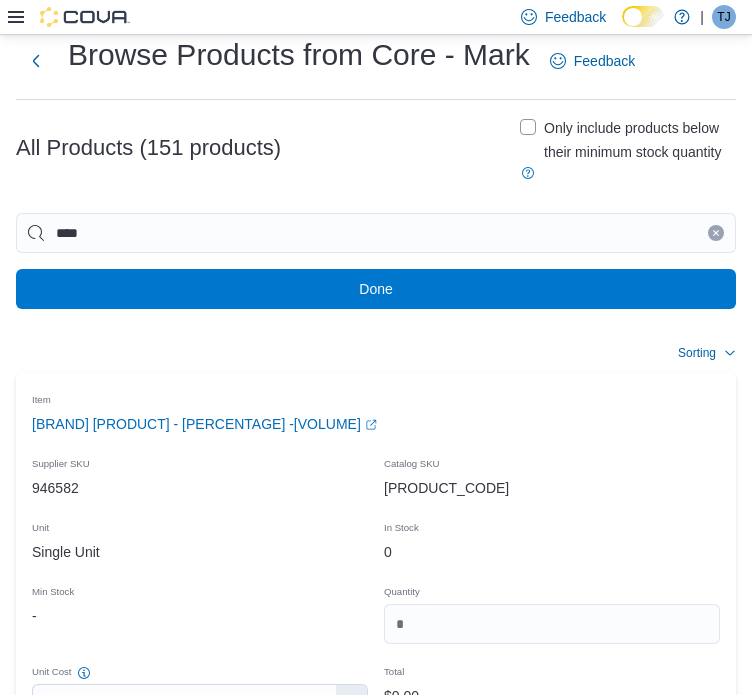 click on "Load More" at bounding box center [376, 1504] 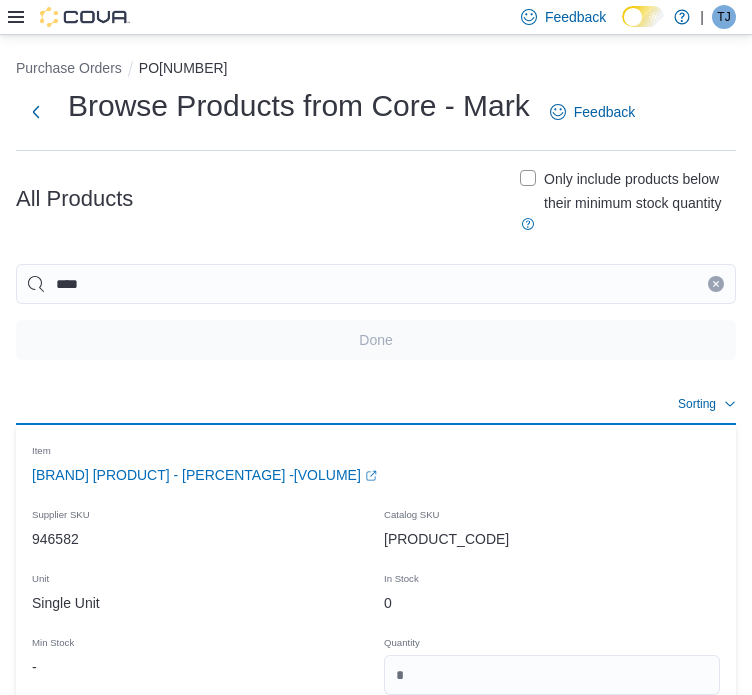 scroll, scrollTop: 0, scrollLeft: 0, axis: both 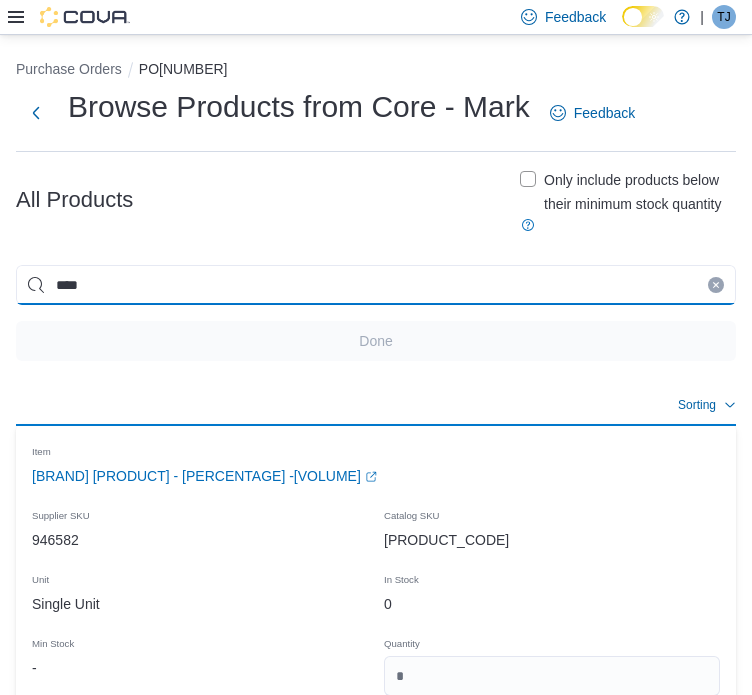drag, startPoint x: 88, startPoint y: 279, endPoint x: -64, endPoint y: 271, distance: 152.21039 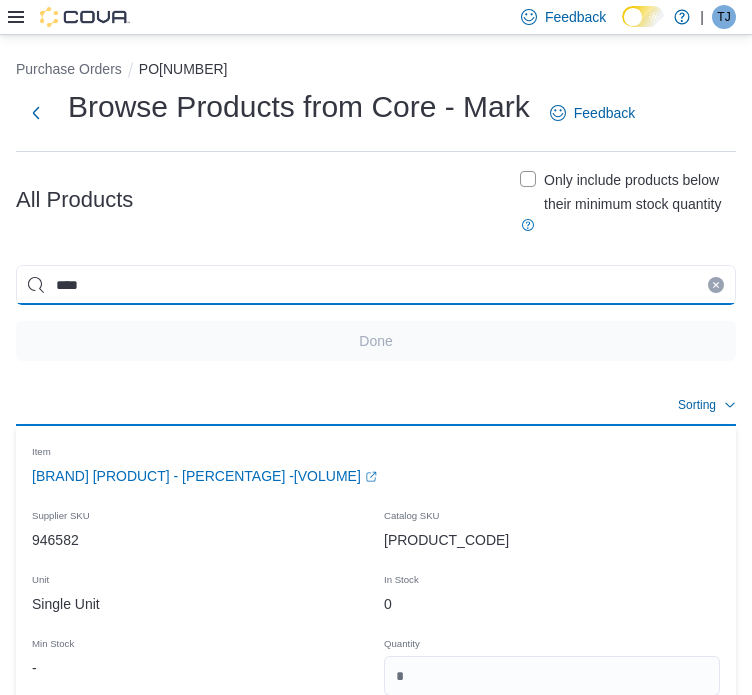 click on "Feedback Dark Mode Thanks For Shopping | TJ Tina Jansen Purchase Orders [ALPHANUMERIC] Browse Products from Core - Mark Feedback All Products Only include products below their minimum stock quantity **** Done Sorting This table contains 3 rows. Item Supplier SKU Catalog SKU Unit In Stock Min Stock Quantity Unit Cost Total Item Beatrice Milk - 2% -237ML (opens in a new tab or window) Supplier SKU [NUMBER] Catalog SKU [ALPHANUMERIC] Unit Single Unit In Stock 0 Min Stock - Quantity Unit Cost $ Total $0.00 Item Beatrice Milk - Chocolate -237ml (opens in a new tab or window) Supplier SKU [NUMBER] Catalog SKU [ALPHANUMERIC] Unit Single Unit In Stock 2 Min Stock - Quantity Unit Cost $ Total $0.00 Item Beatrice Milk - Chocolate -473ml (opens in a new tab or window) Supplier SKU [NUMBER] Catalog SKU [ALPHANUMERIC] Unit Single Unit In Stock 0 Min Stock - Quantity Unit Cost $ Total $0.00 Loading Products" at bounding box center (376, 347) 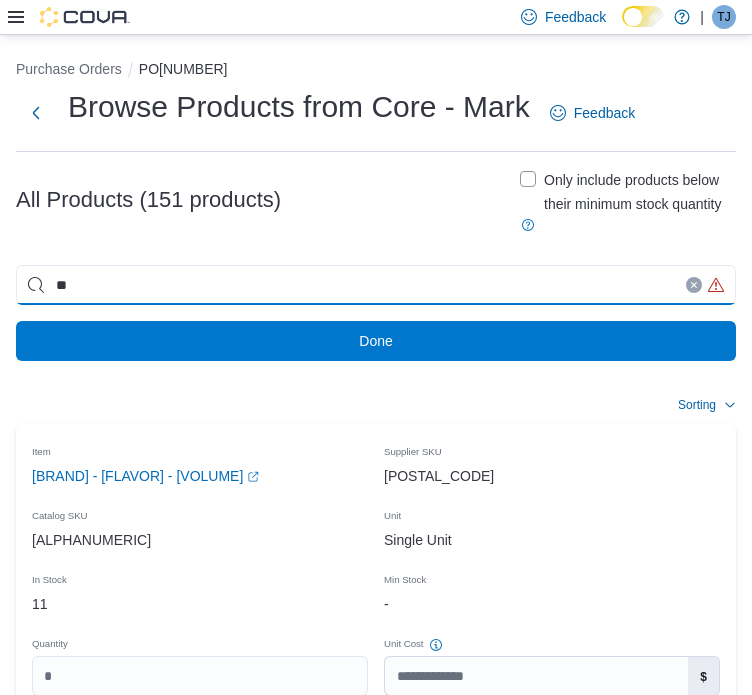 type on "**" 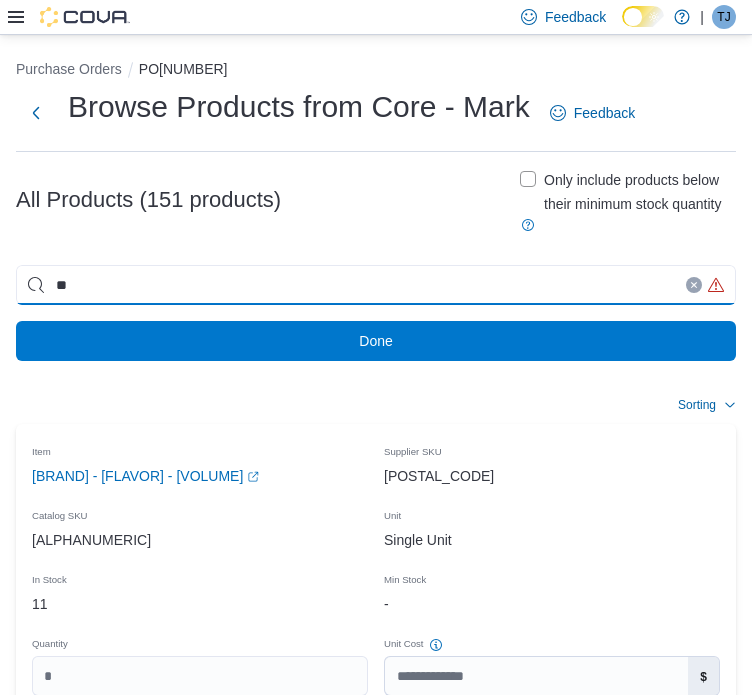 click on "**" at bounding box center (376, 285) 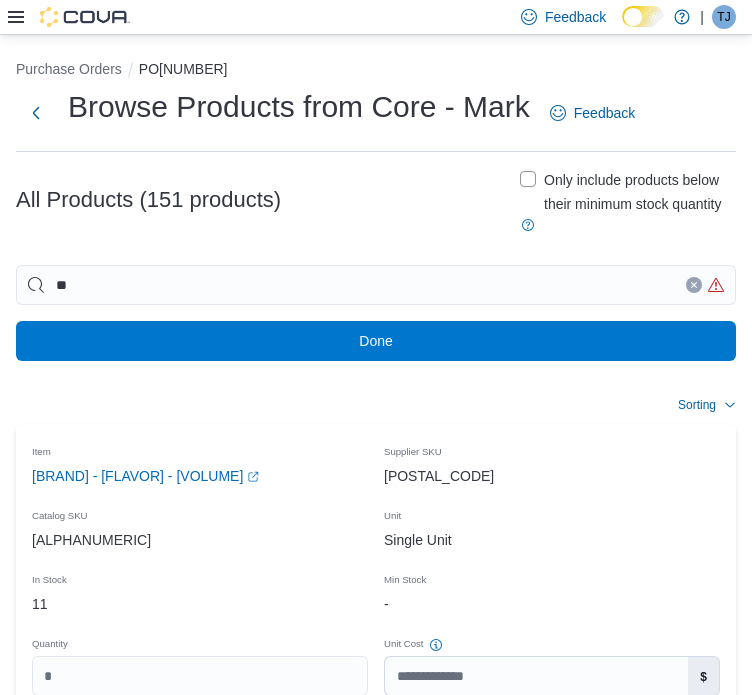 click 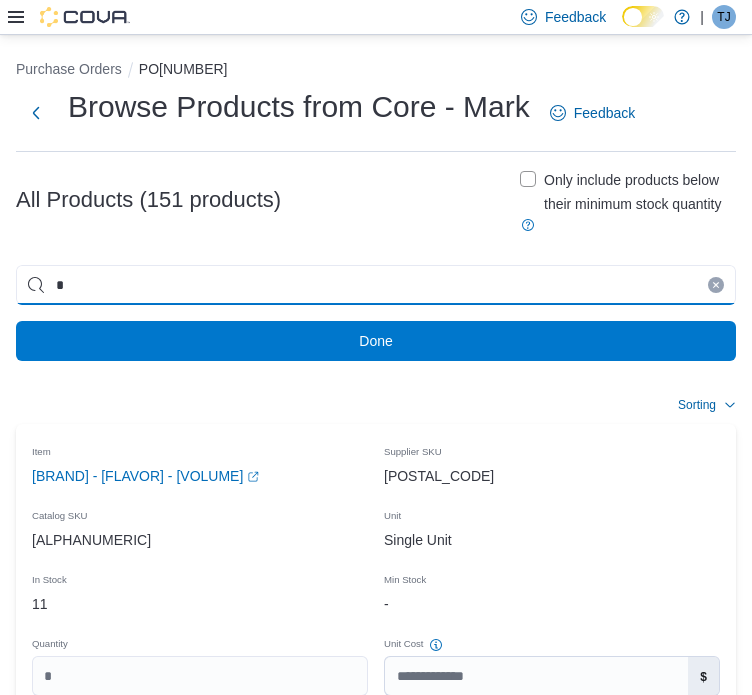 type on "*" 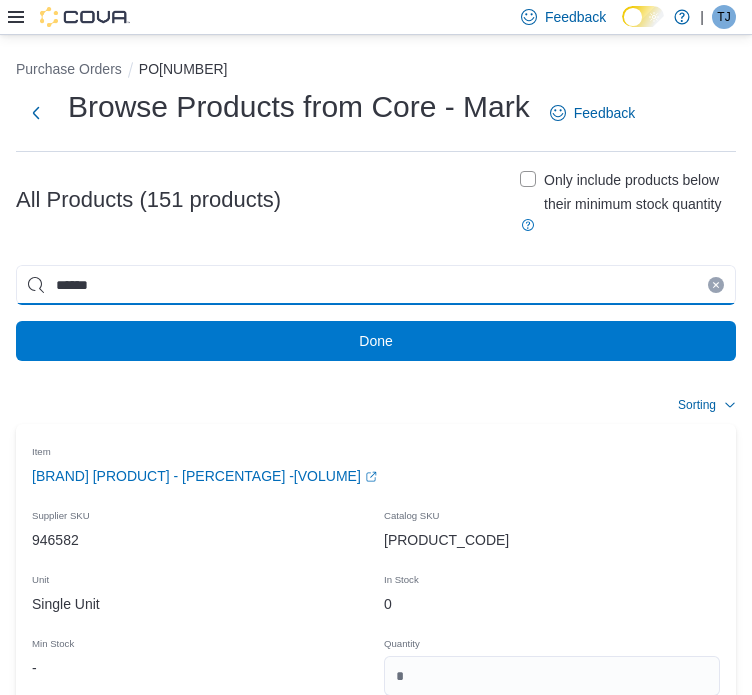 type on "******" 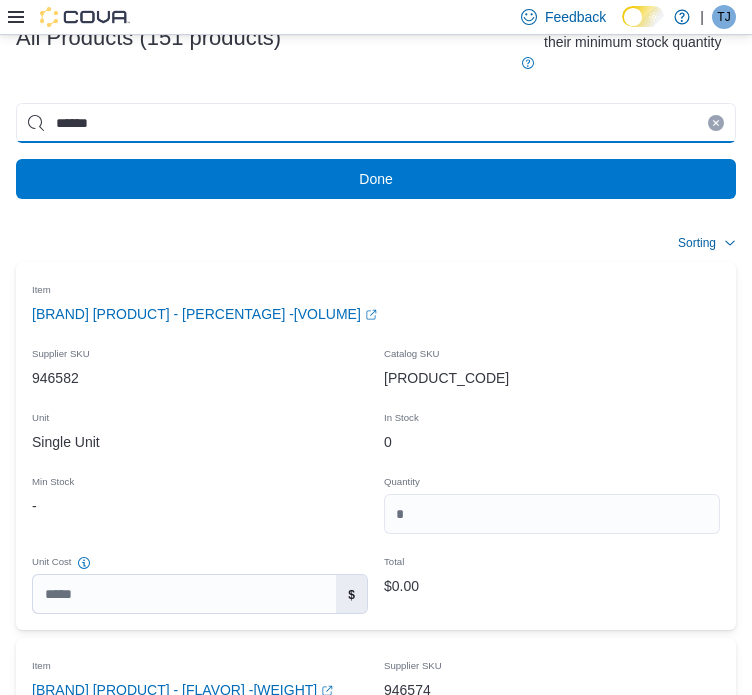 scroll, scrollTop: 165, scrollLeft: 0, axis: vertical 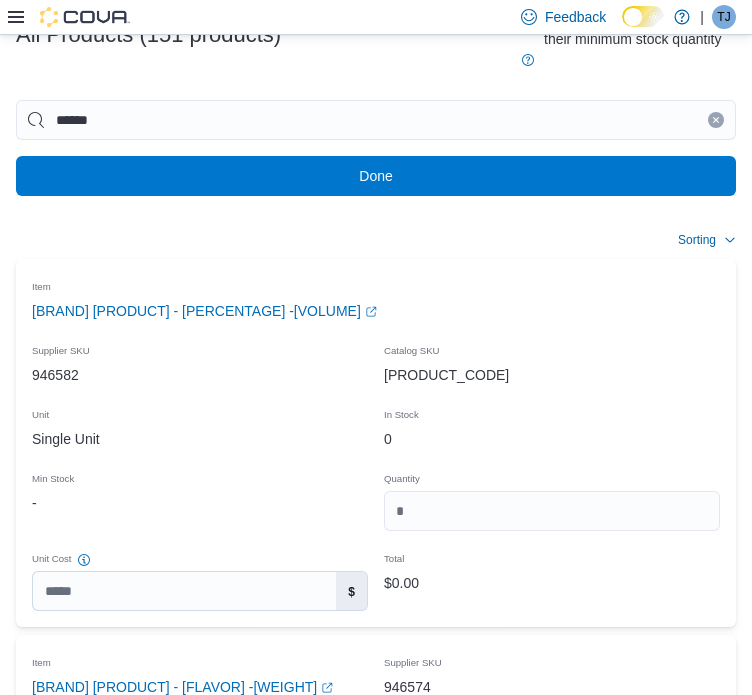 click on "Load More" at bounding box center (376, 1751) 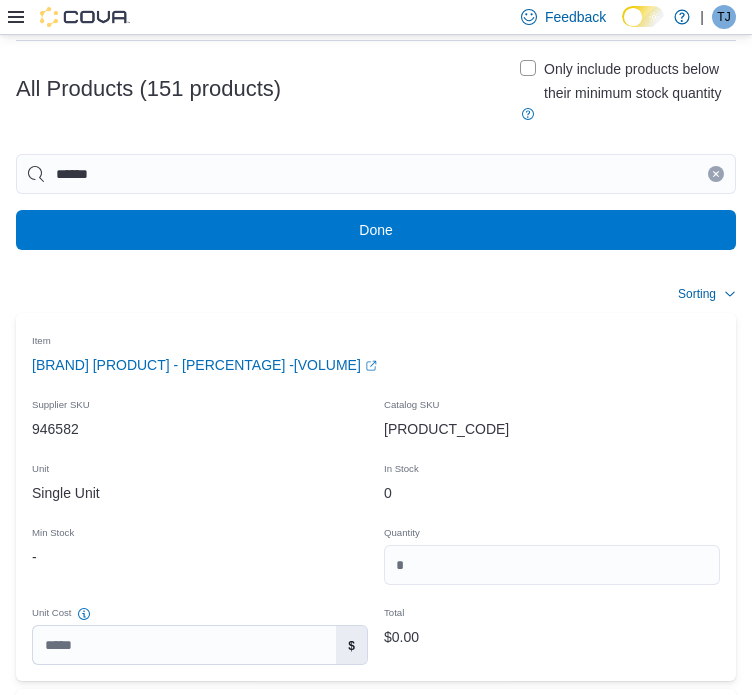 scroll, scrollTop: 0, scrollLeft: 0, axis: both 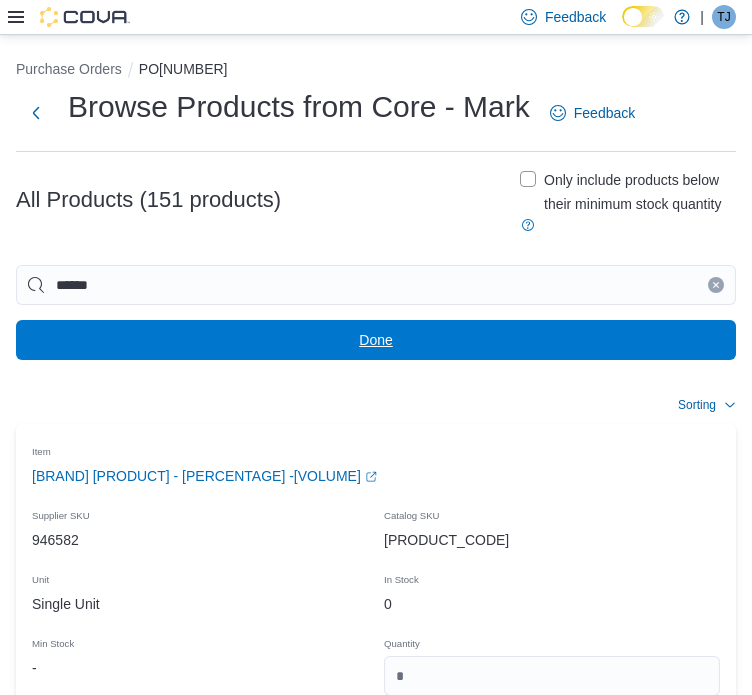 click on "Done" at bounding box center [376, 340] 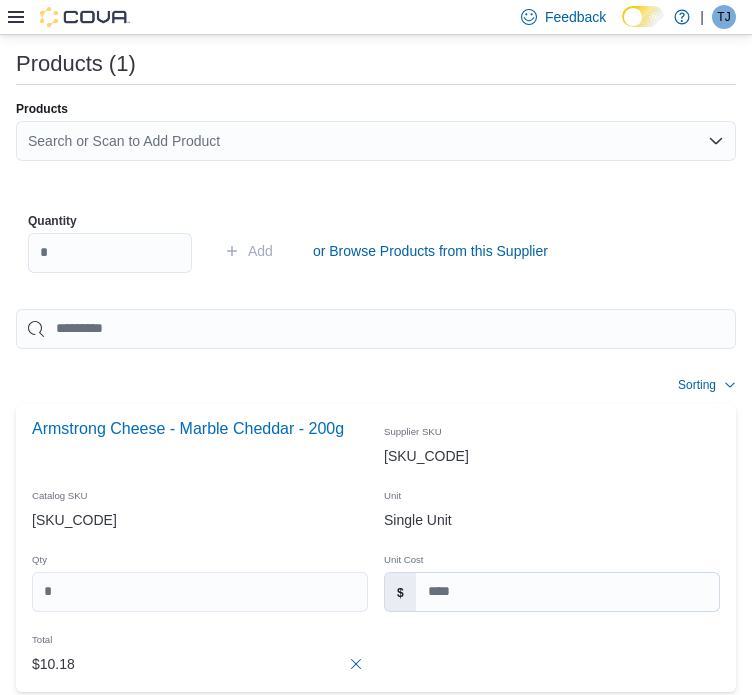 scroll, scrollTop: 818, scrollLeft: 0, axis: vertical 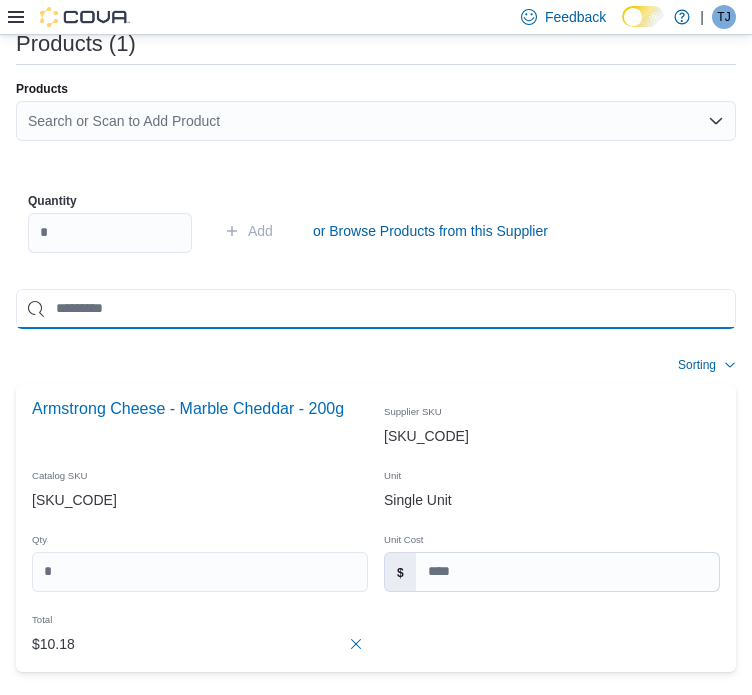 click at bounding box center [376, 309] 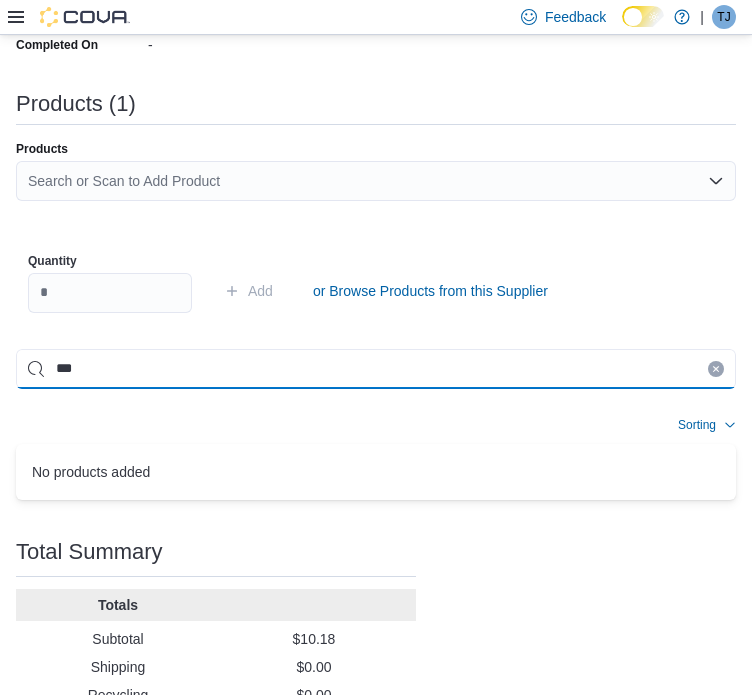 scroll, scrollTop: 818, scrollLeft: 0, axis: vertical 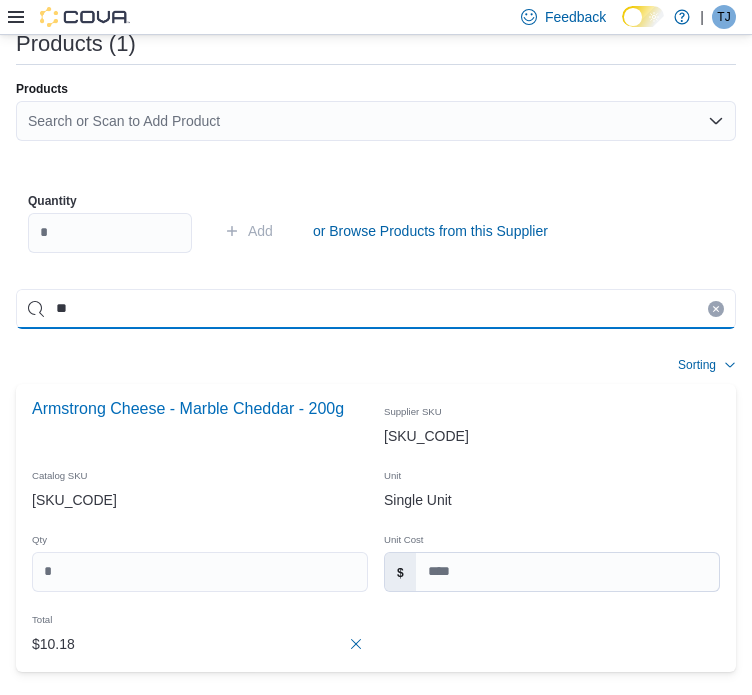 type on "*" 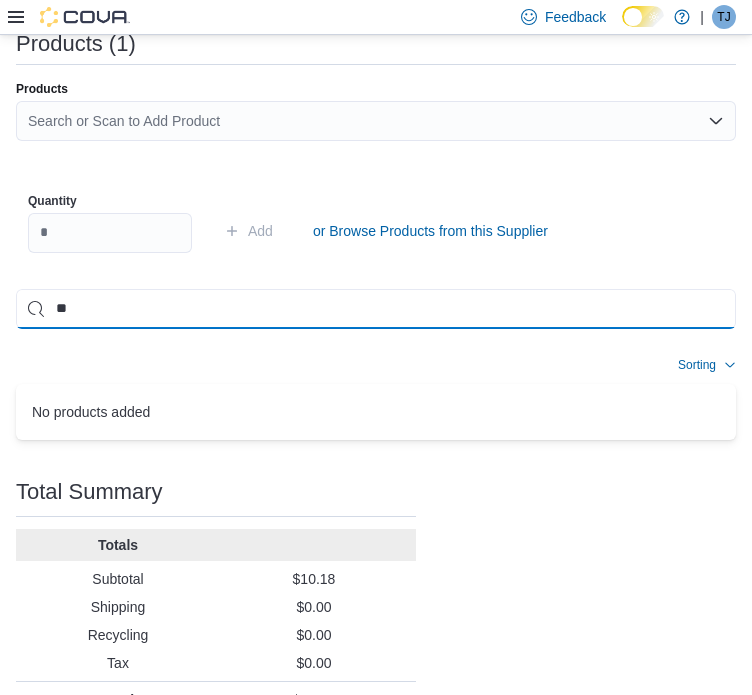 scroll, scrollTop: 758, scrollLeft: 0, axis: vertical 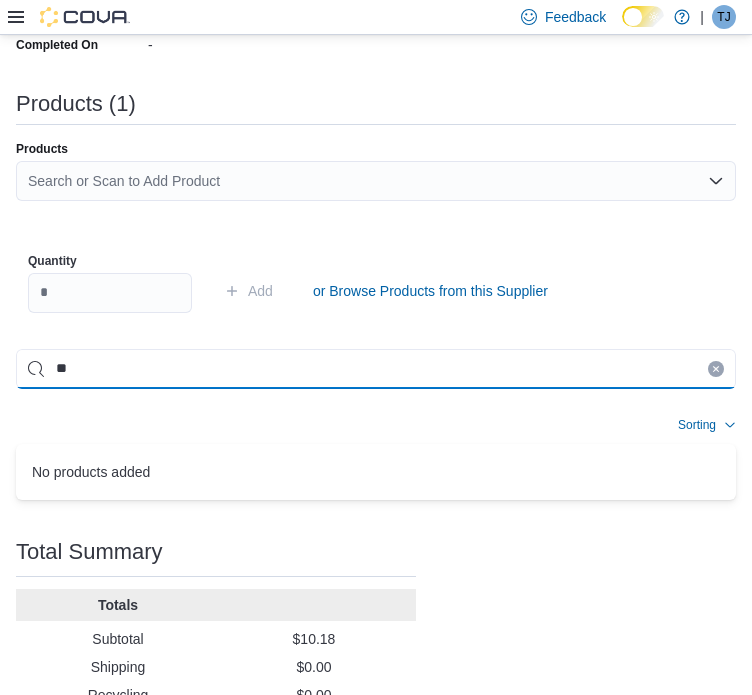 type on "*" 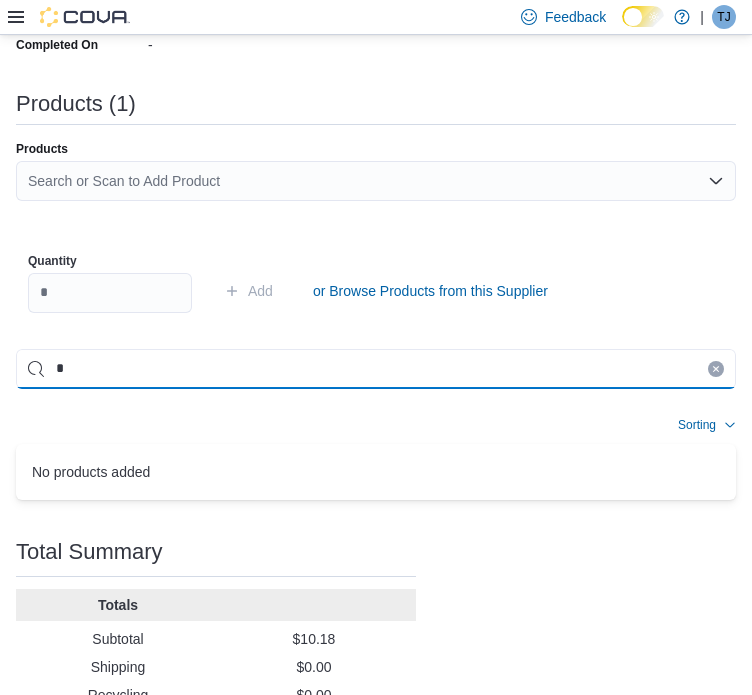 scroll, scrollTop: 818, scrollLeft: 0, axis: vertical 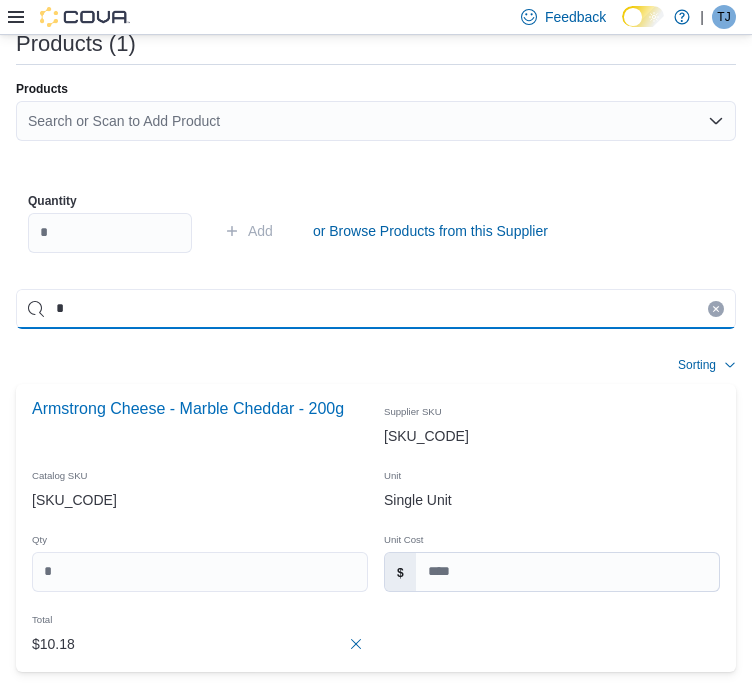 type 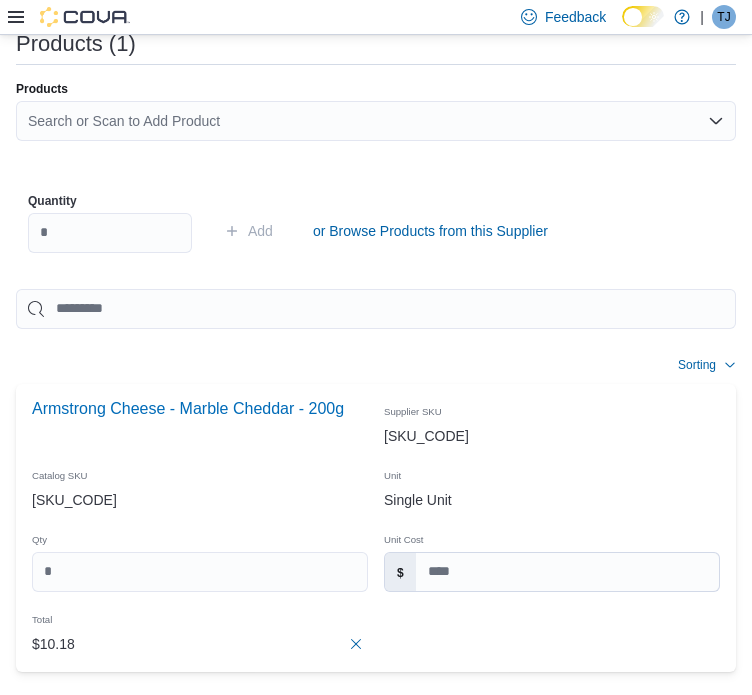 click on "Search or Scan to Add Product" at bounding box center [376, 121] 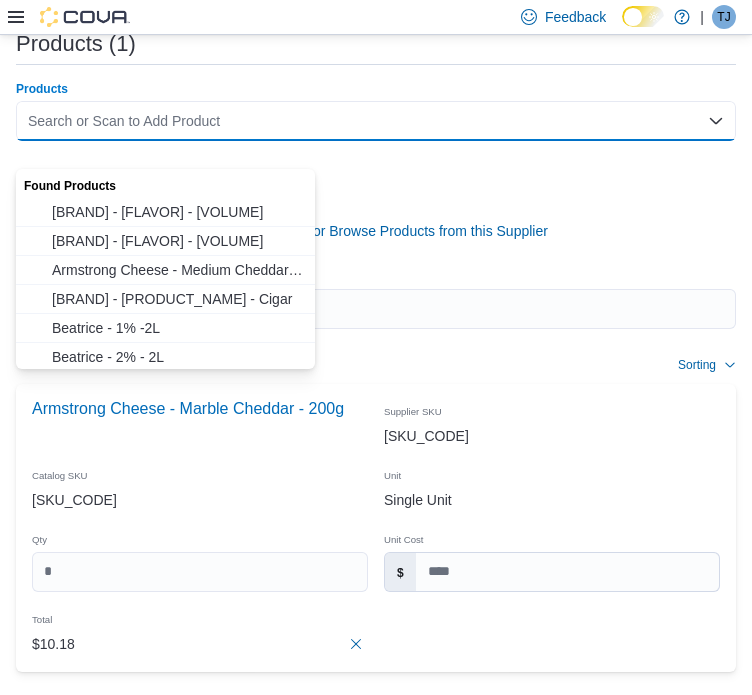 paste on "******" 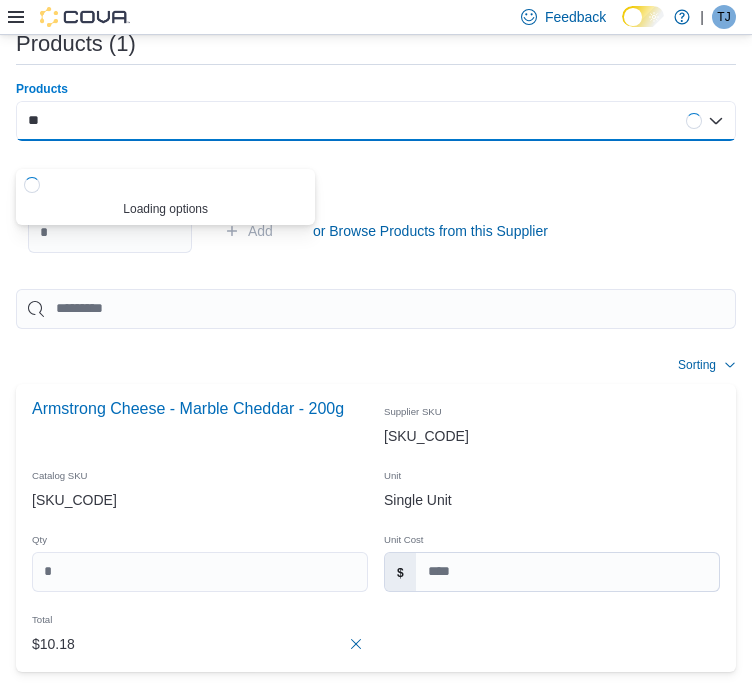 type on "*" 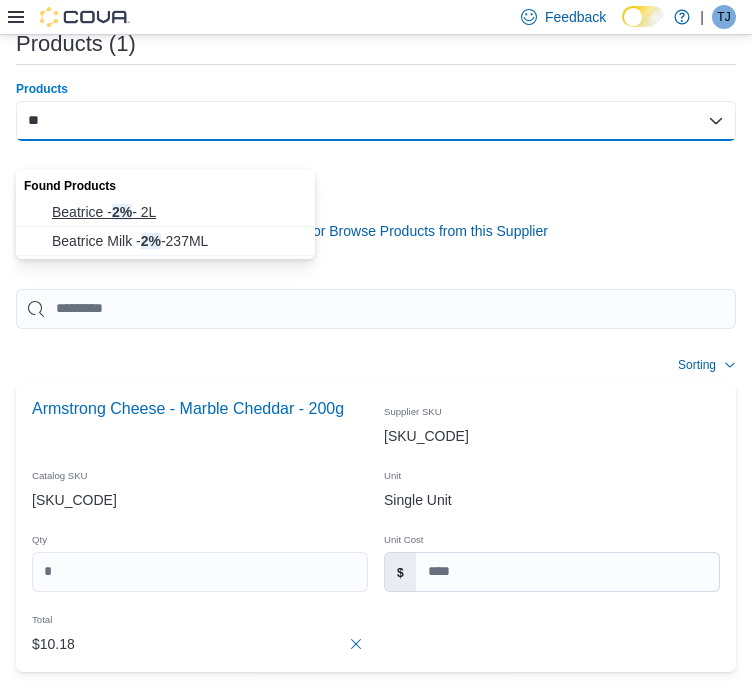 type on "**" 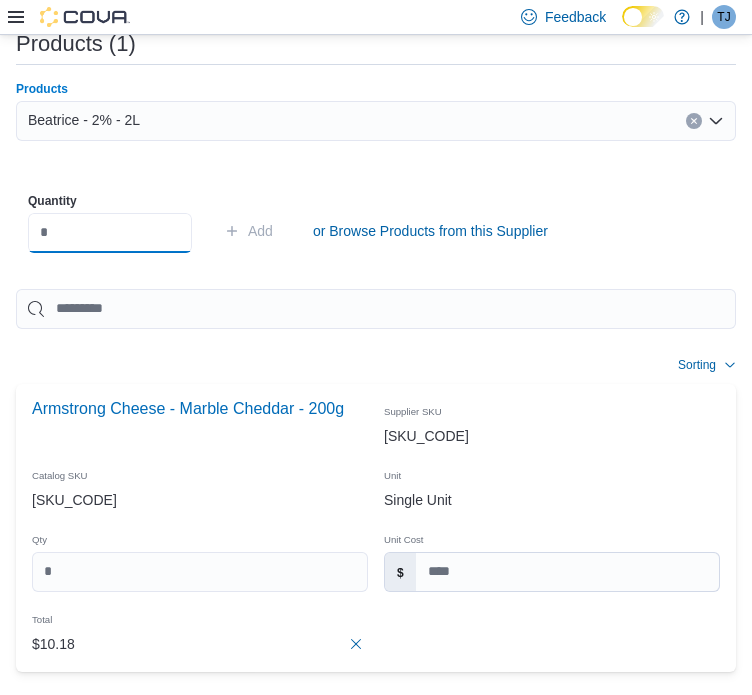 click at bounding box center [110, 233] 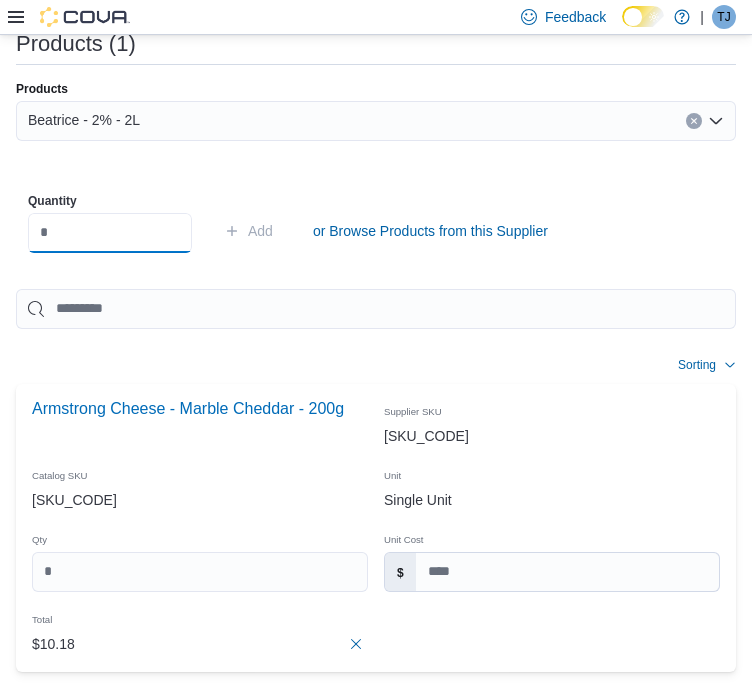 scroll, scrollTop: 0, scrollLeft: 6, axis: horizontal 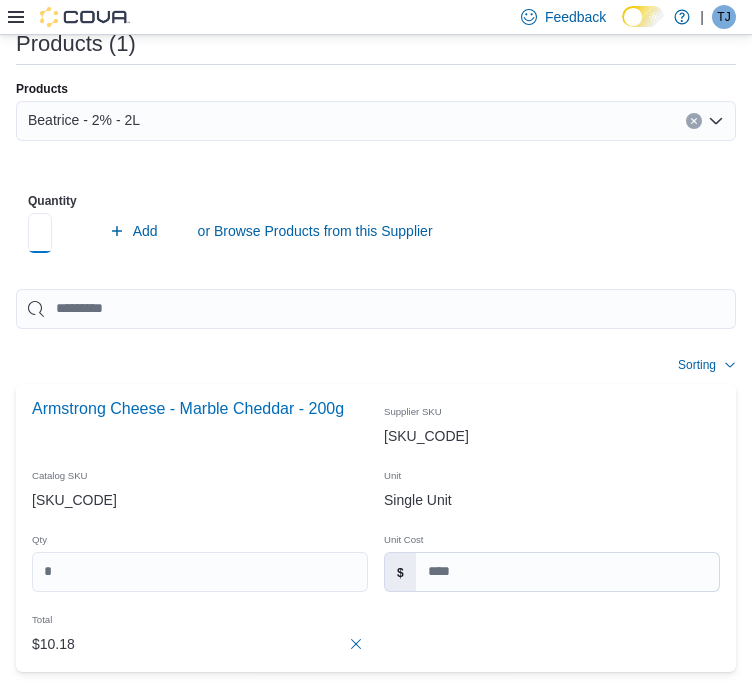 type on "*" 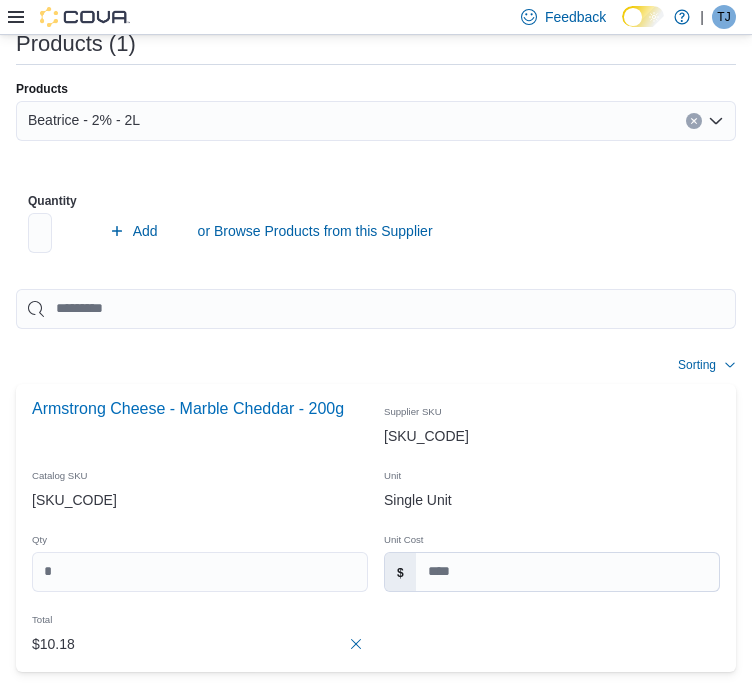 scroll, scrollTop: 0, scrollLeft: 0, axis: both 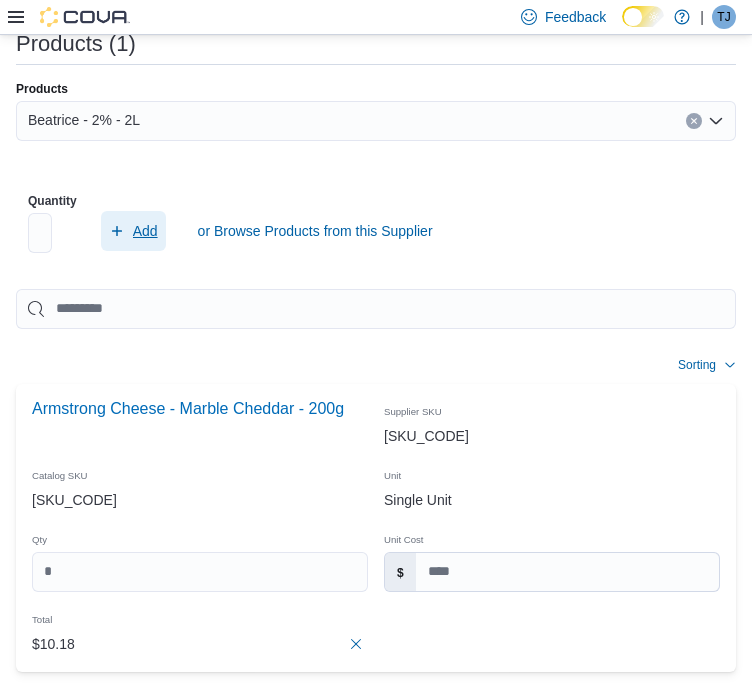 click on "Add" at bounding box center (133, 231) 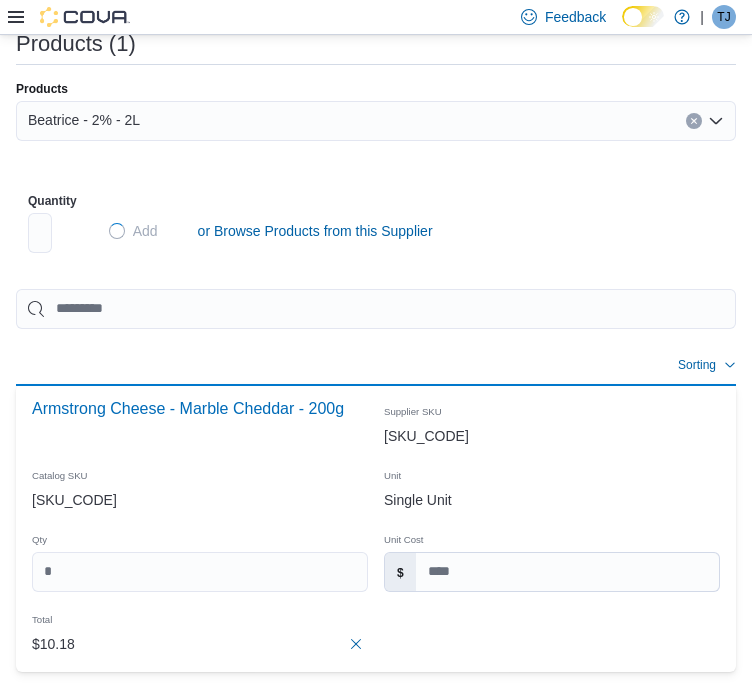 type 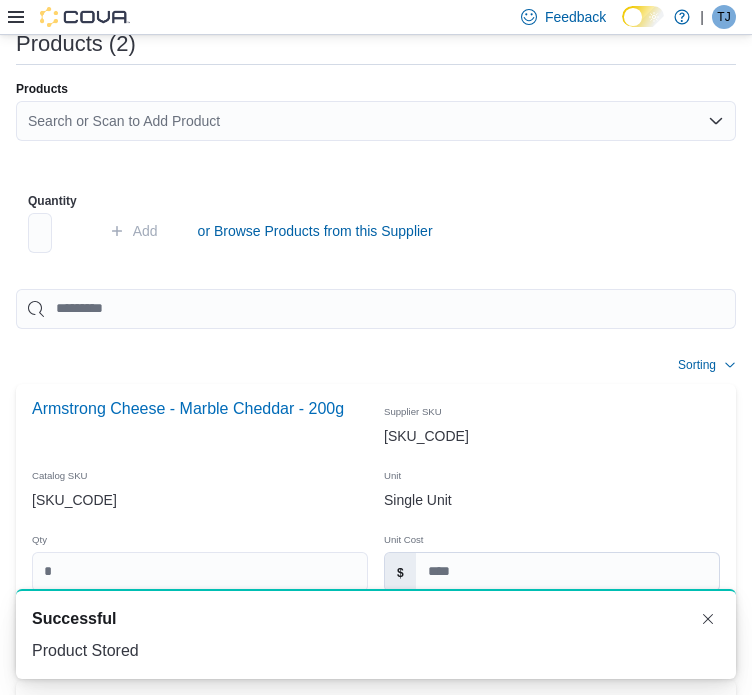 scroll, scrollTop: 0, scrollLeft: 0, axis: both 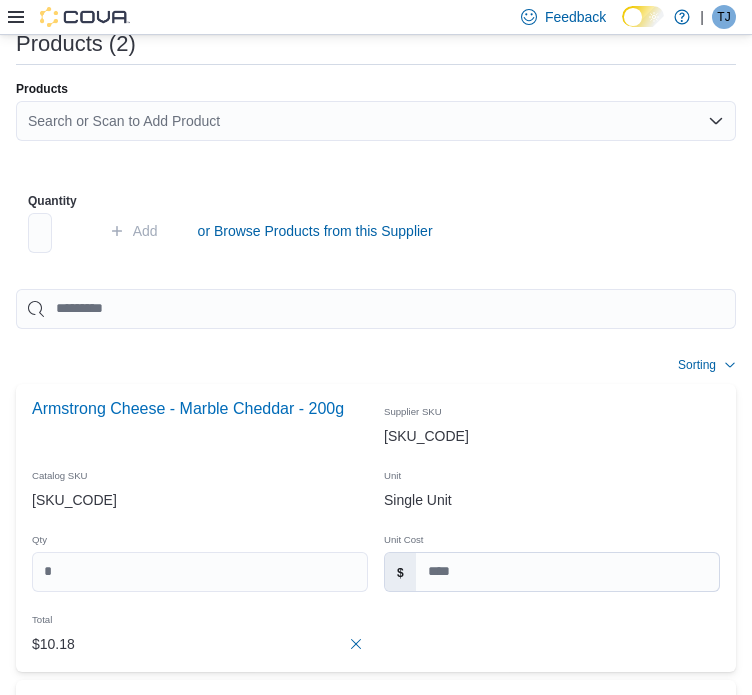 click on "Search or Scan to Add Product" at bounding box center [376, 121] 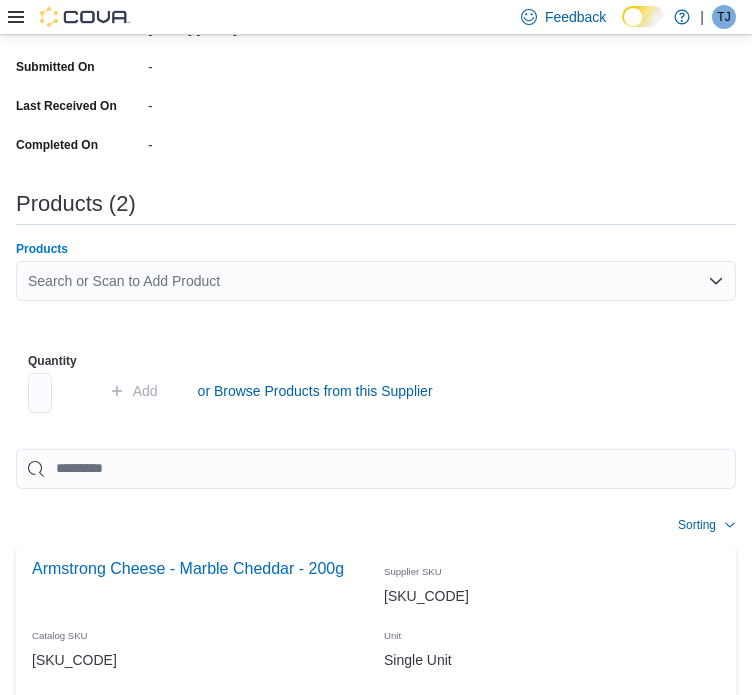 scroll, scrollTop: 618, scrollLeft: 0, axis: vertical 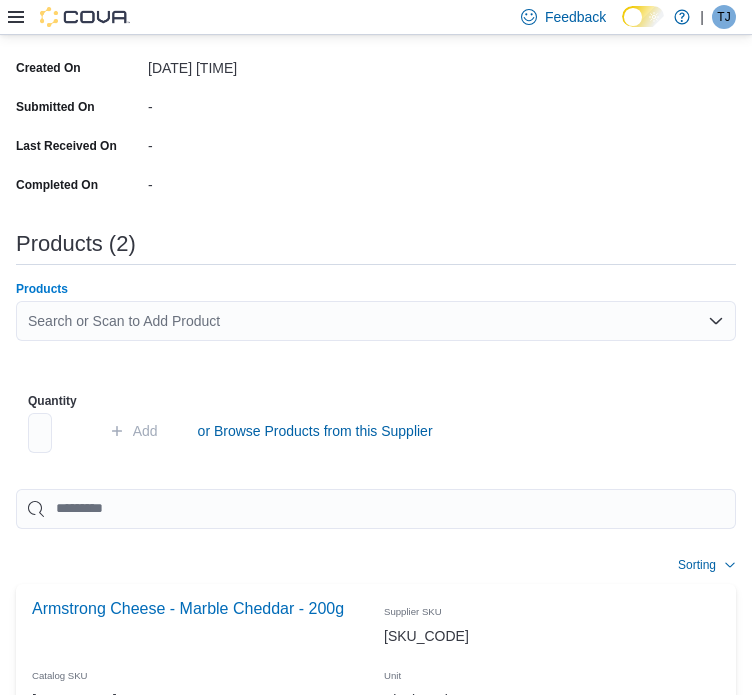click on "Search or Scan to Add Product Combo box. Selected. Combo box input. Search or Scan to Add Product. Type some text or, to display a list of choices, press Down Arrow. To exit the list of choices, press Escape." at bounding box center (376, 321) 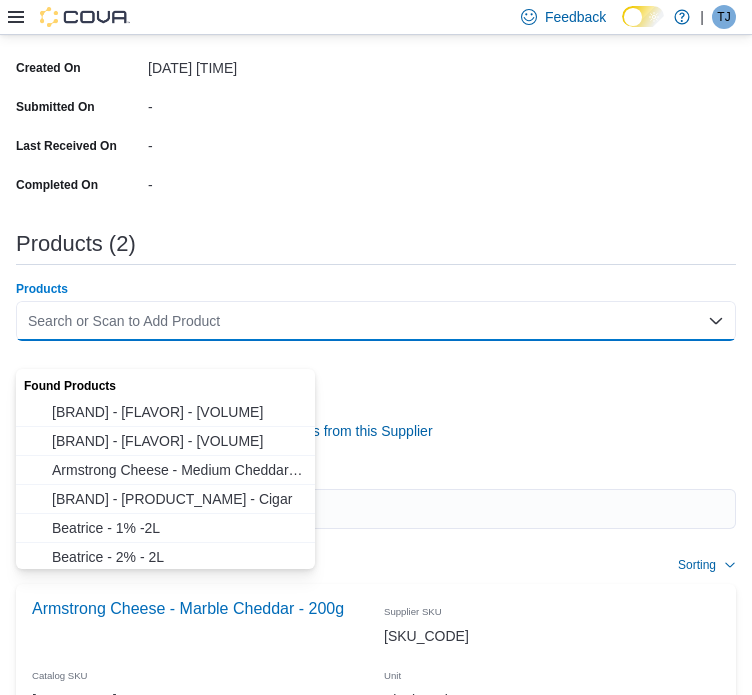 paste on "******" 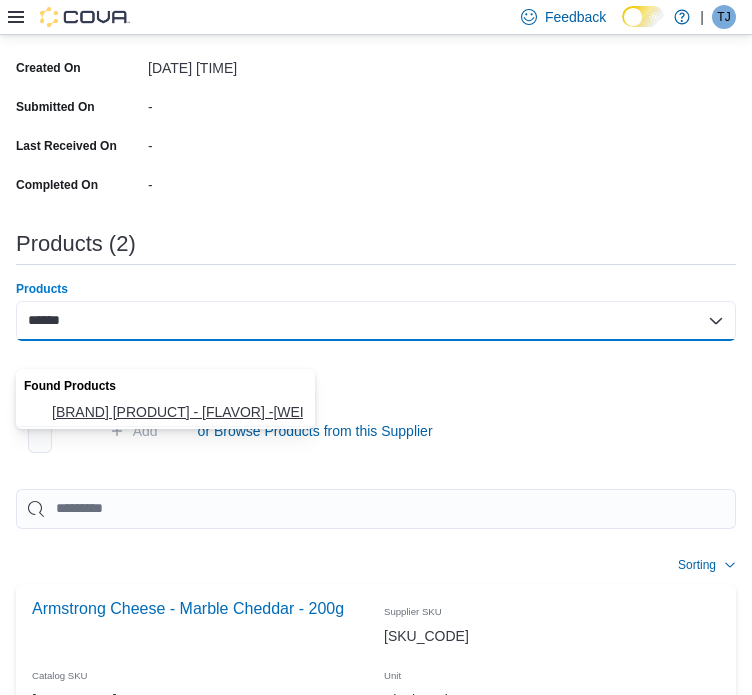 type on "******" 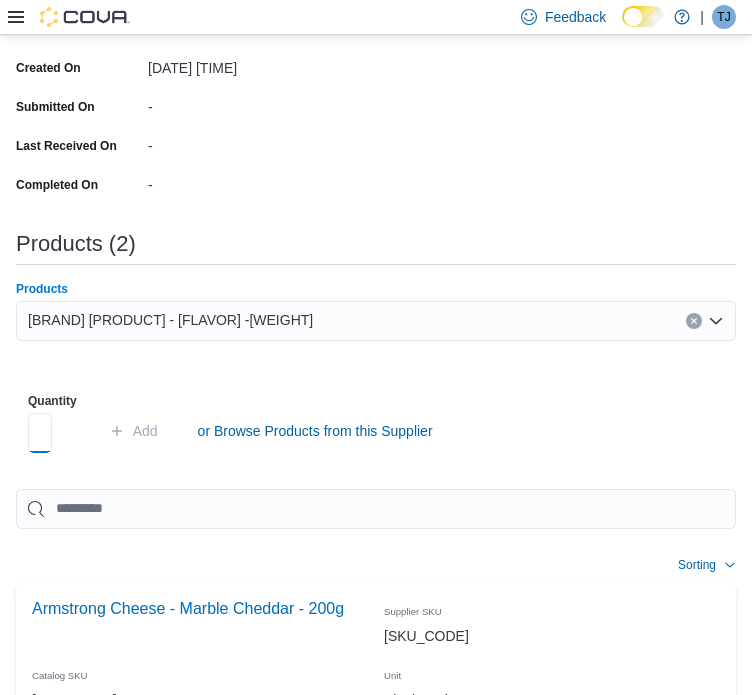 click at bounding box center [40, 433] 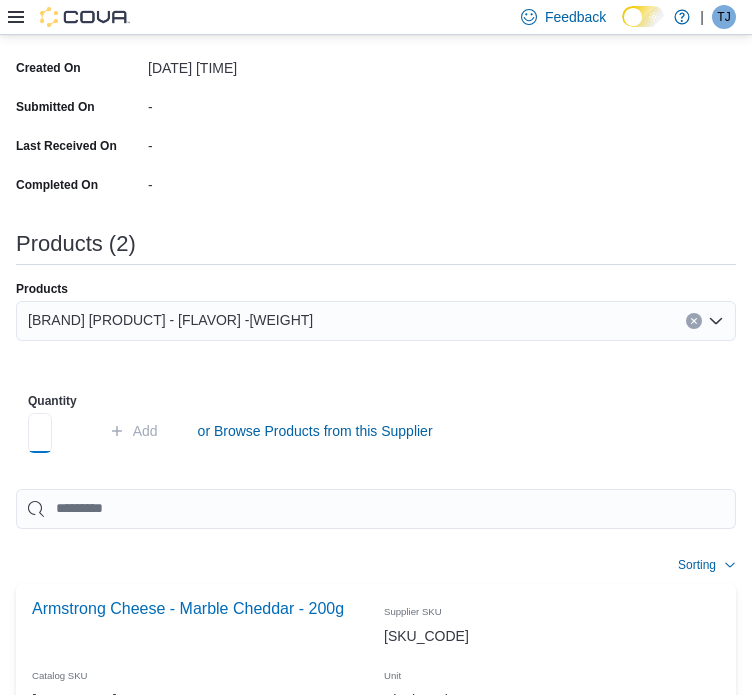 scroll, scrollTop: 0, scrollLeft: 6, axis: horizontal 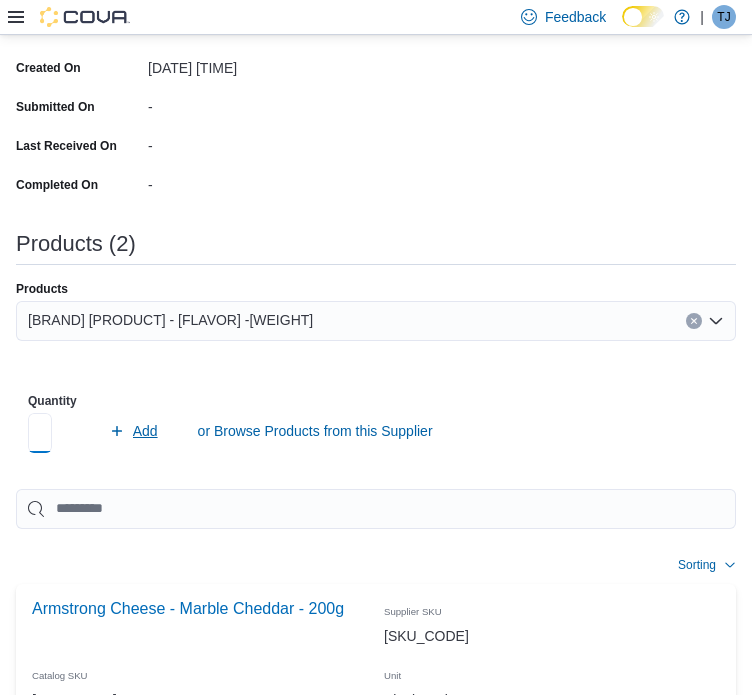 type on "*" 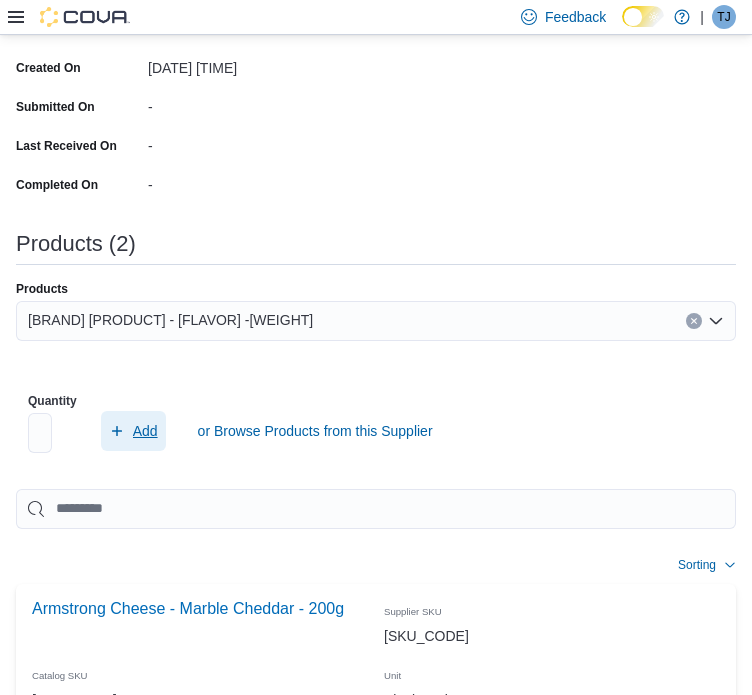 type 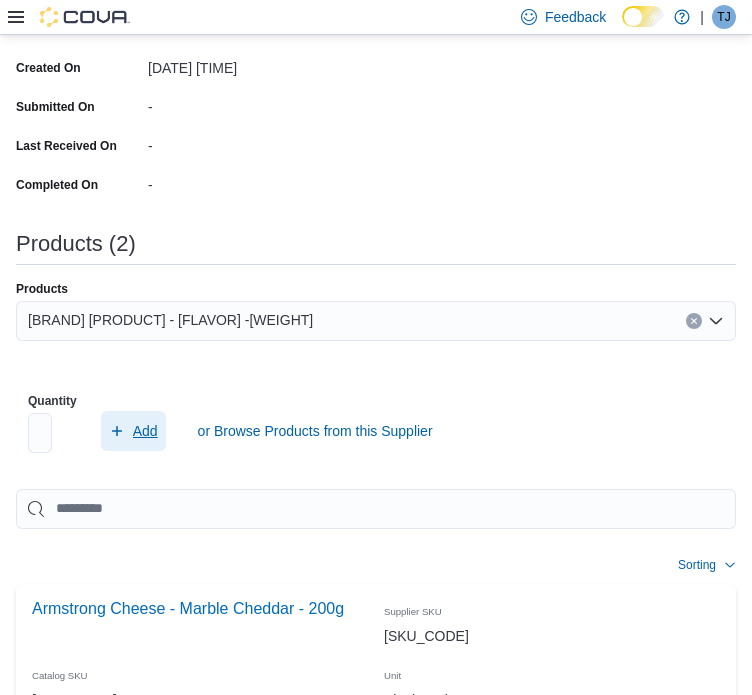 click on "Add" at bounding box center [133, 431] 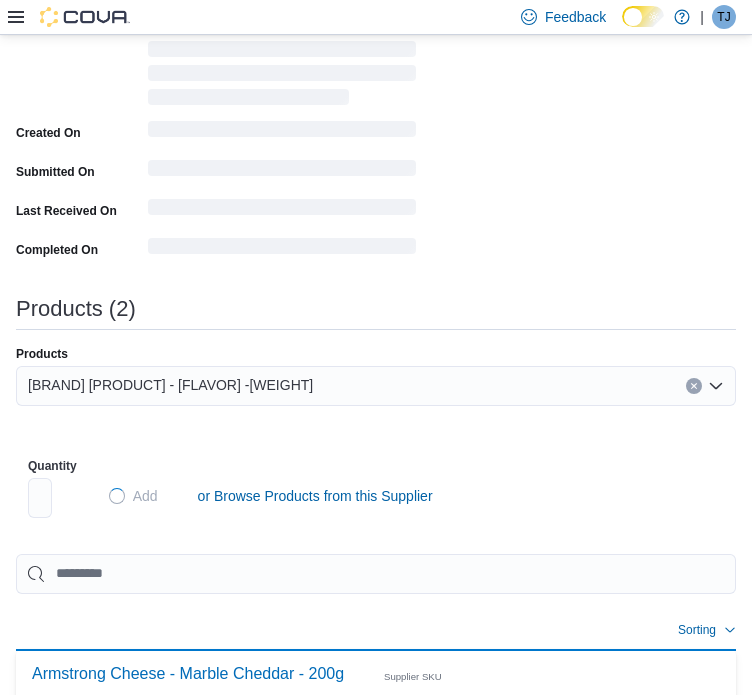 type 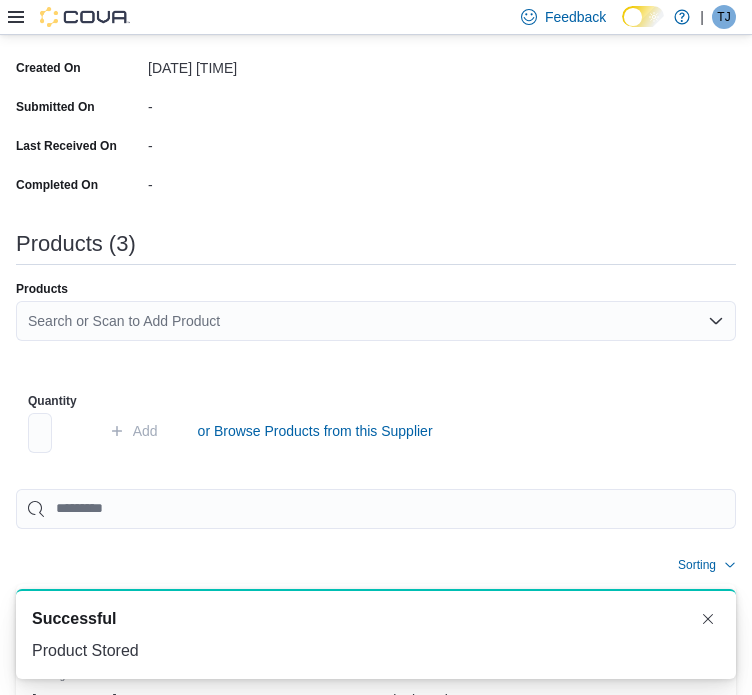 scroll, scrollTop: 0, scrollLeft: 0, axis: both 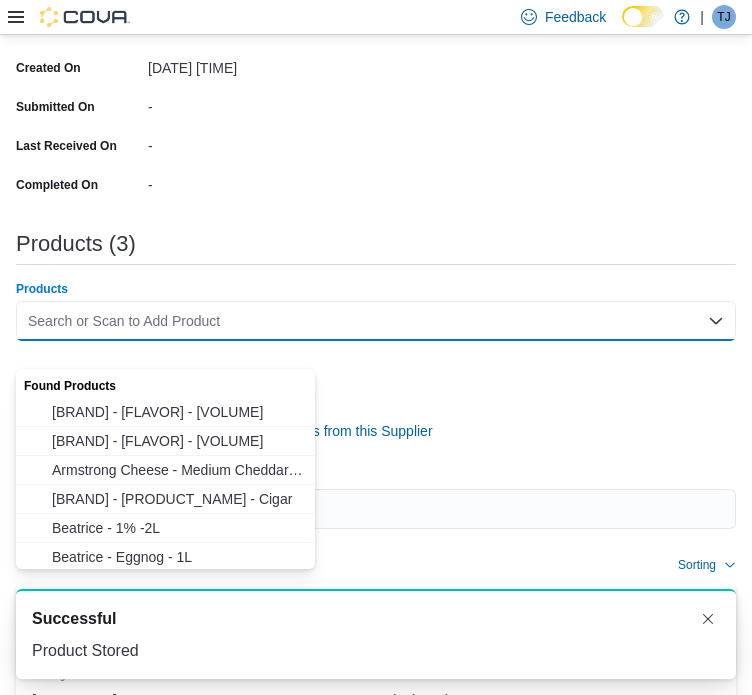 paste on "******" 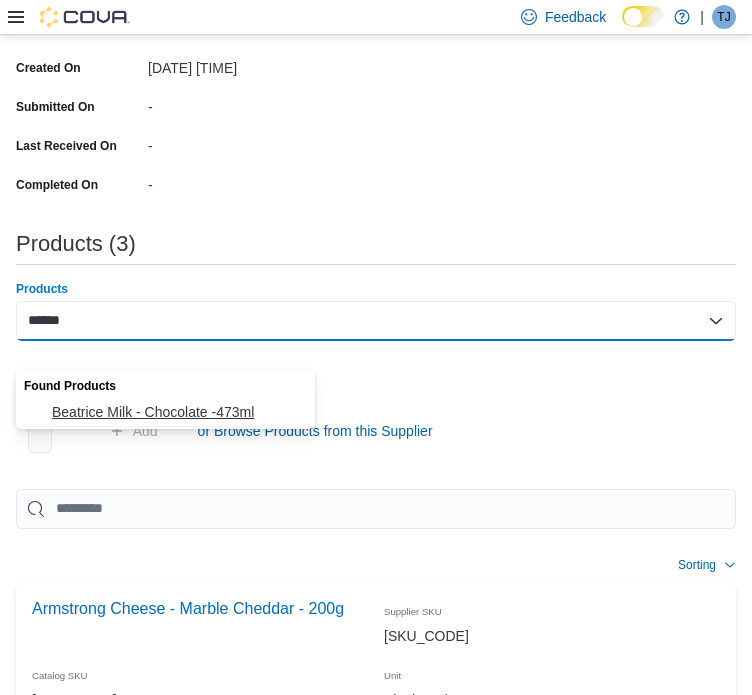 type on "******" 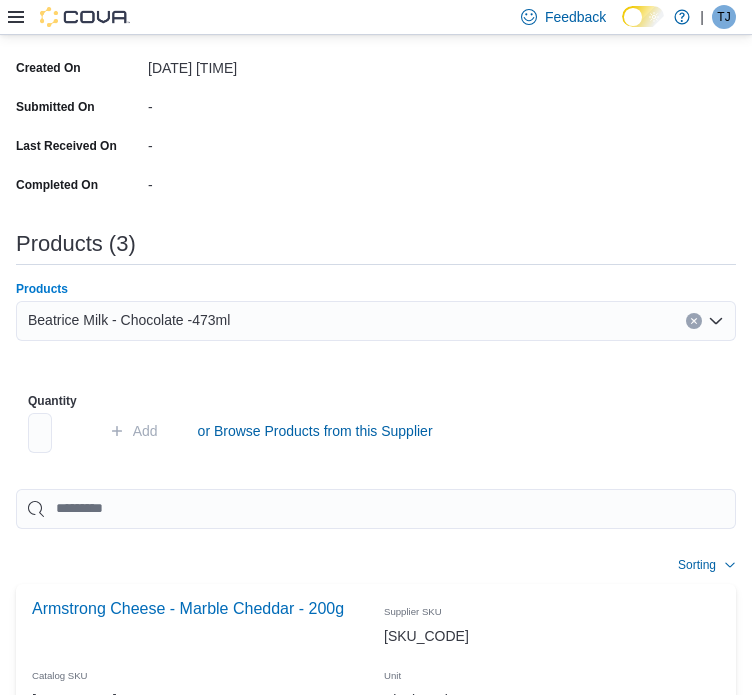 type 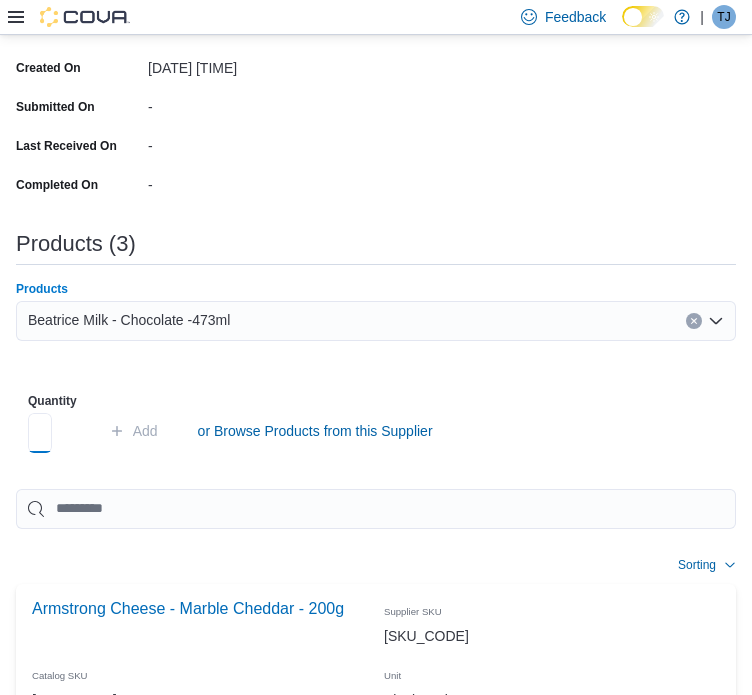 click at bounding box center (40, 433) 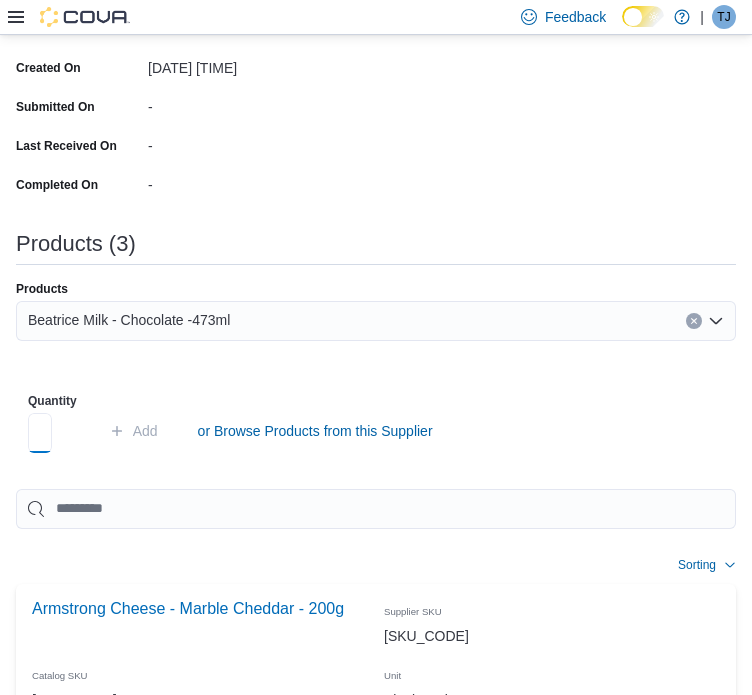 scroll, scrollTop: 0, scrollLeft: 6, axis: horizontal 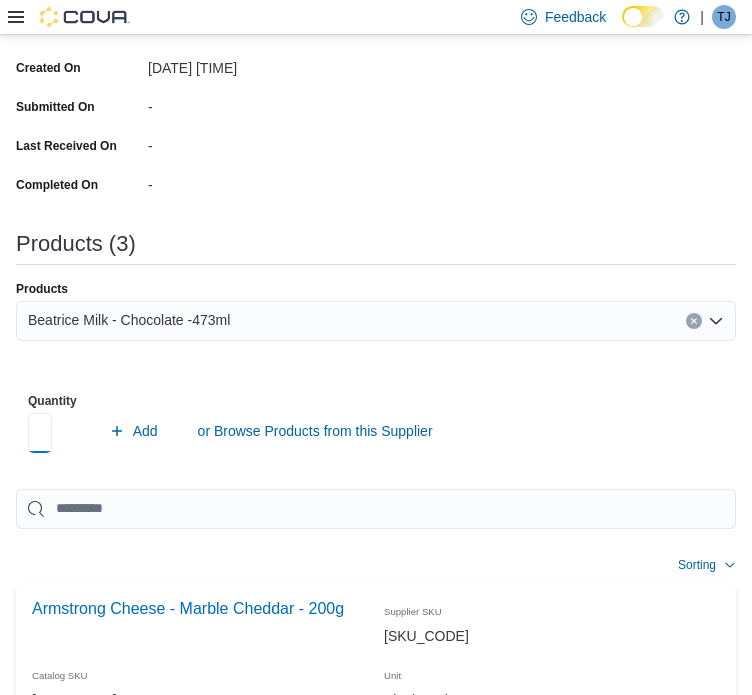 type on "*" 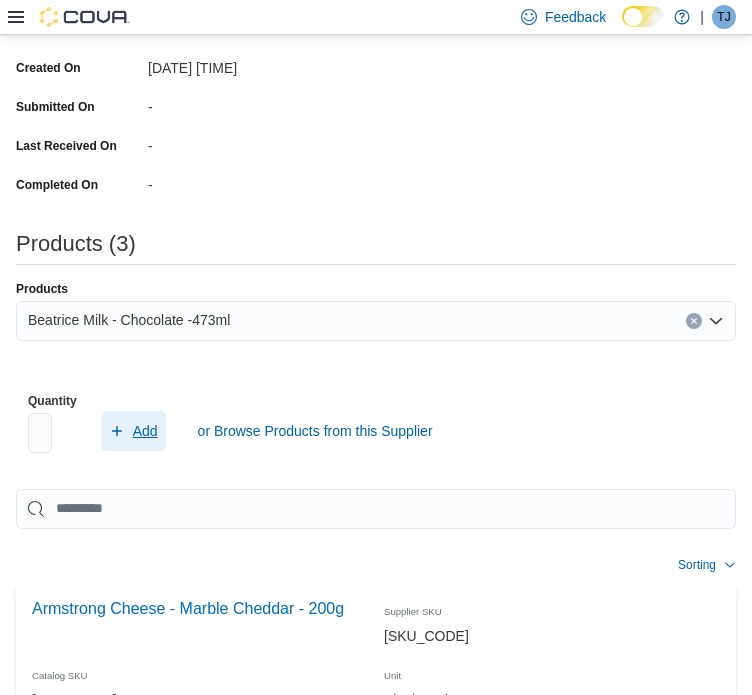 scroll, scrollTop: 0, scrollLeft: 0, axis: both 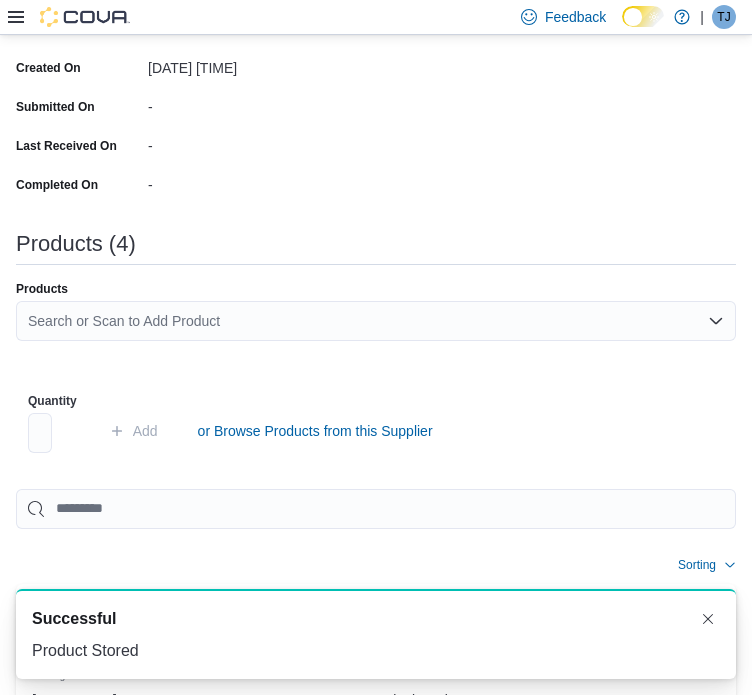 type 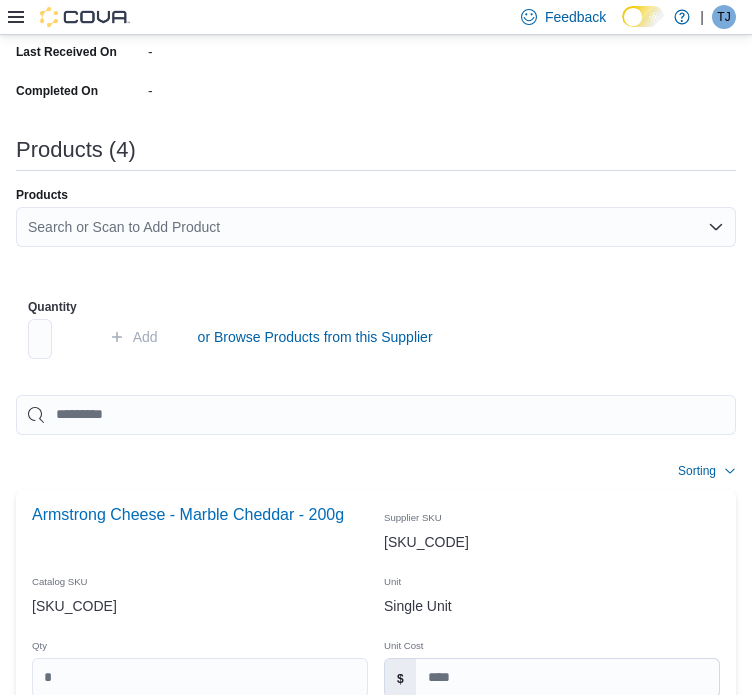 scroll, scrollTop: 709, scrollLeft: 0, axis: vertical 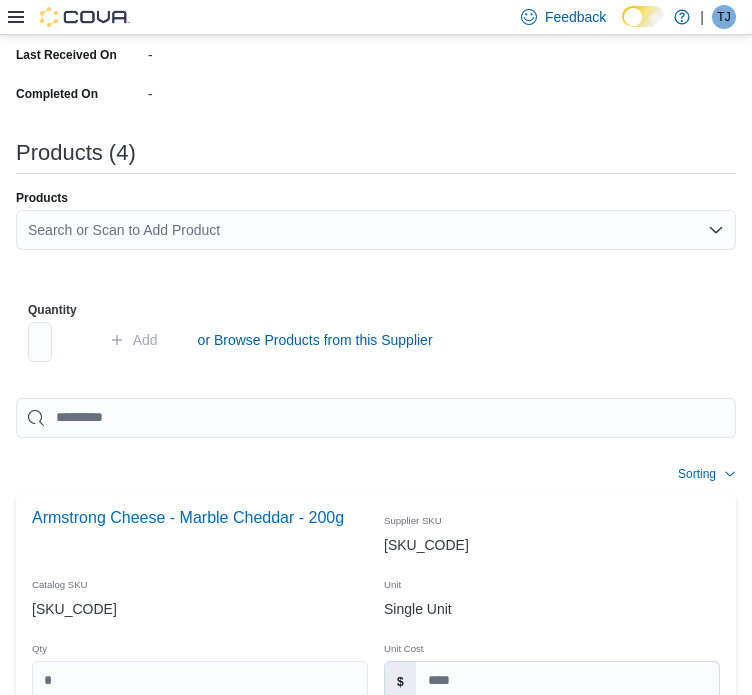 click on "Search or Scan to Add Product" at bounding box center (376, 230) 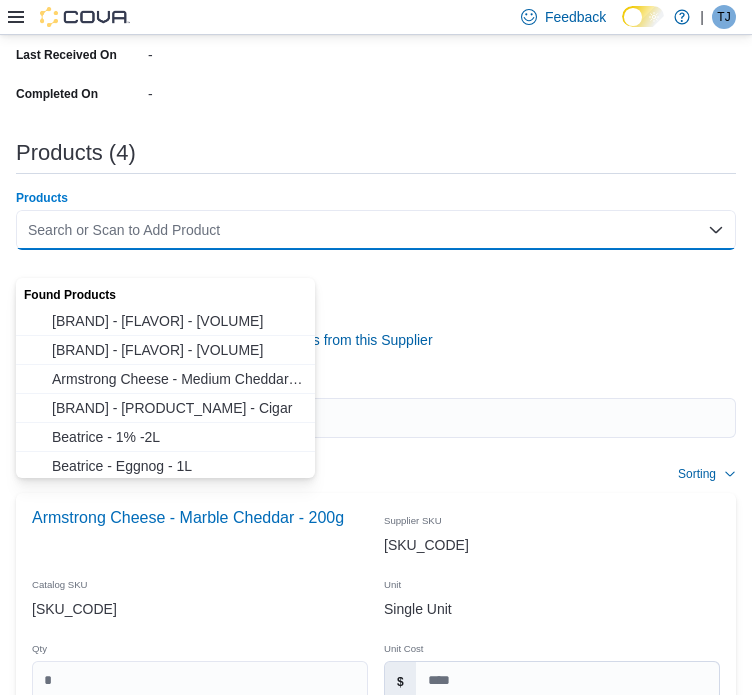 paste on "******" 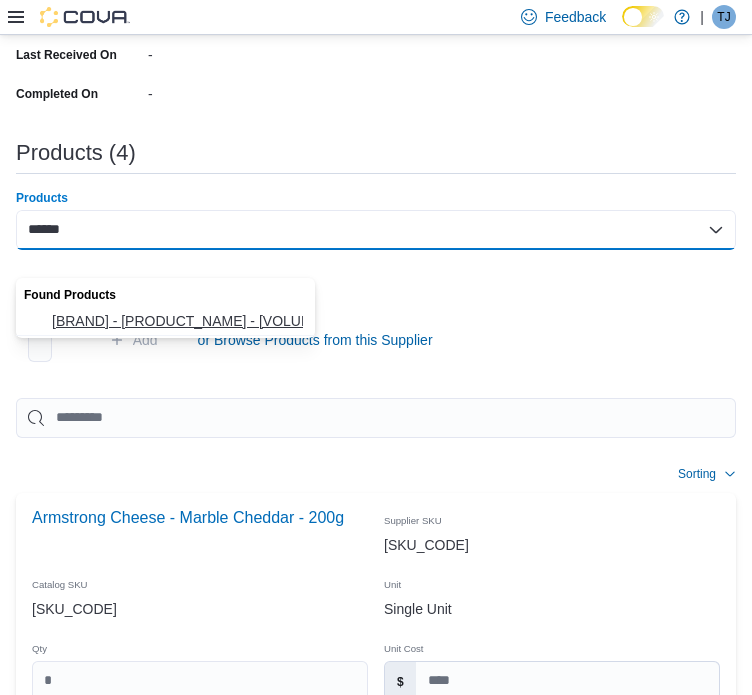 type on "******" 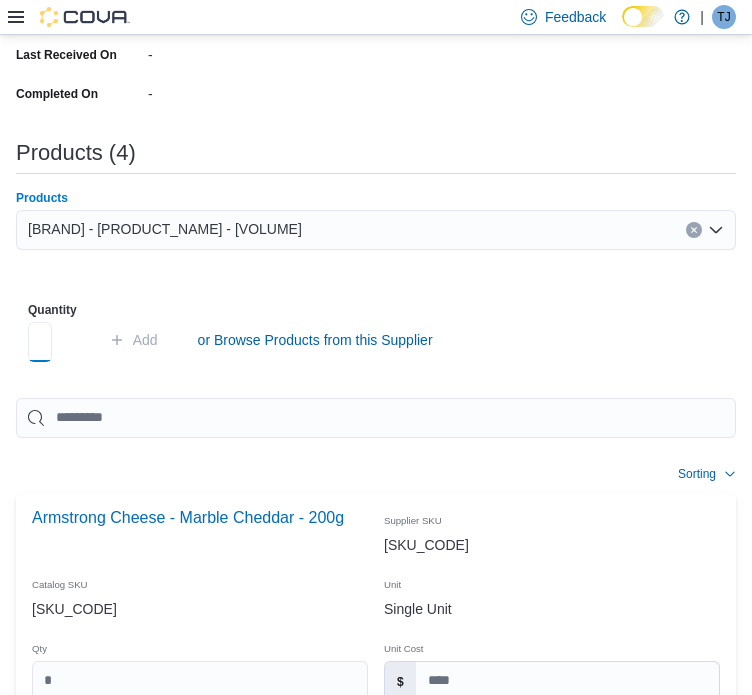 click at bounding box center (40, 342) 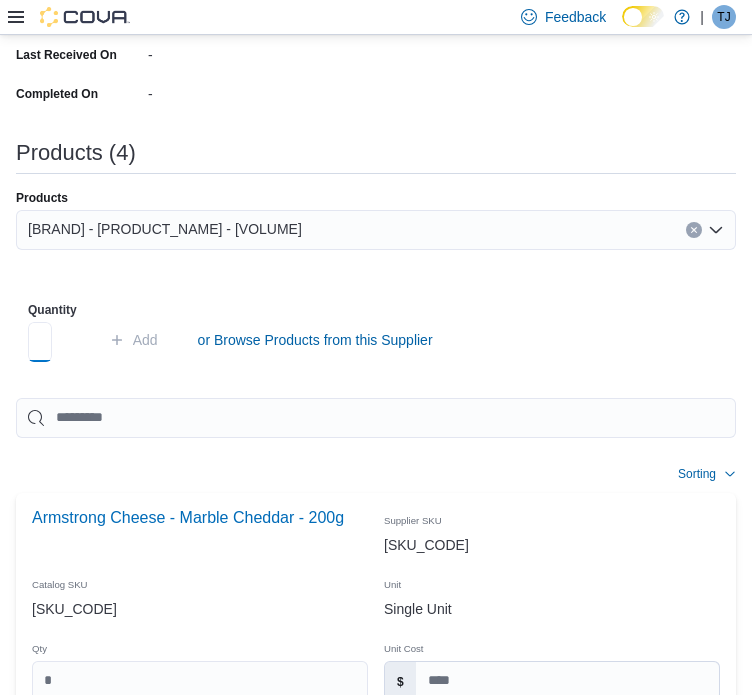 scroll, scrollTop: 0, scrollLeft: 6, axis: horizontal 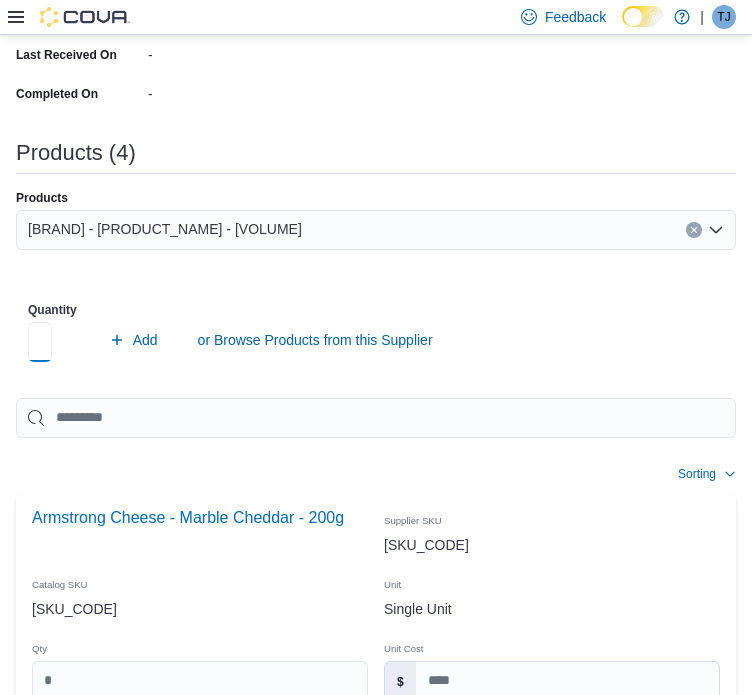 type on "*" 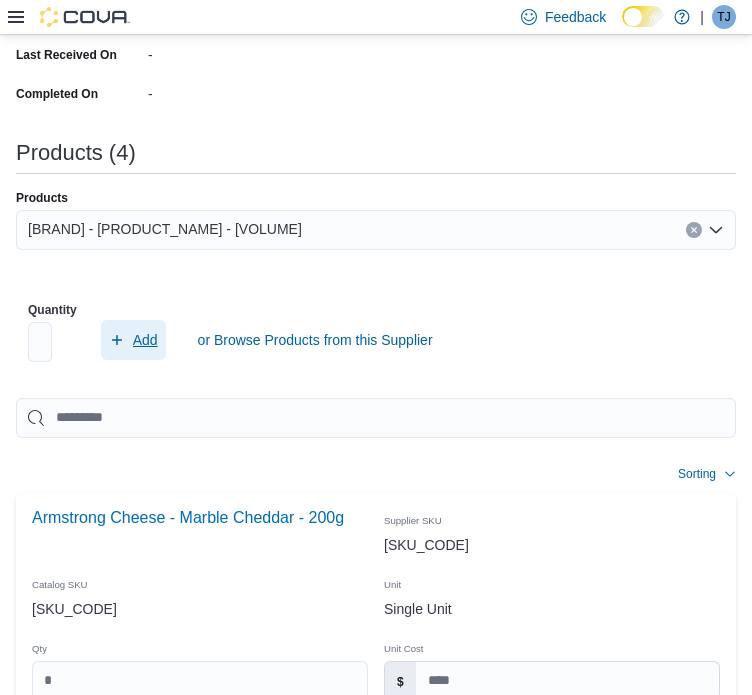 scroll, scrollTop: 0, scrollLeft: 0, axis: both 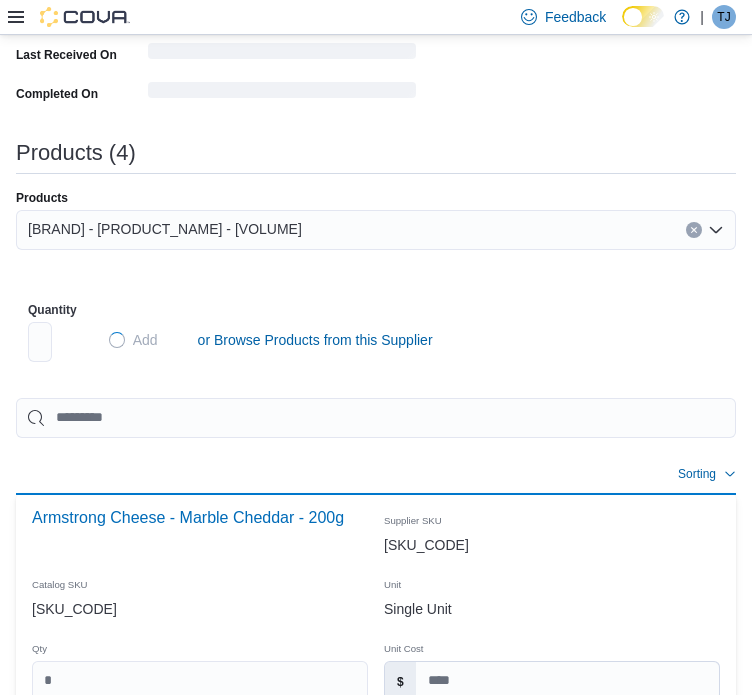type 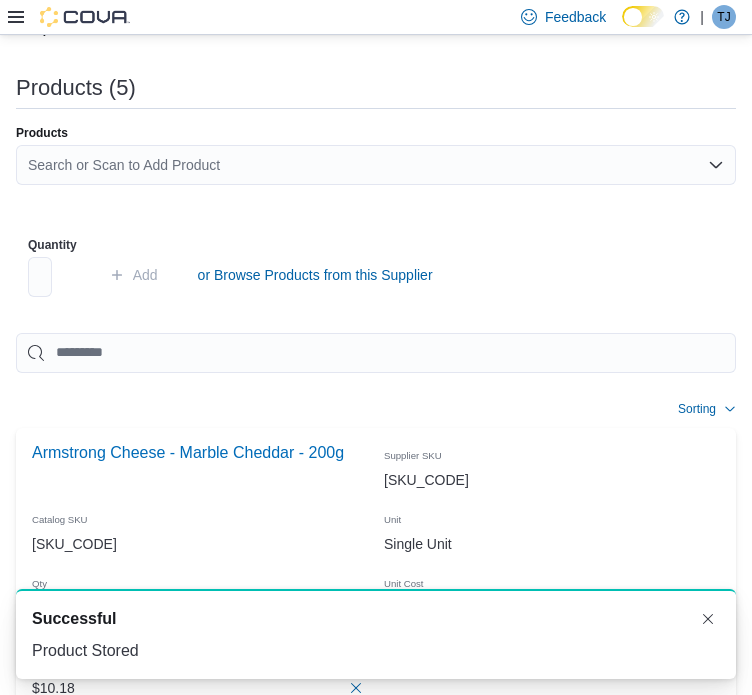 scroll, scrollTop: 709, scrollLeft: 0, axis: vertical 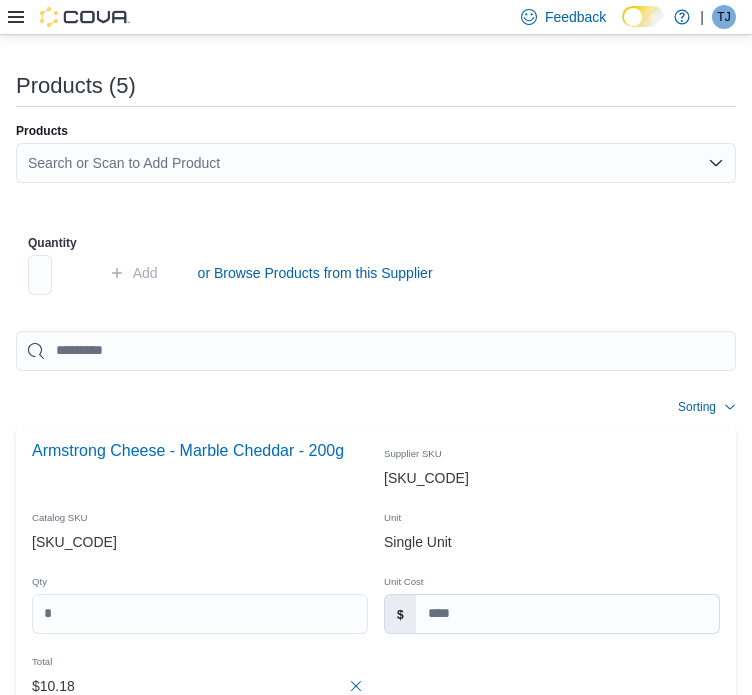 click on "Search or Scan to Add Product" at bounding box center (376, 163) 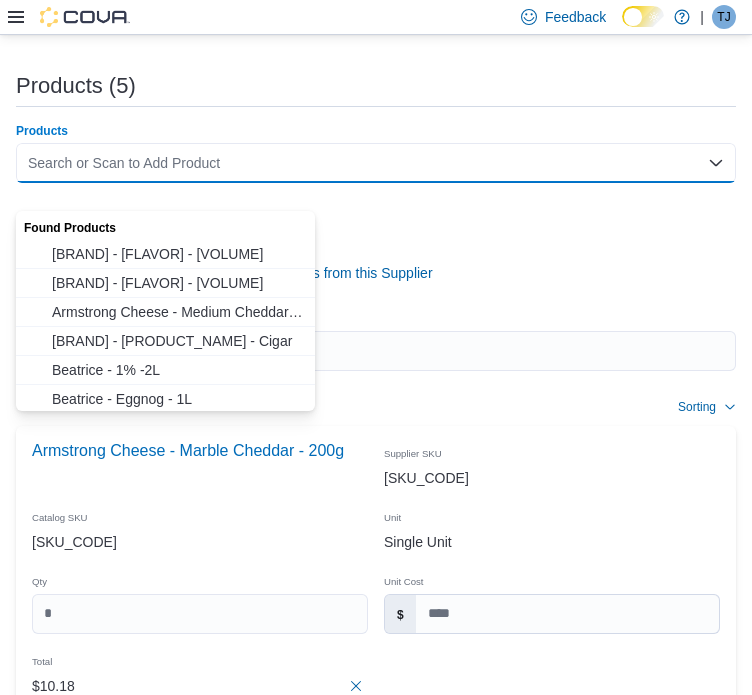paste on "******" 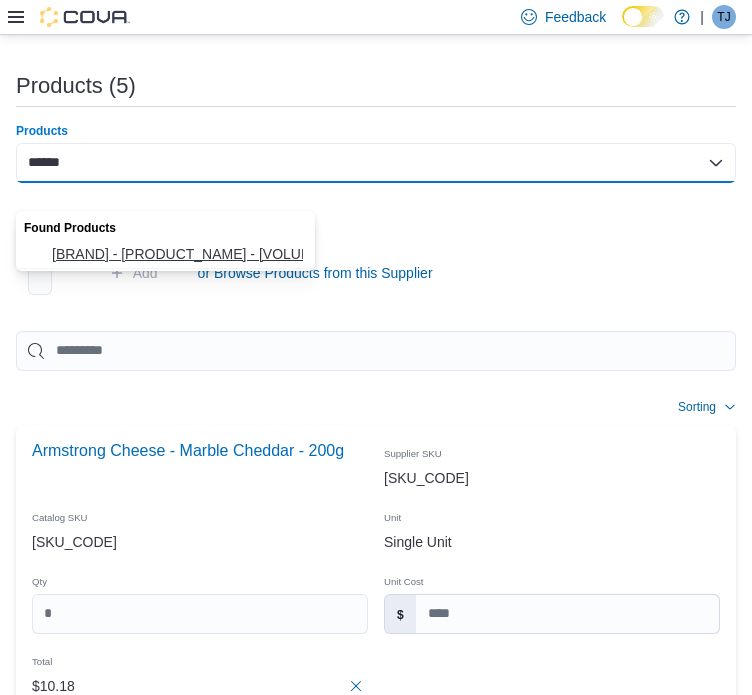 type on "******" 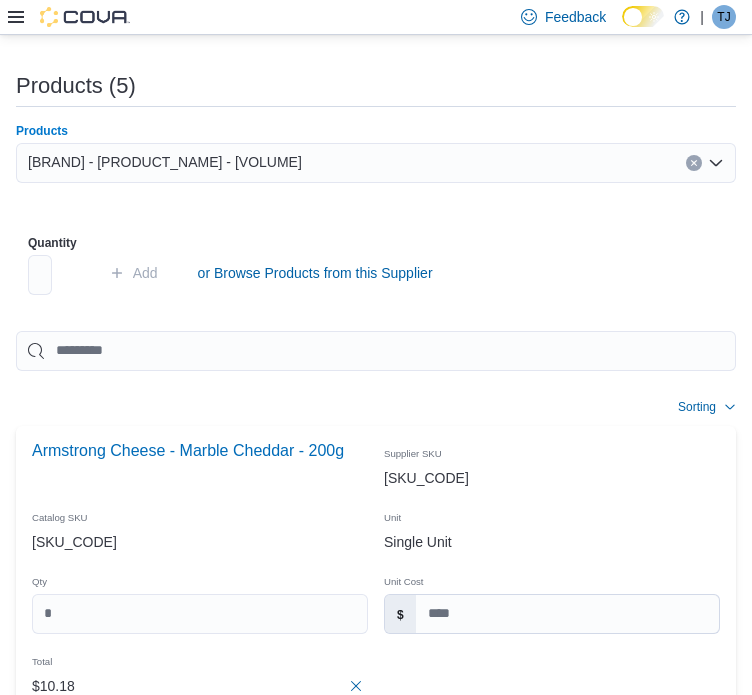 type 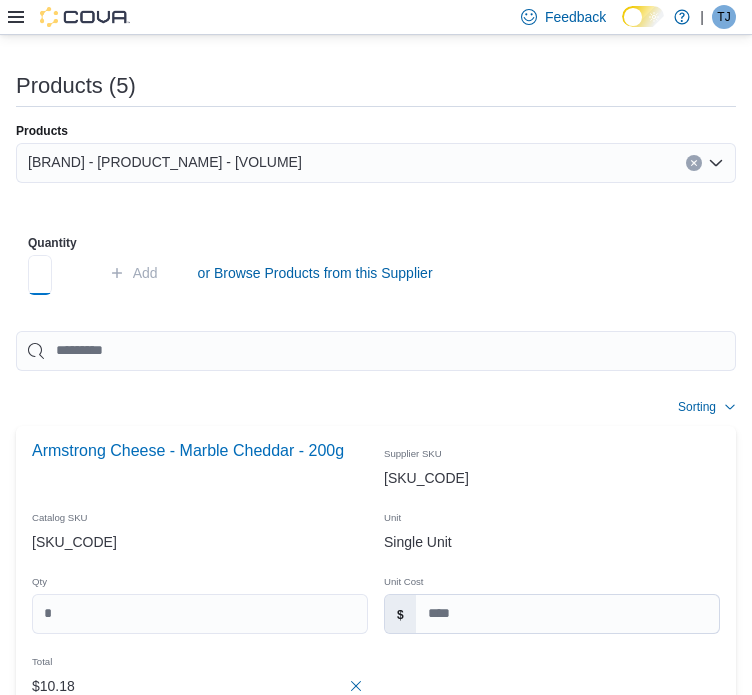 scroll, scrollTop: 0, scrollLeft: 6, axis: horizontal 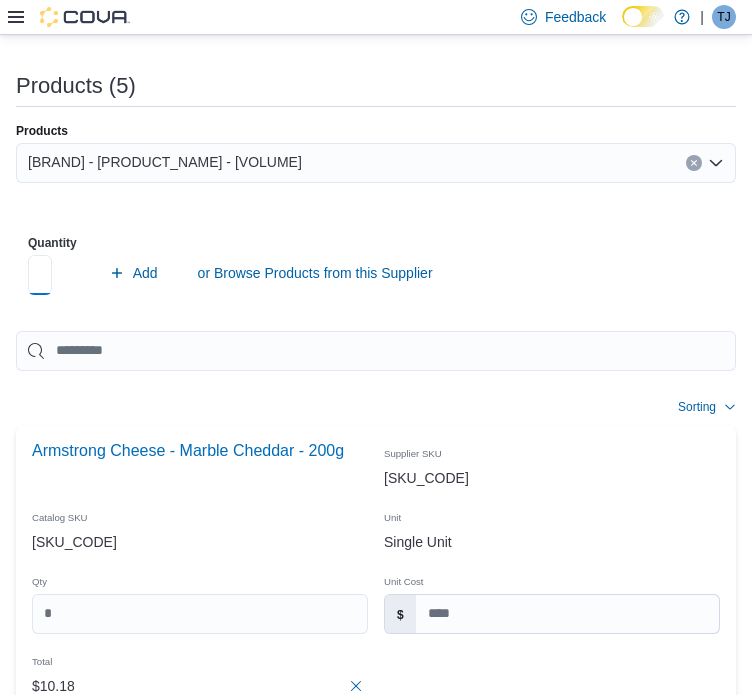 type on "*" 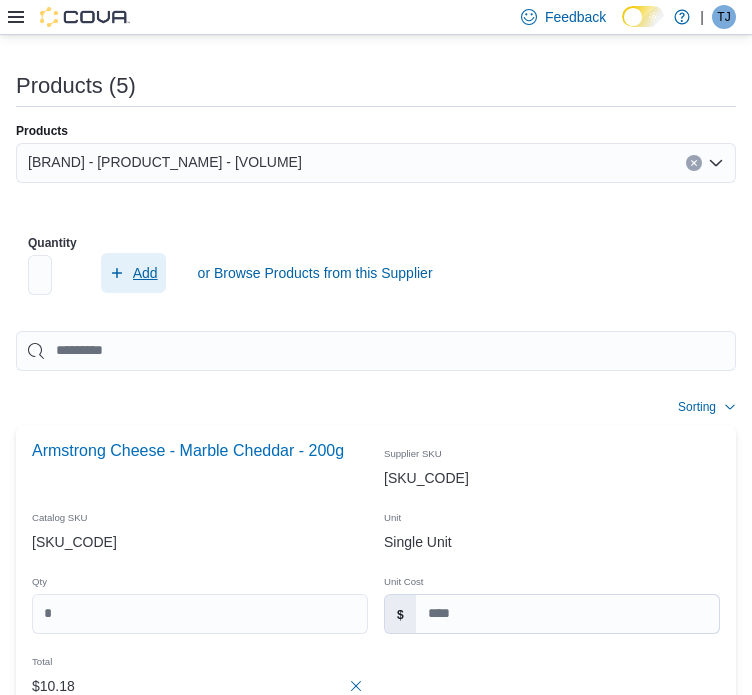 scroll, scrollTop: 0, scrollLeft: 0, axis: both 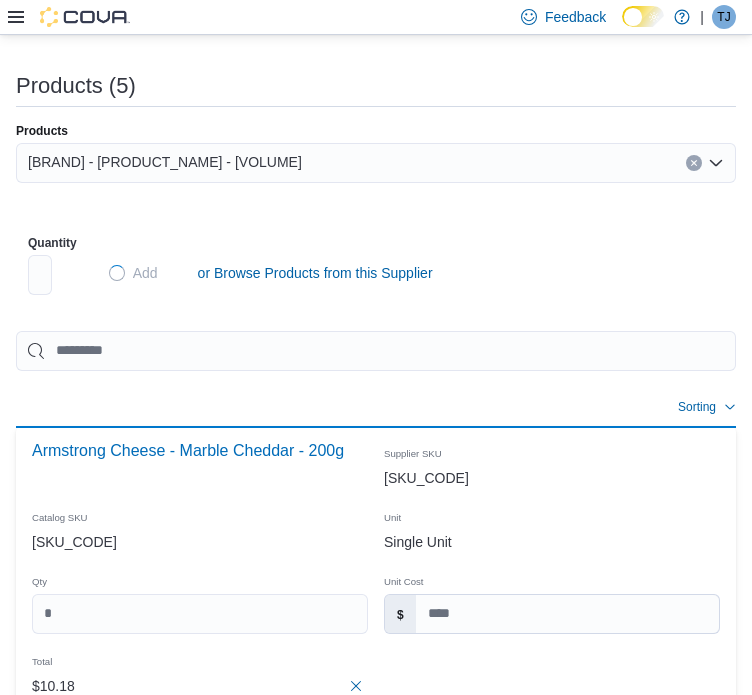 type 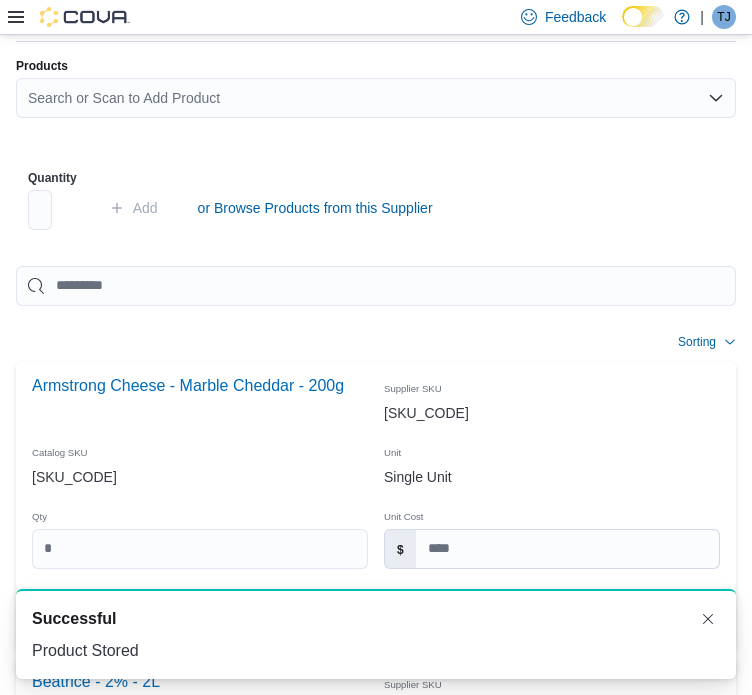 scroll, scrollTop: 776, scrollLeft: 0, axis: vertical 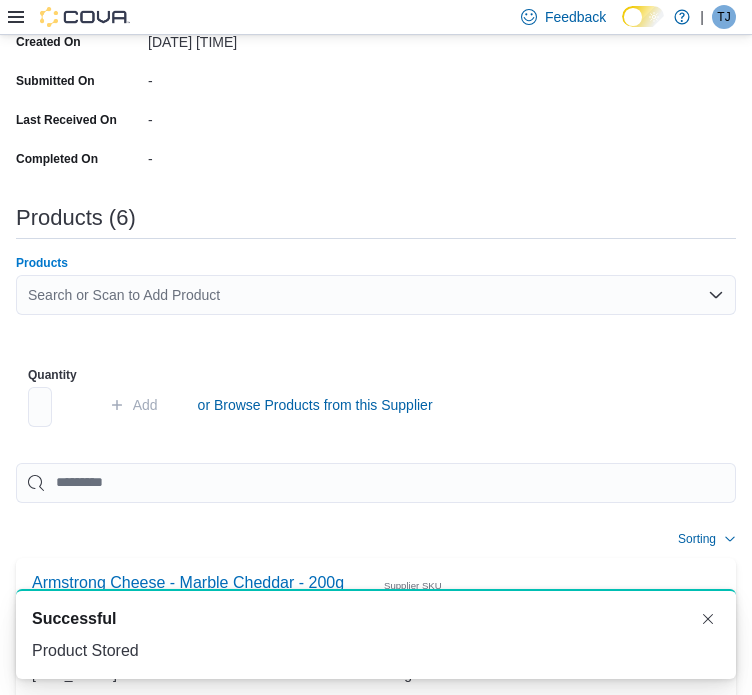 click on "Search or Scan to Add Product" at bounding box center [376, 295] 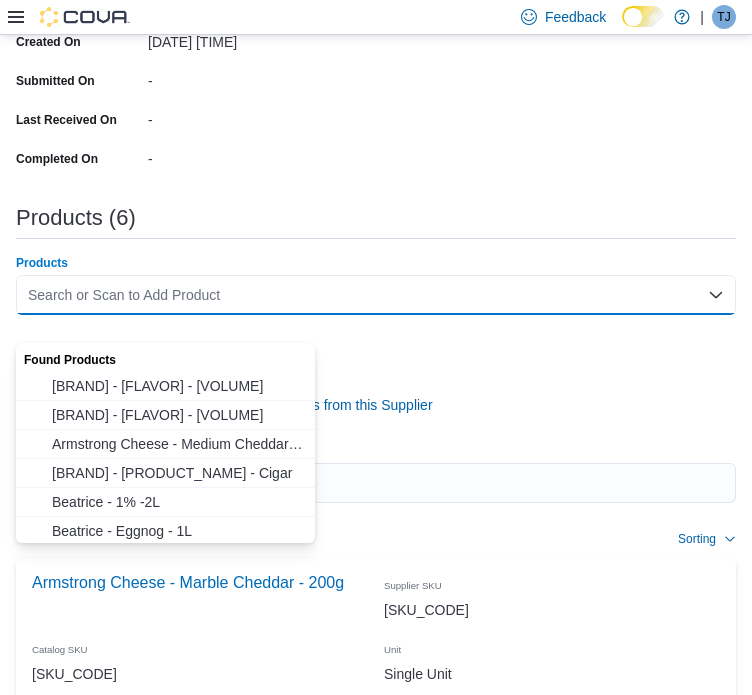 paste on "******" 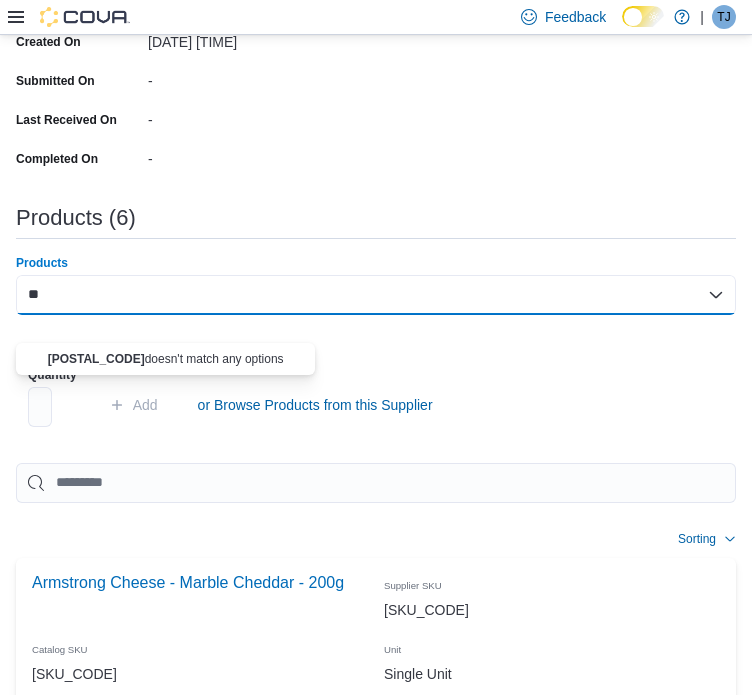type on "*" 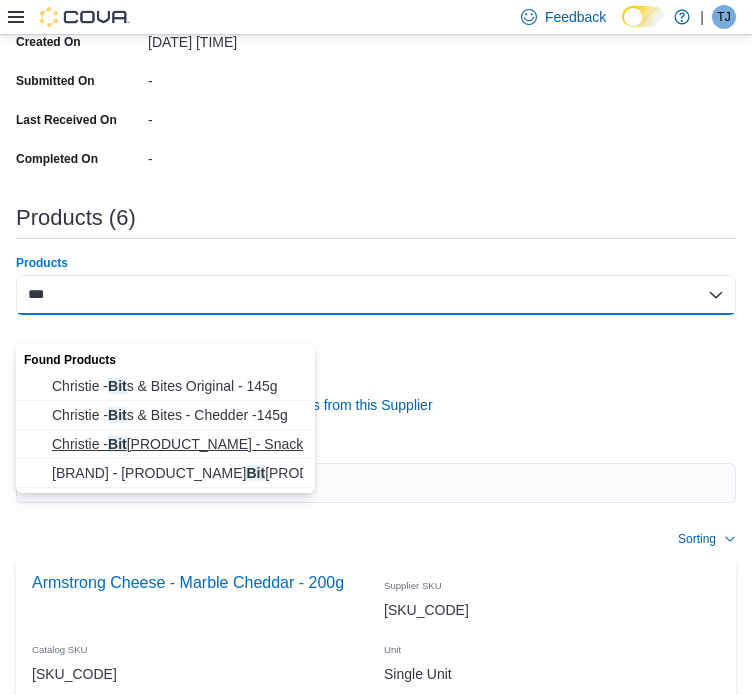 type on "***" 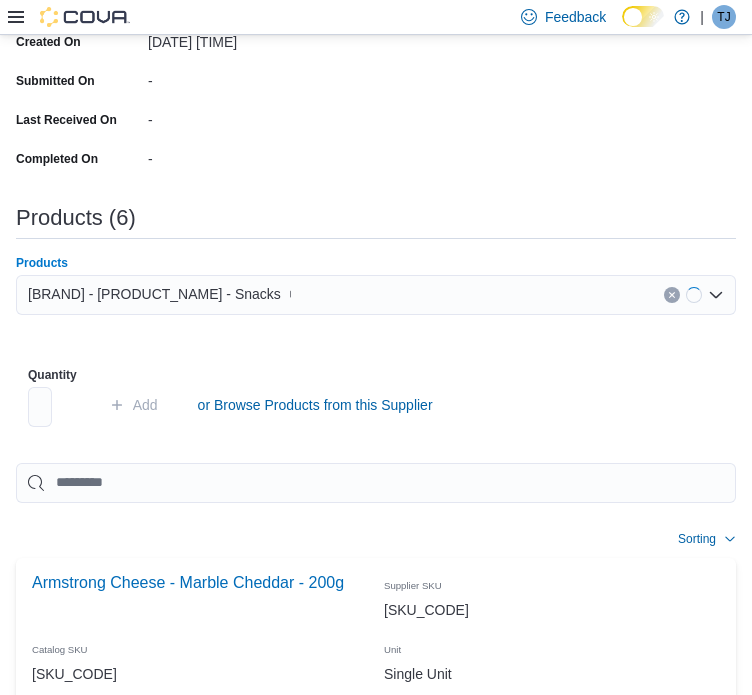 type 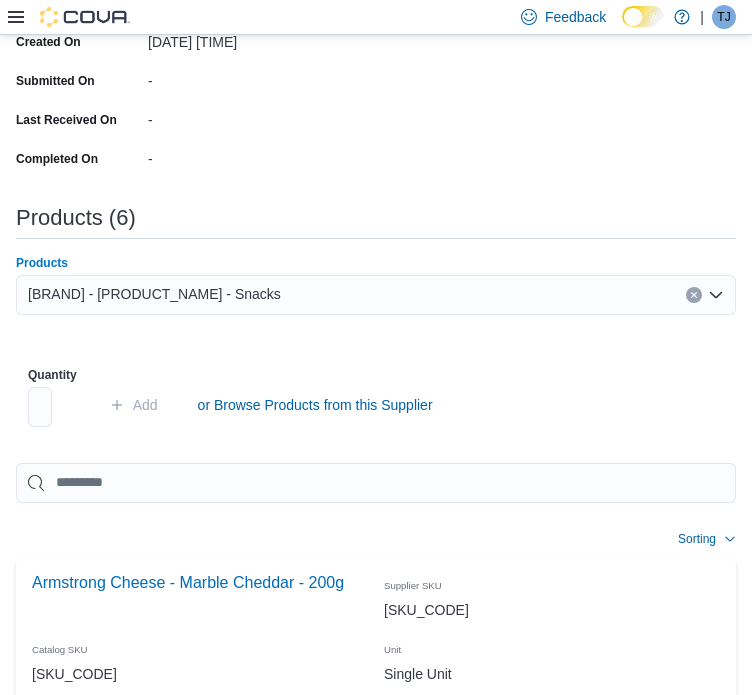 type 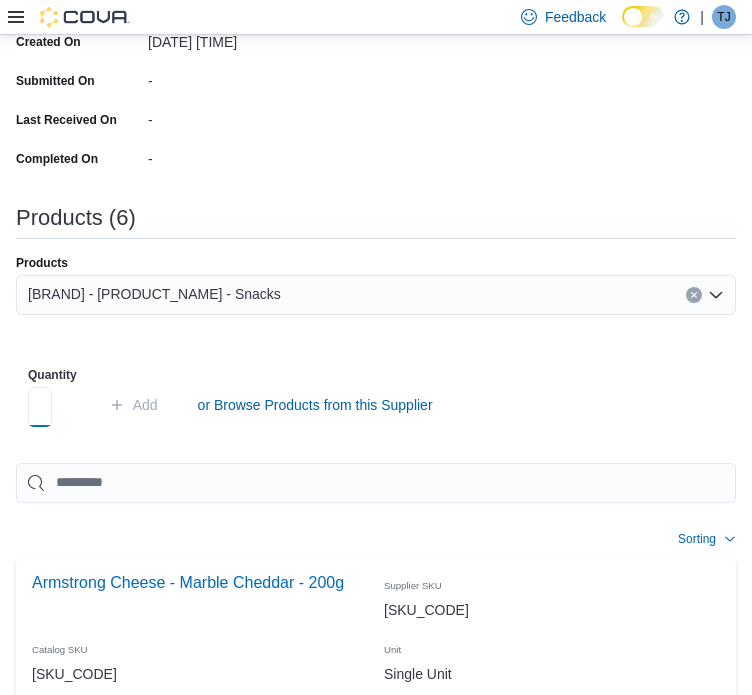 scroll, scrollTop: 0, scrollLeft: 13, axis: horizontal 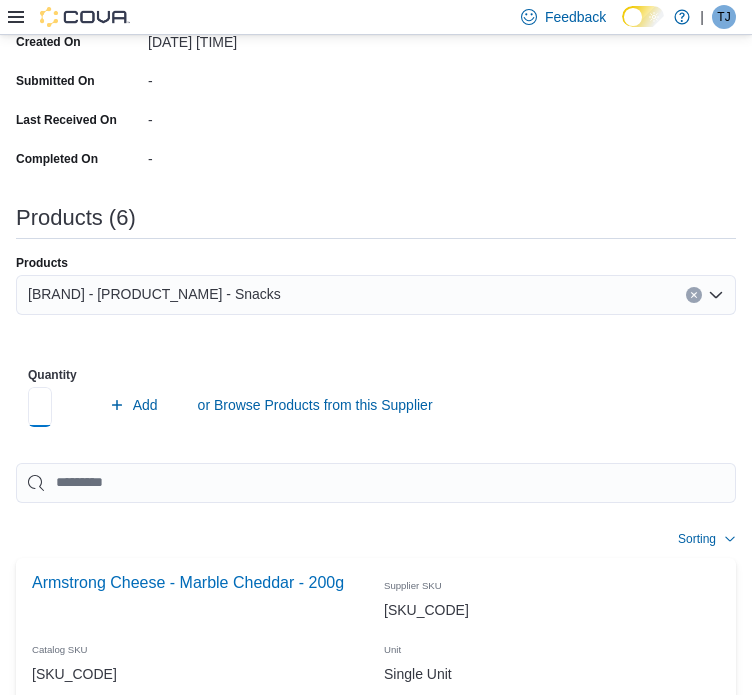 type on "**" 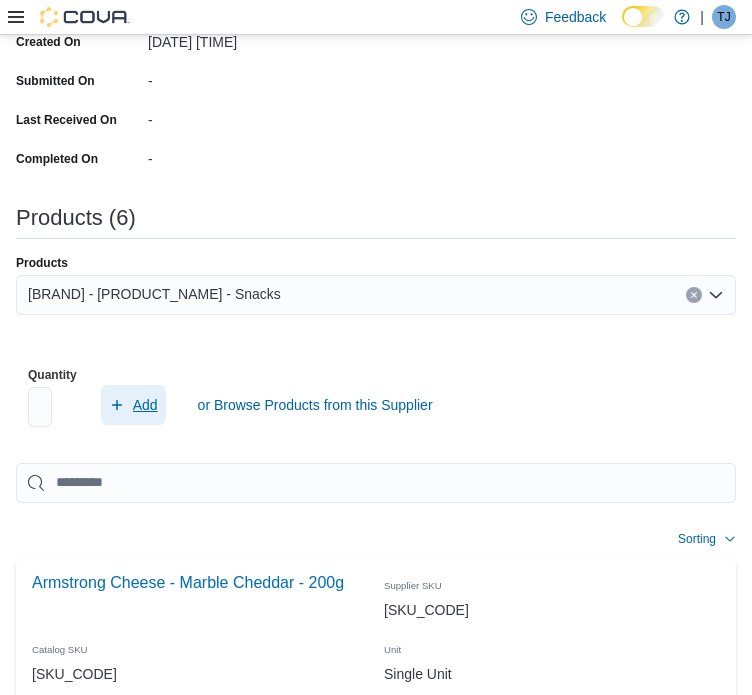 scroll, scrollTop: 0, scrollLeft: 0, axis: both 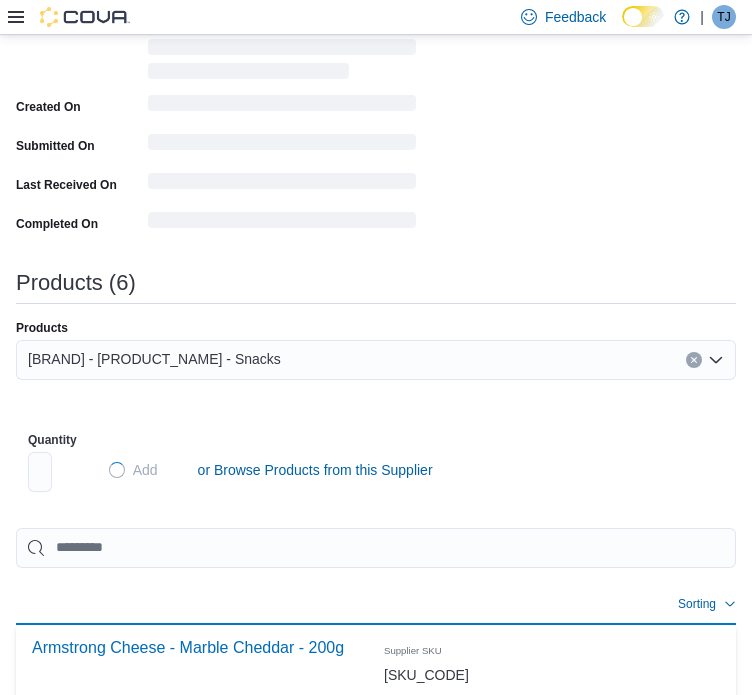 type 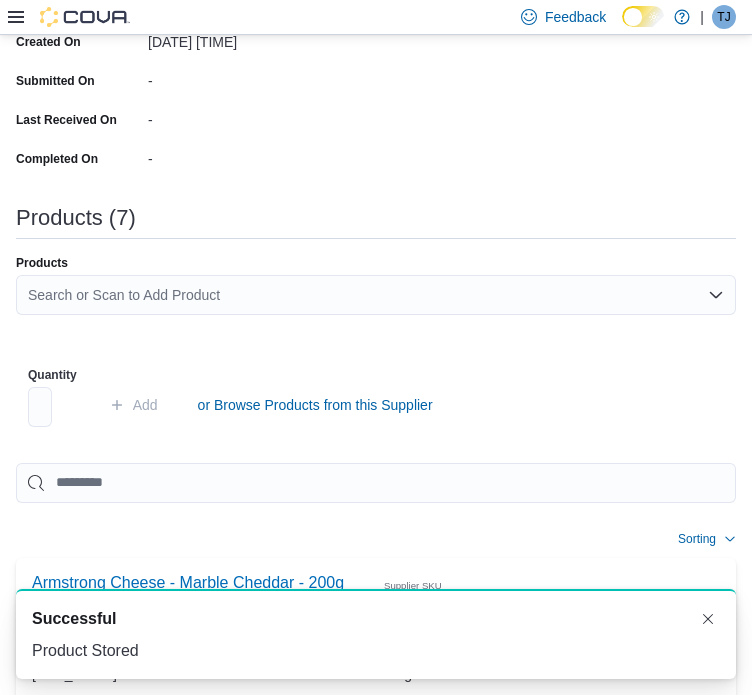 scroll, scrollTop: 1058, scrollLeft: 0, axis: vertical 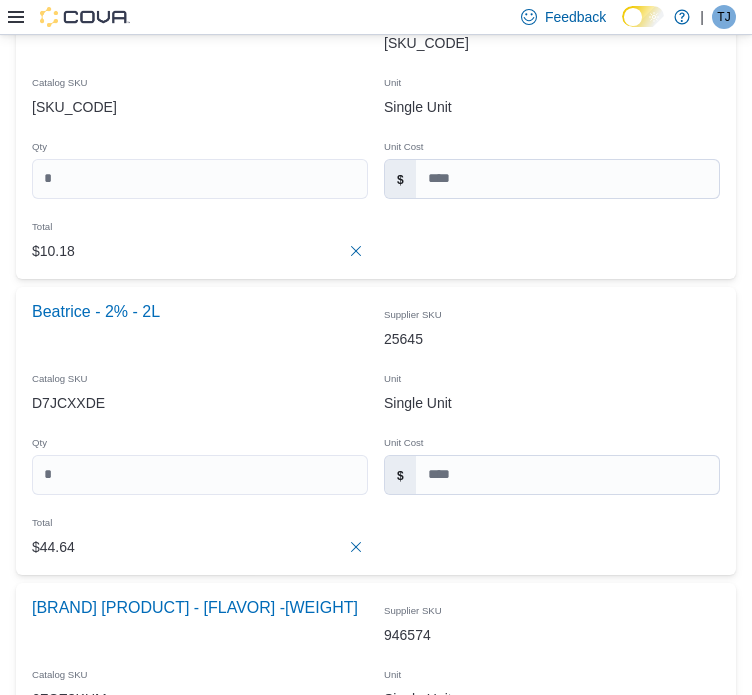 drag, startPoint x: 502, startPoint y: 377, endPoint x: 343, endPoint y: 387, distance: 159.31415 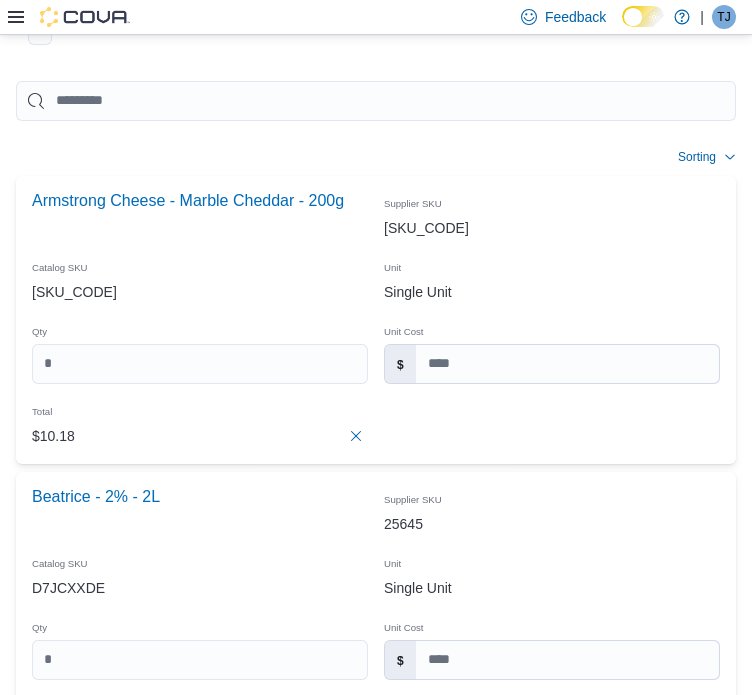 scroll, scrollTop: 611, scrollLeft: 0, axis: vertical 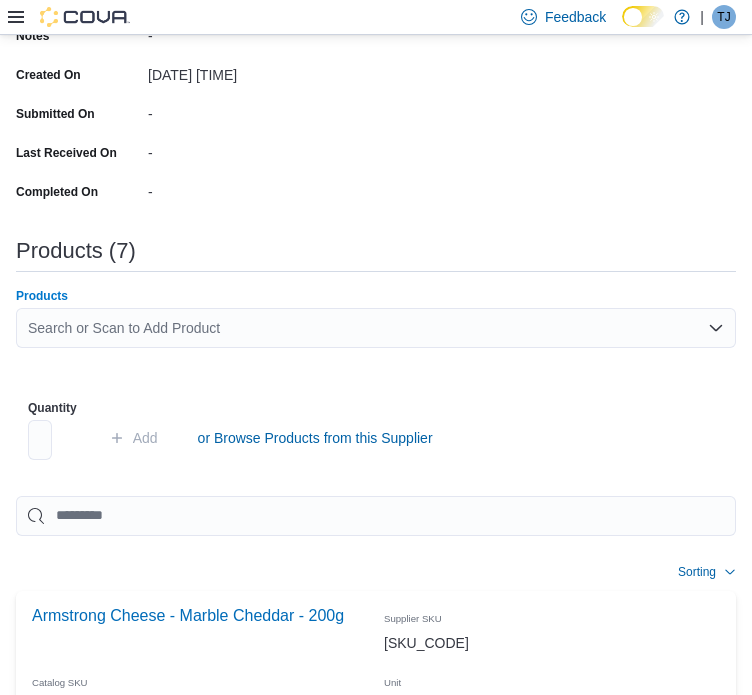 click on "Search or Scan to Add Product" at bounding box center (376, 328) 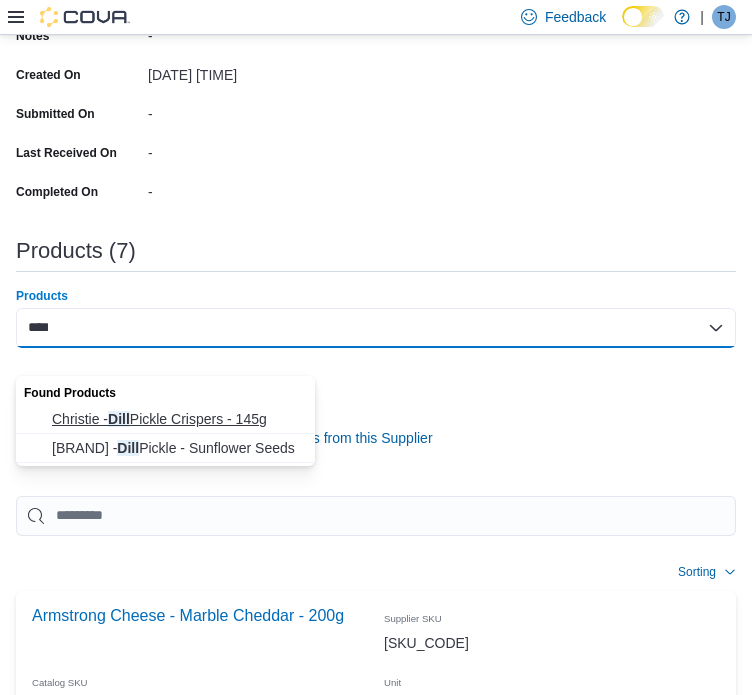 type on "****" 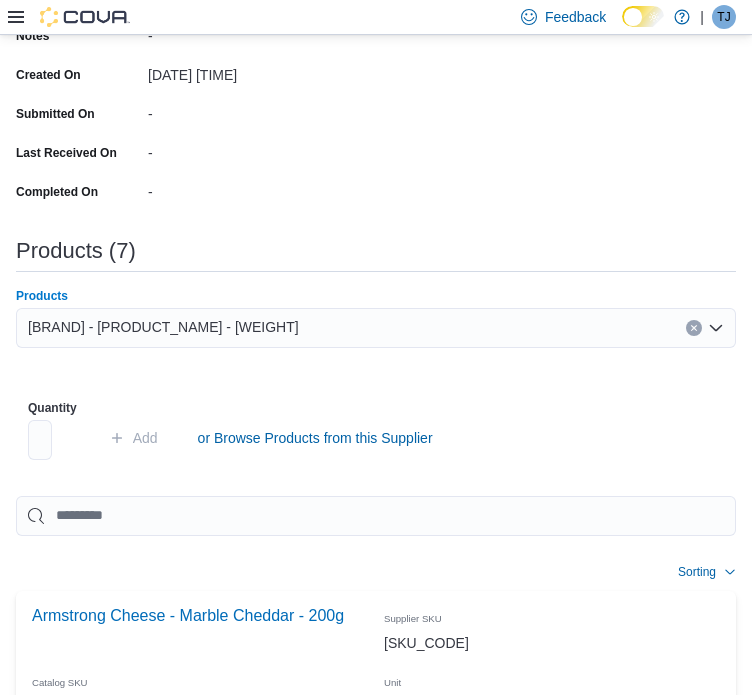 type 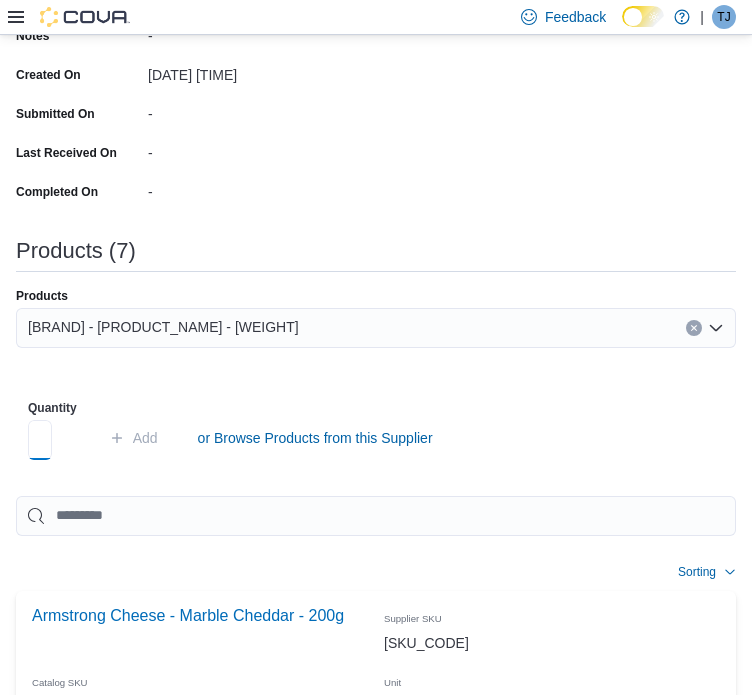 scroll, scrollTop: 0, scrollLeft: 6, axis: horizontal 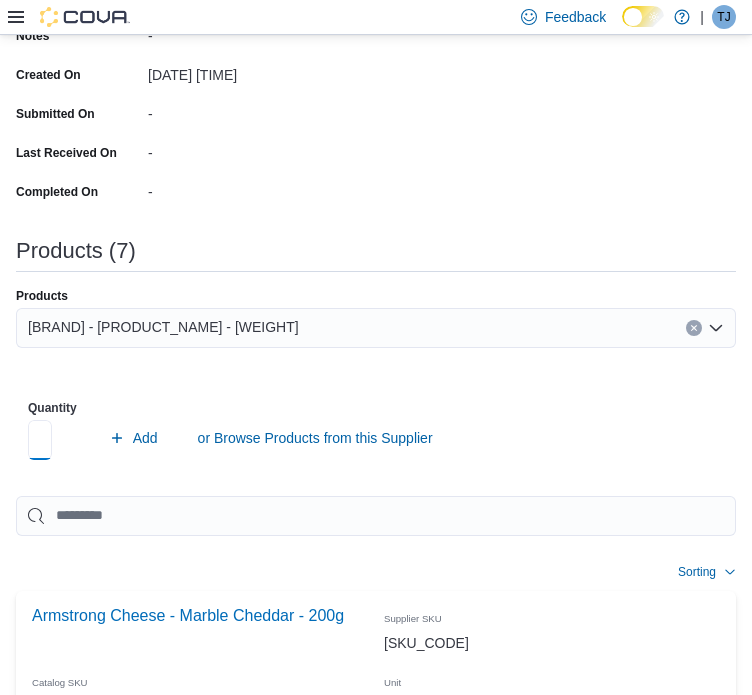 type on "*" 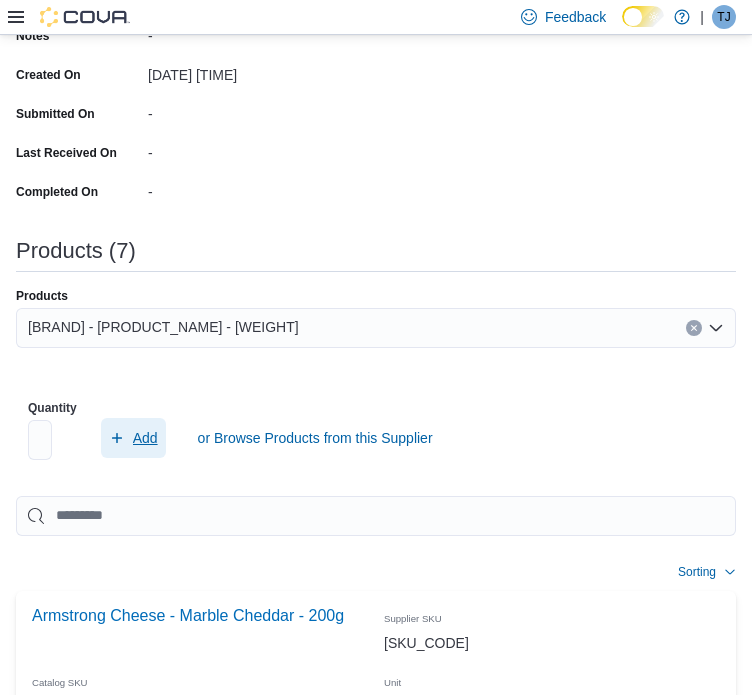 scroll, scrollTop: 0, scrollLeft: 0, axis: both 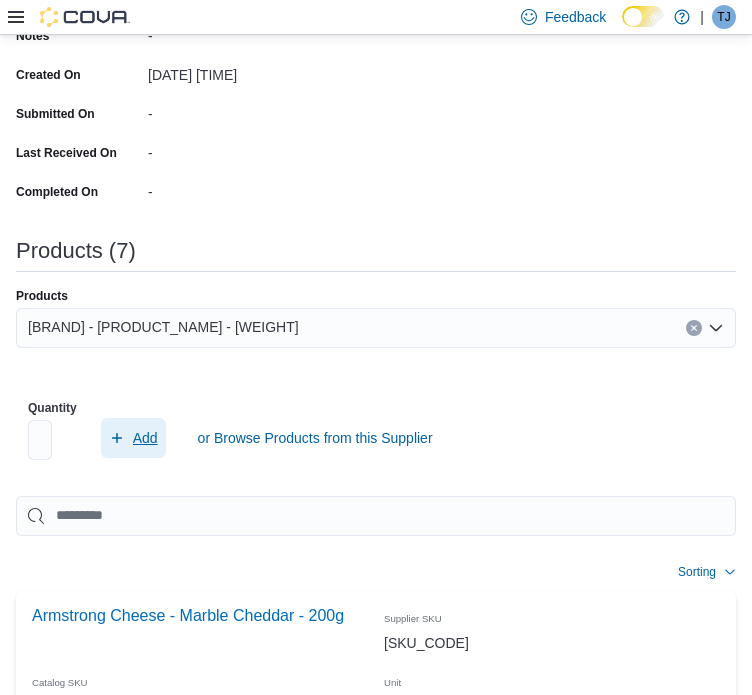 click on "Add" at bounding box center [133, 438] 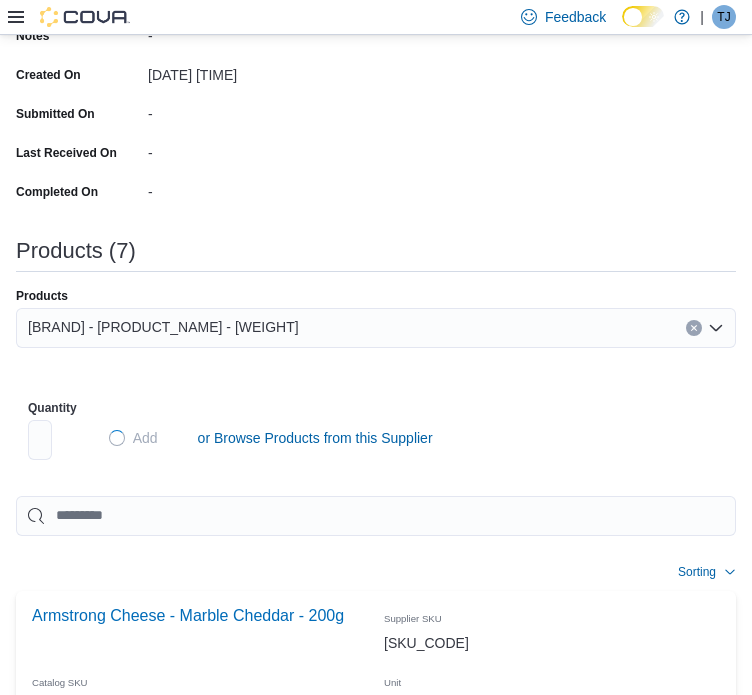 type on "****" 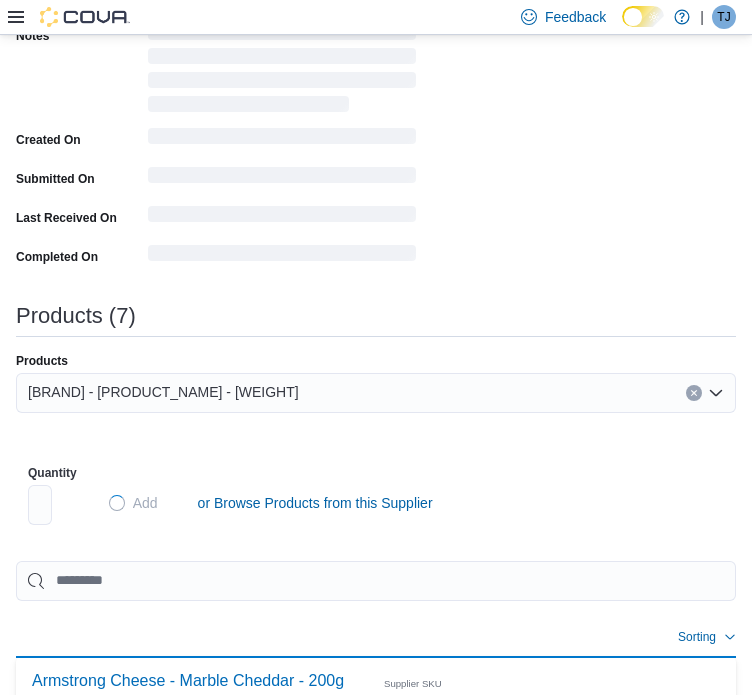 type 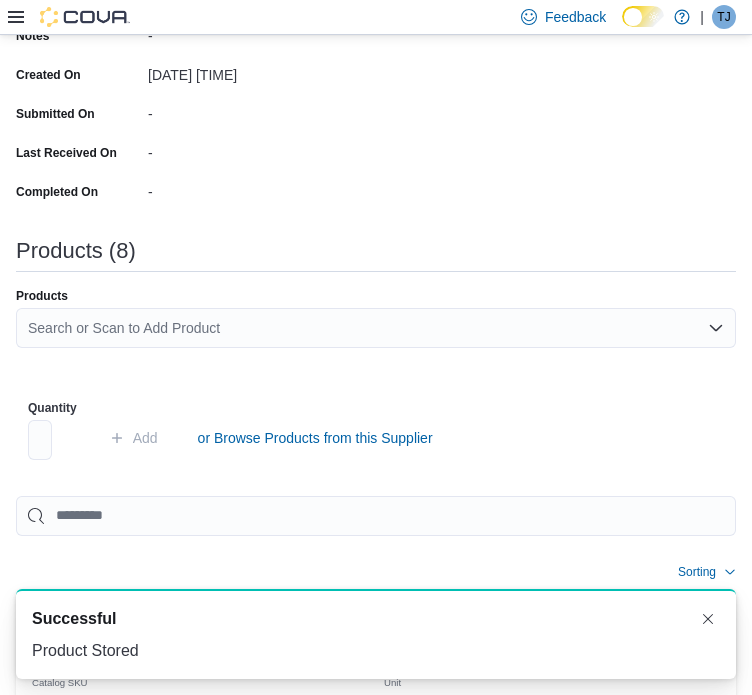 scroll, scrollTop: 0, scrollLeft: 0, axis: both 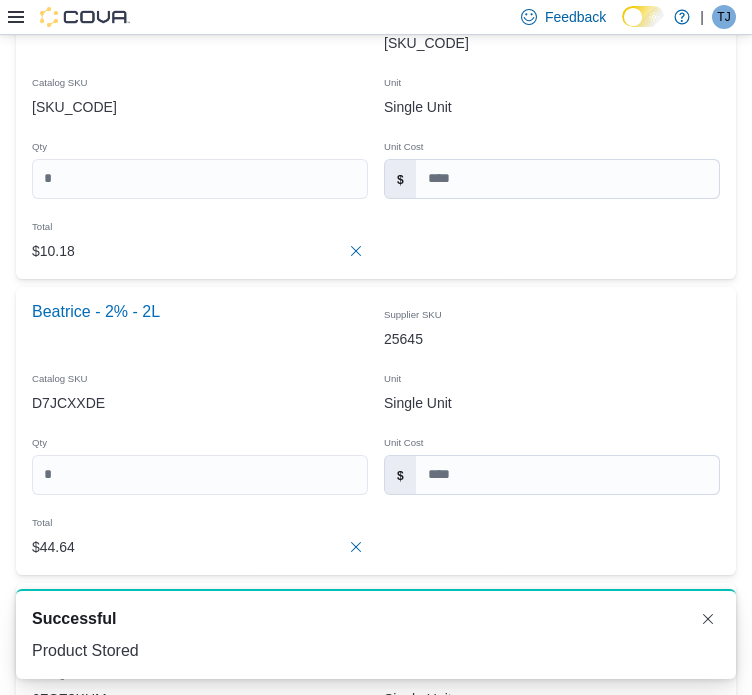 click at bounding box center [567, 2251] 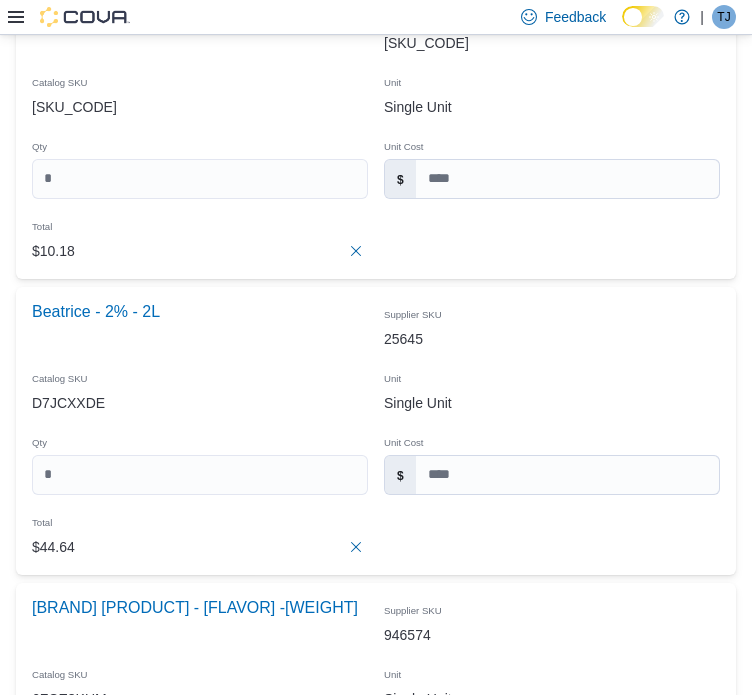 type on "****" 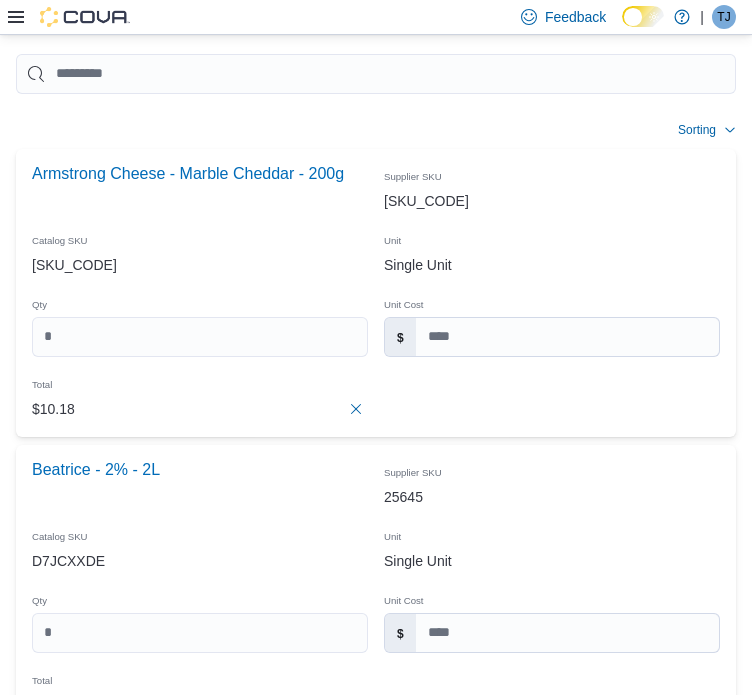 scroll, scrollTop: 711, scrollLeft: 0, axis: vertical 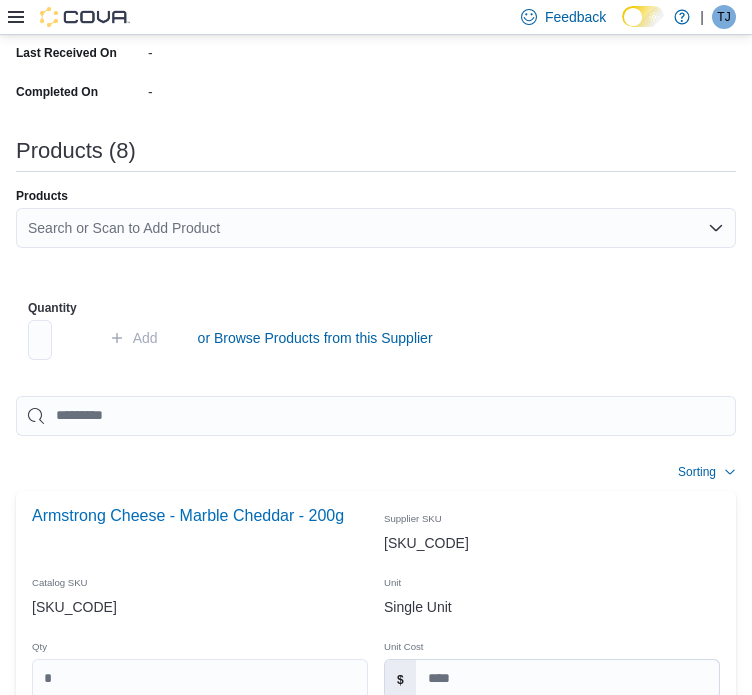 click on "Search or Scan to Add Product" at bounding box center [376, 228] 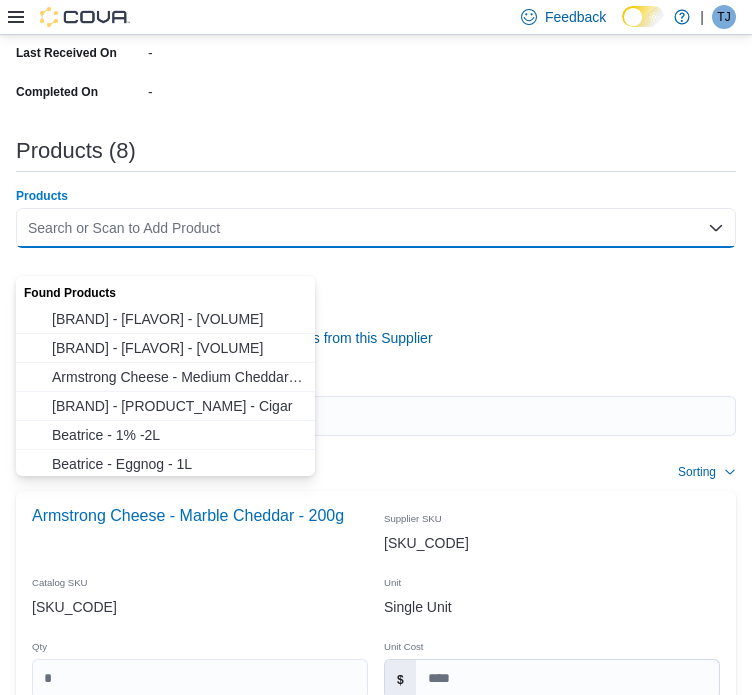 paste on "******" 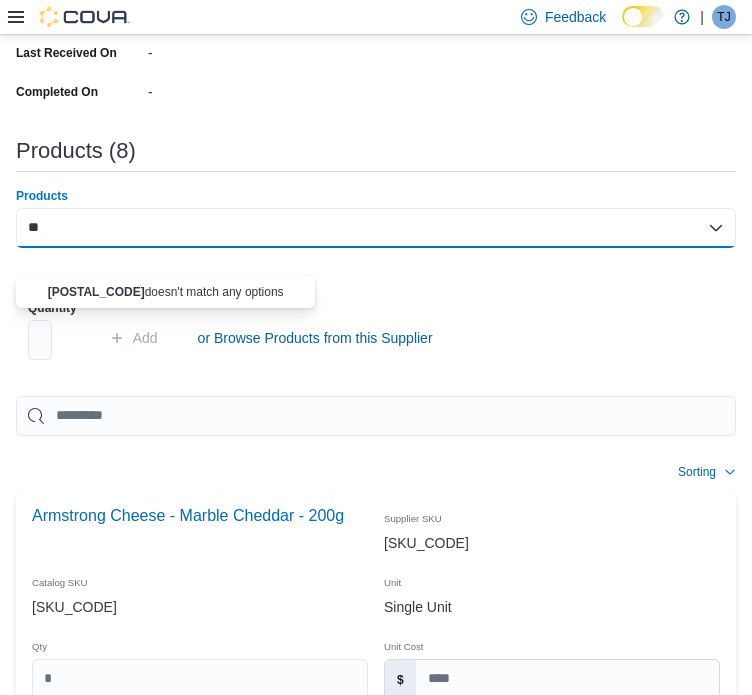 type on "*" 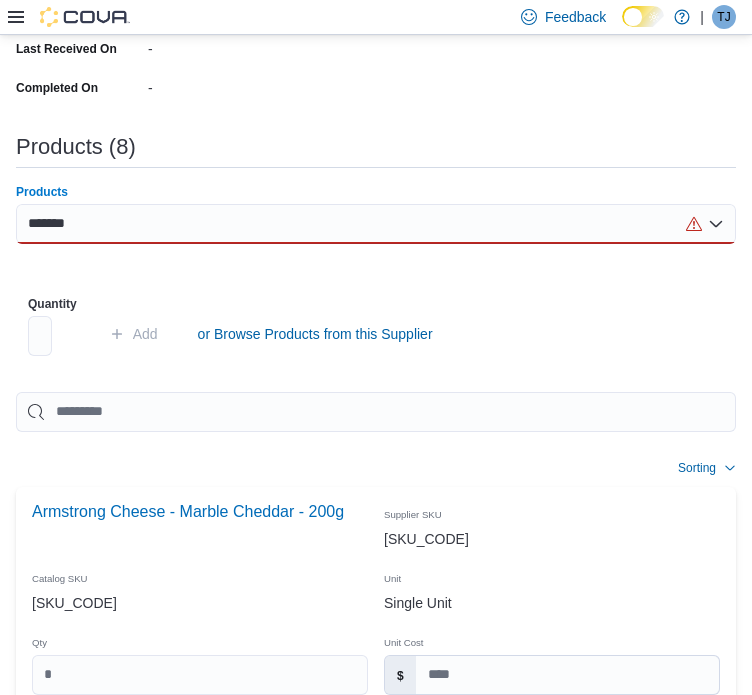 scroll, scrollTop: 711, scrollLeft: 0, axis: vertical 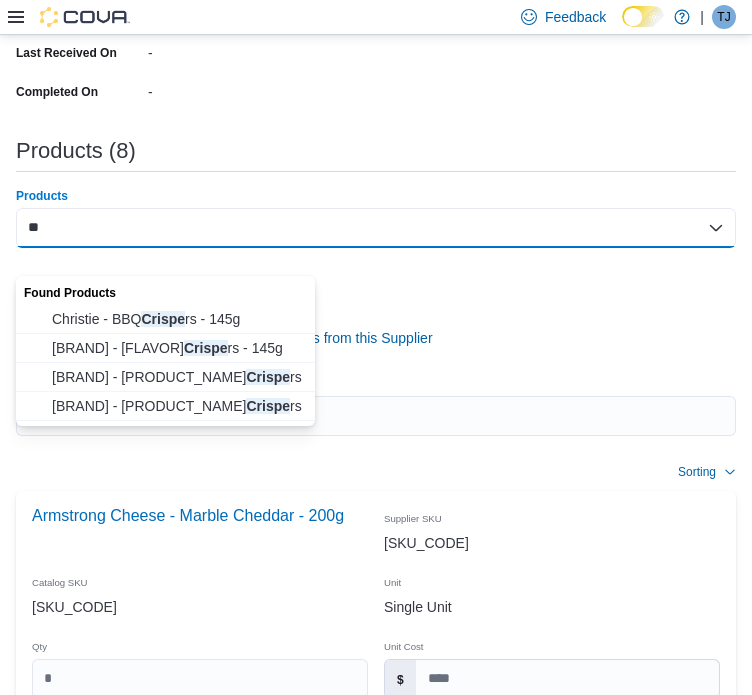 type on "*" 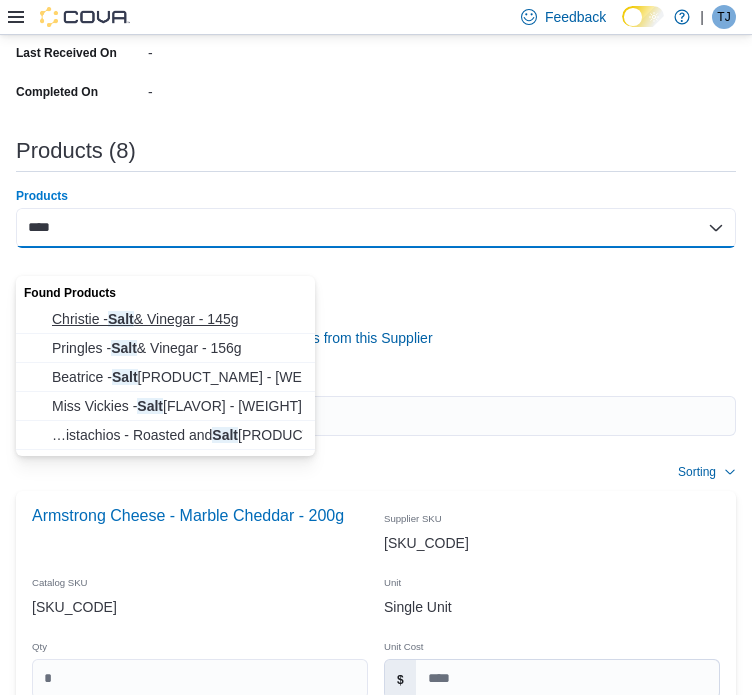type on "****" 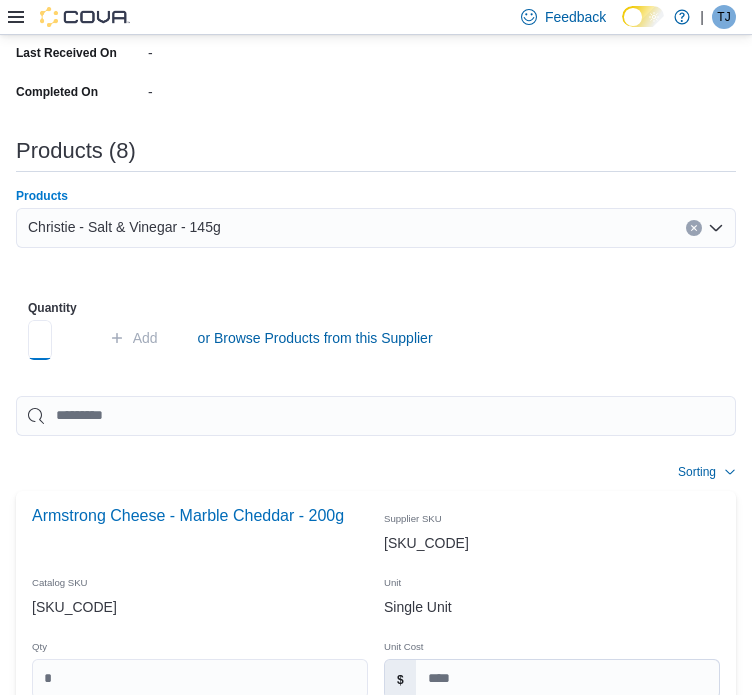 click at bounding box center (40, 340) 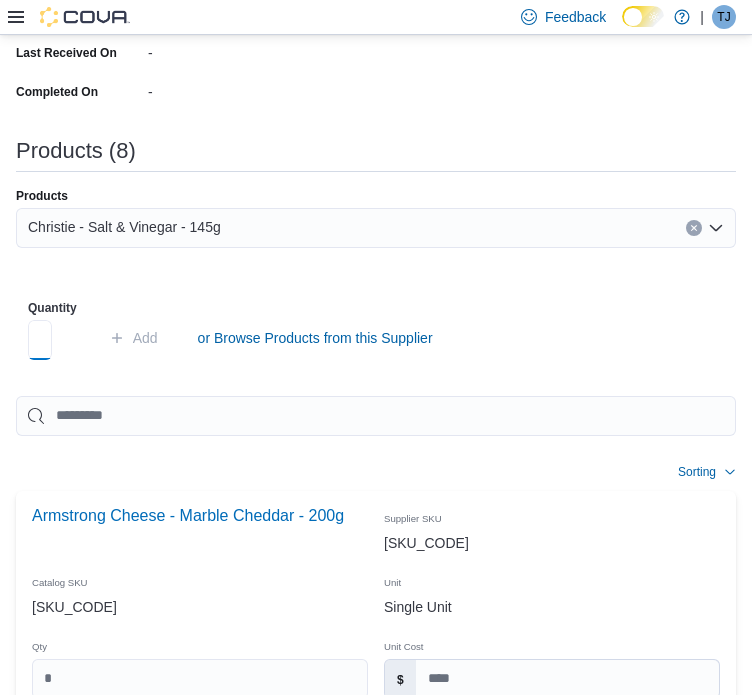 scroll, scrollTop: 0, scrollLeft: 6, axis: horizontal 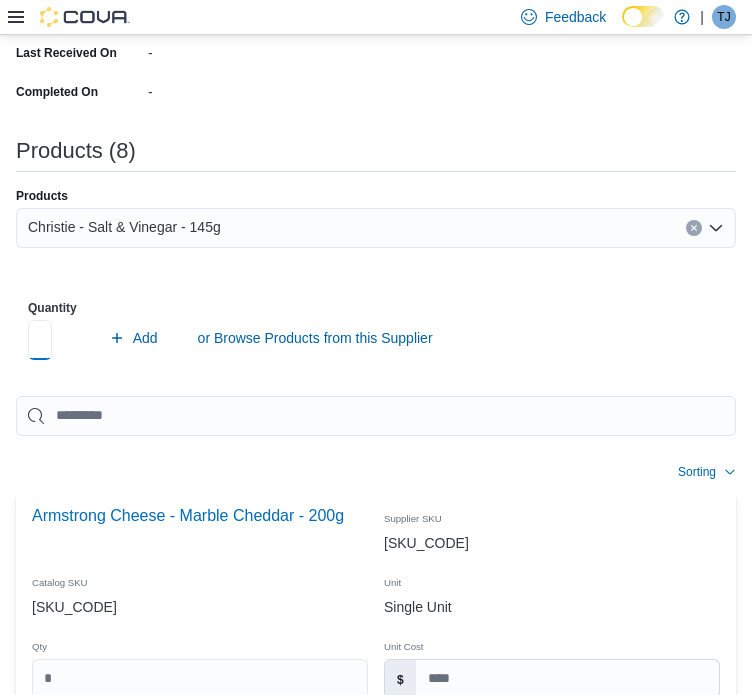 type on "*" 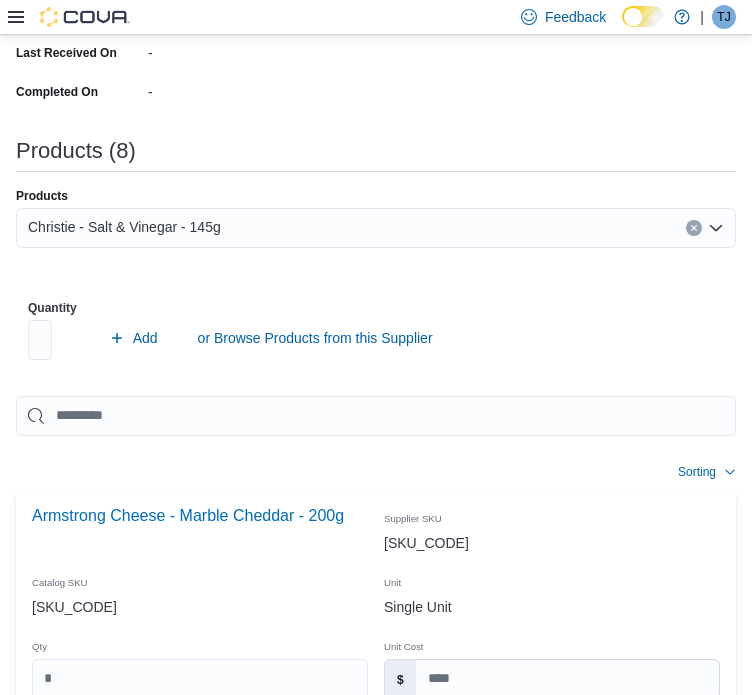 scroll, scrollTop: 0, scrollLeft: 0, axis: both 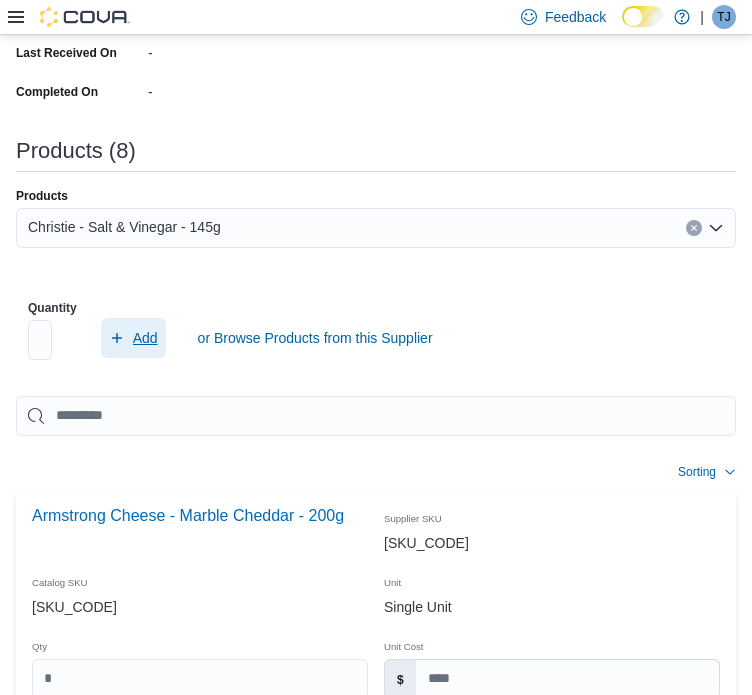 click on "Add" at bounding box center (145, 338) 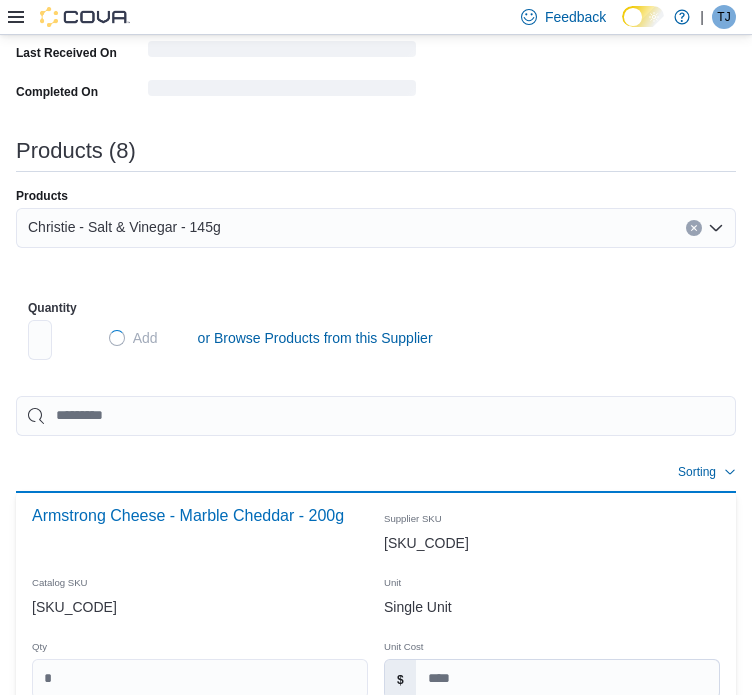 type 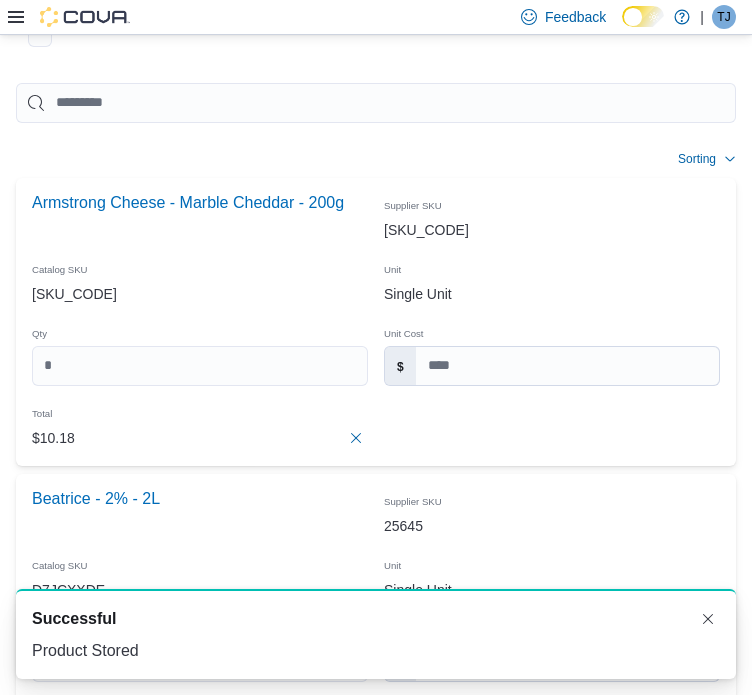scroll, scrollTop: 1311, scrollLeft: 0, axis: vertical 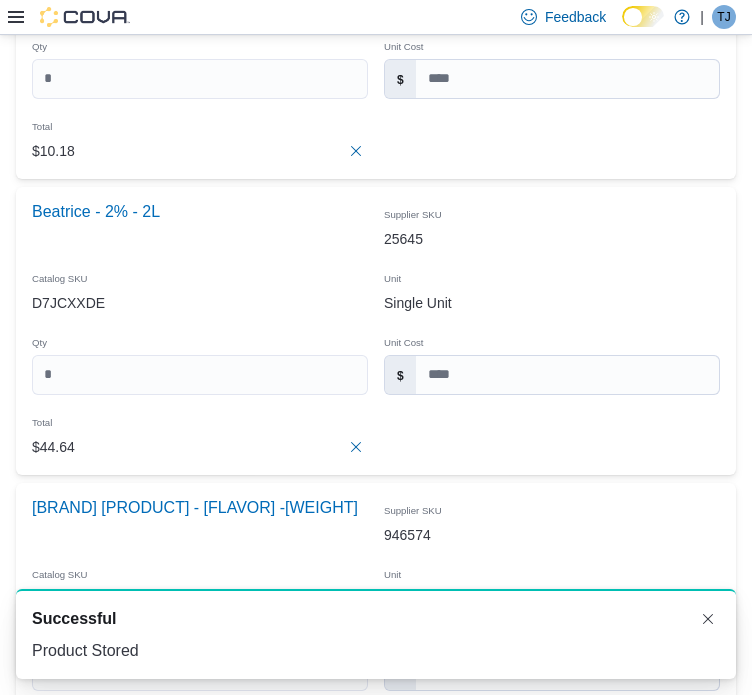 click at bounding box center (567, 2447) 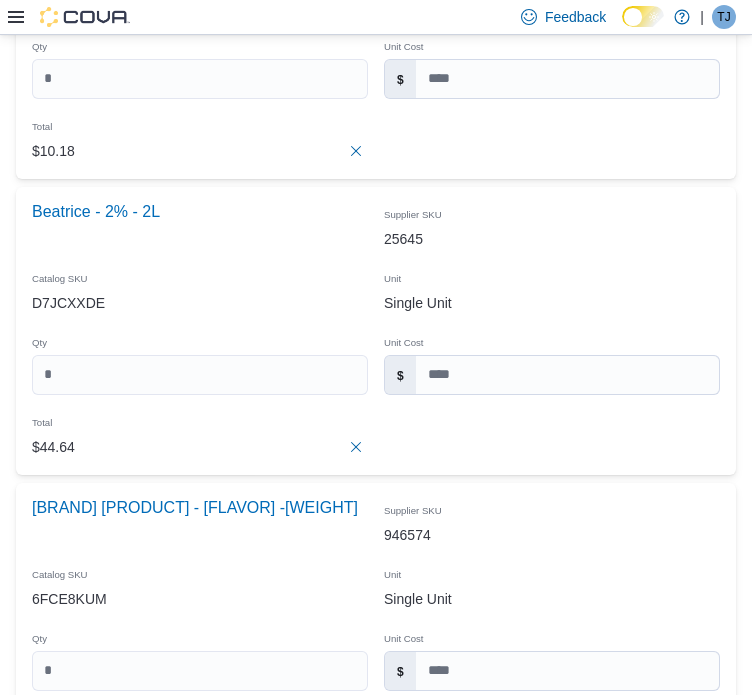 type on "****" 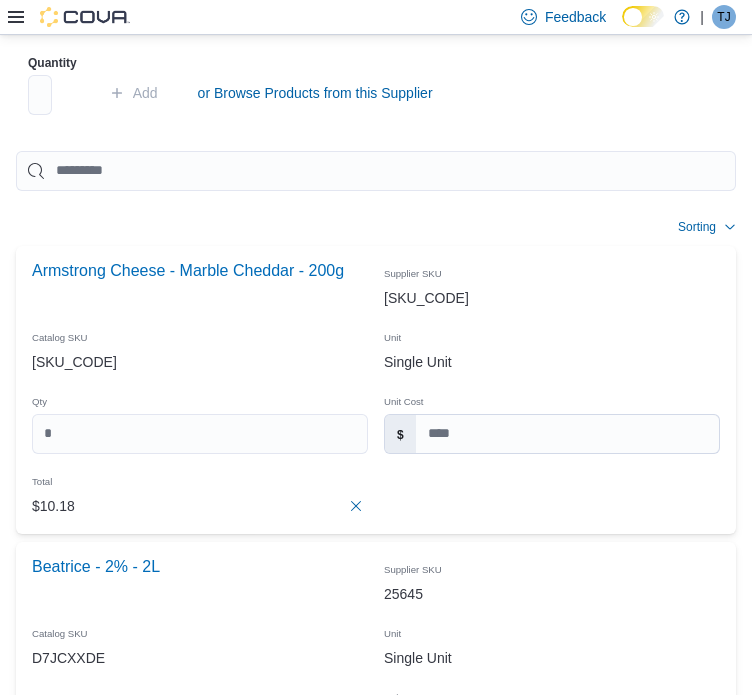 scroll, scrollTop: 711, scrollLeft: 0, axis: vertical 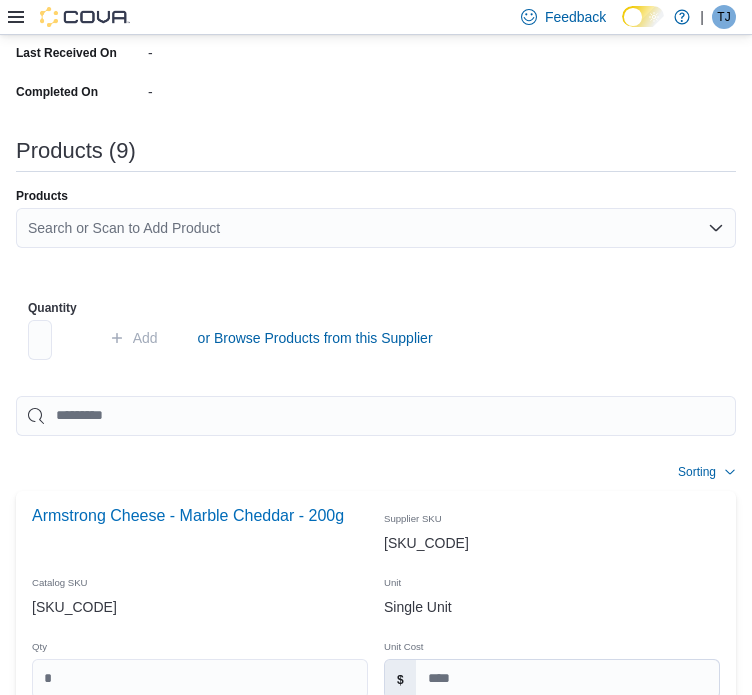 click on "Search or Scan to Add Product" at bounding box center [376, 228] 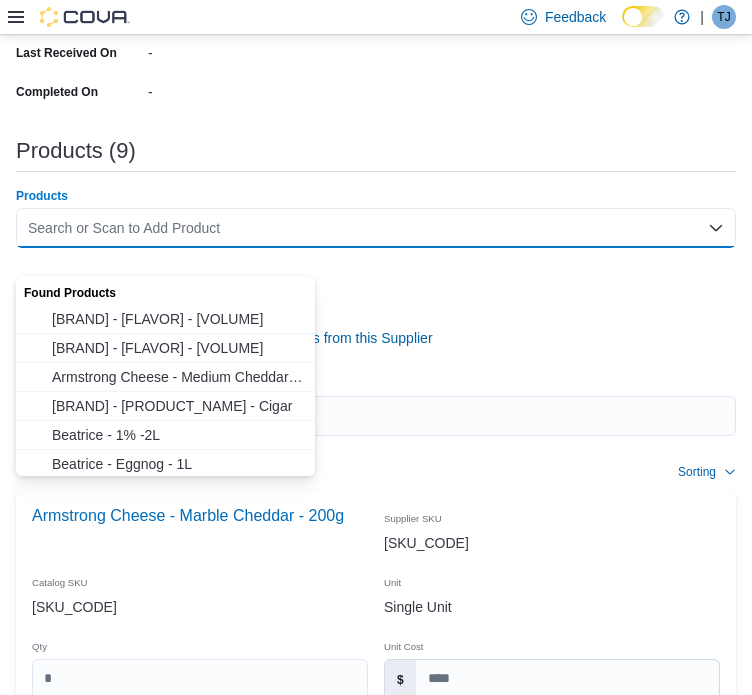 paste on "******" 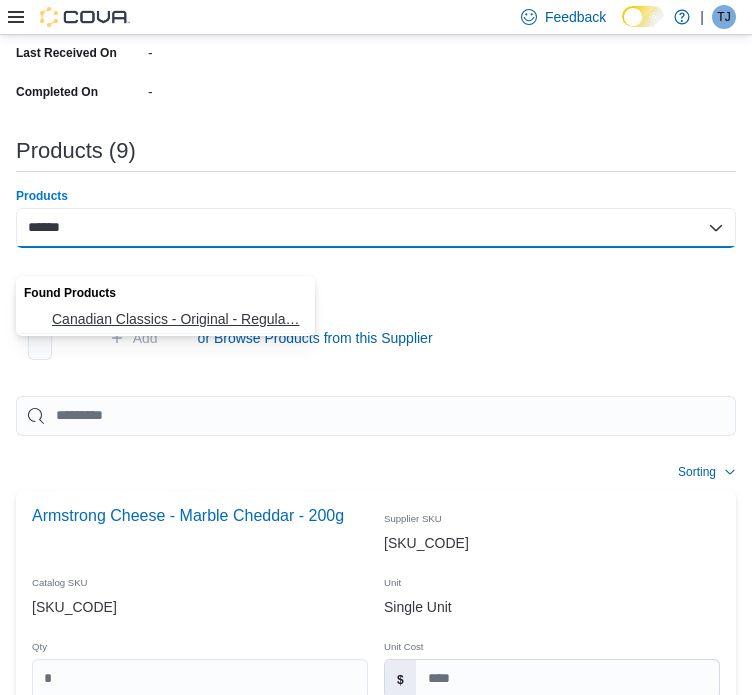 type on "******" 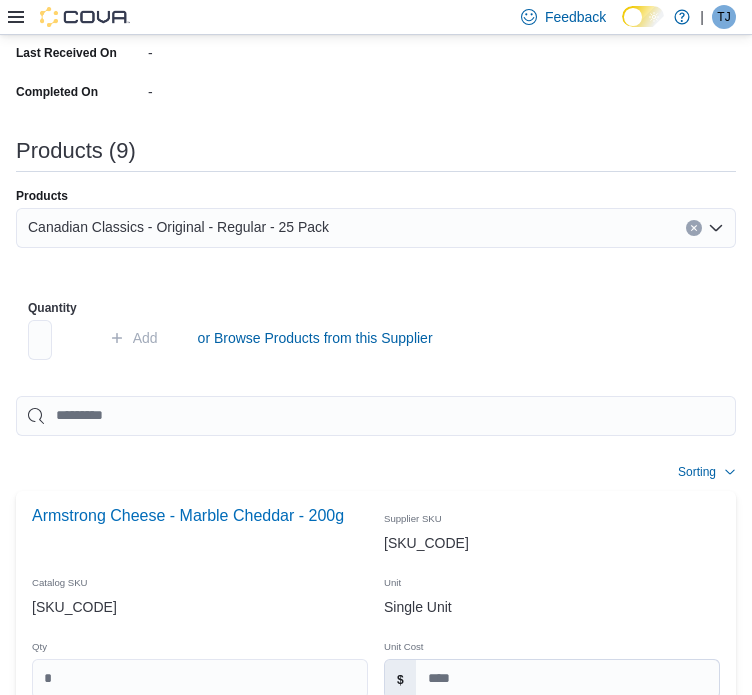 click on "Quantity  Add or Browse Products from this Supplier" at bounding box center [376, 338] 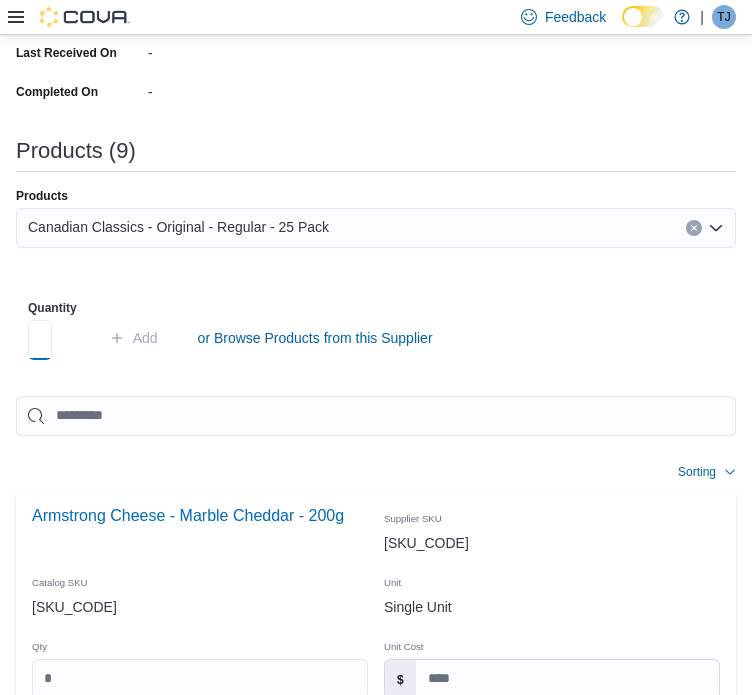 click at bounding box center (40, 340) 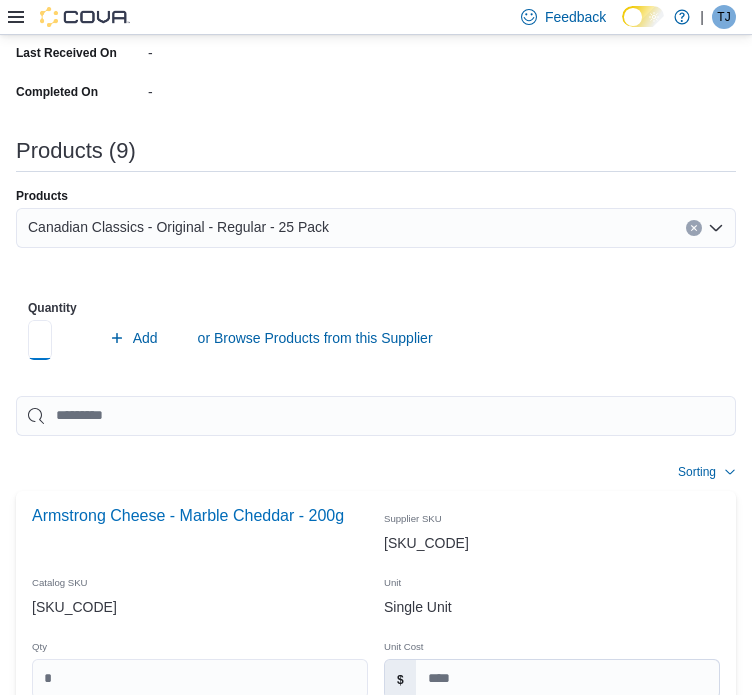 scroll, scrollTop: 0, scrollLeft: 5, axis: horizontal 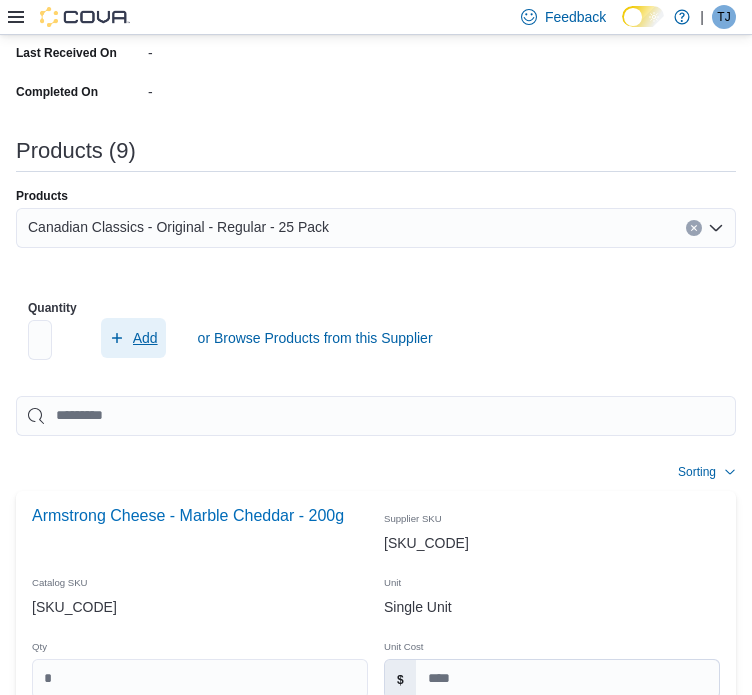 click on "Add" at bounding box center [133, 338] 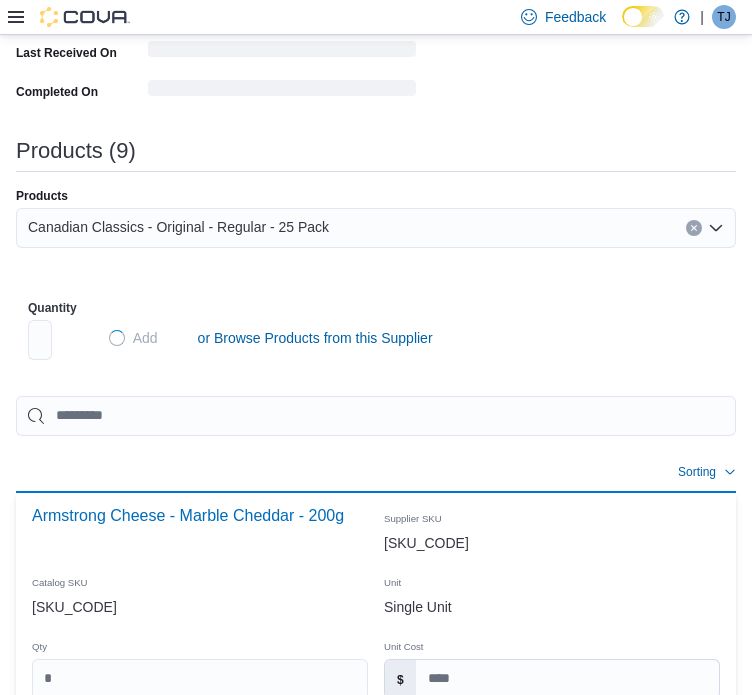 type 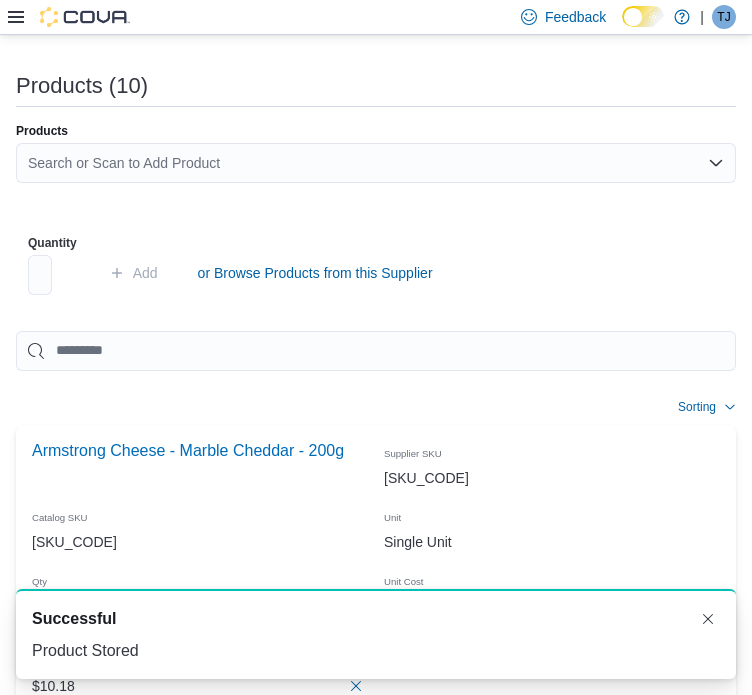 scroll, scrollTop: 711, scrollLeft: 0, axis: vertical 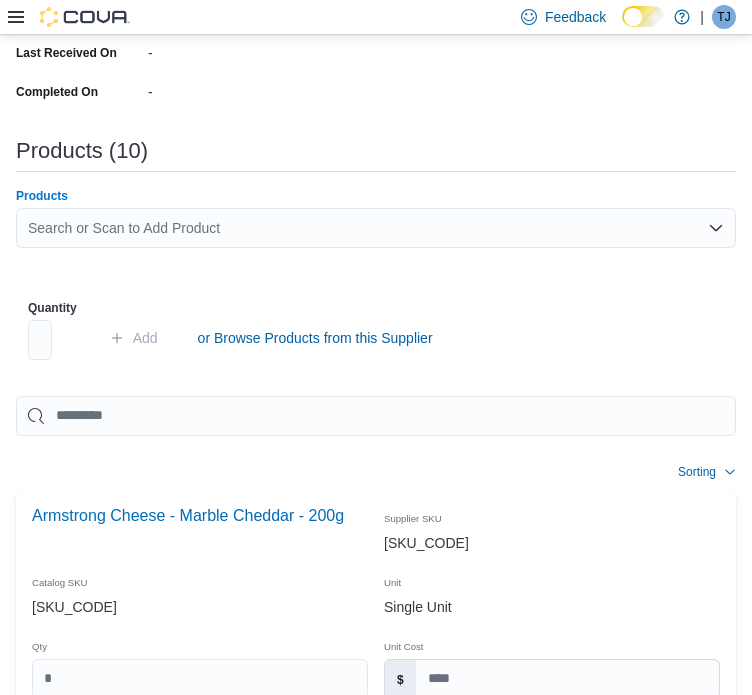 click on "Search or Scan to Add Product" at bounding box center (376, 228) 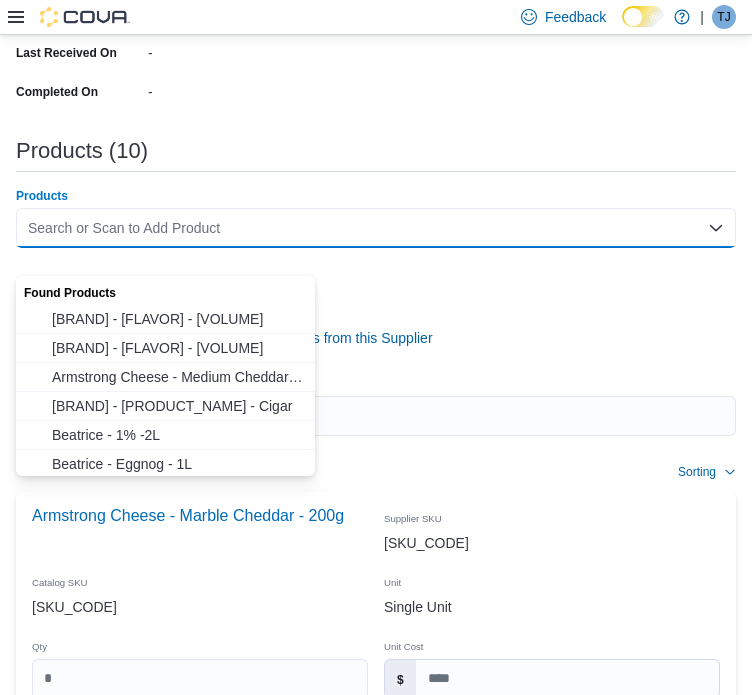 paste on "******" 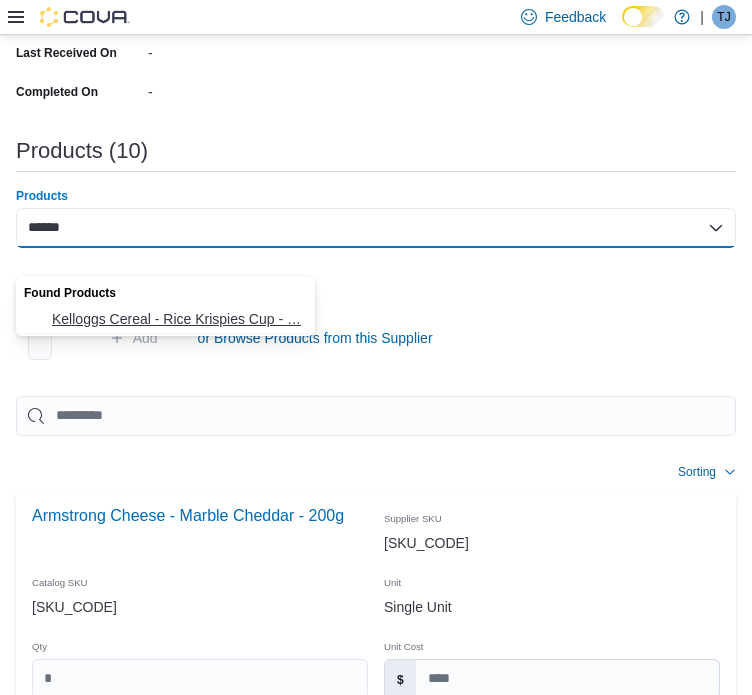 type on "******" 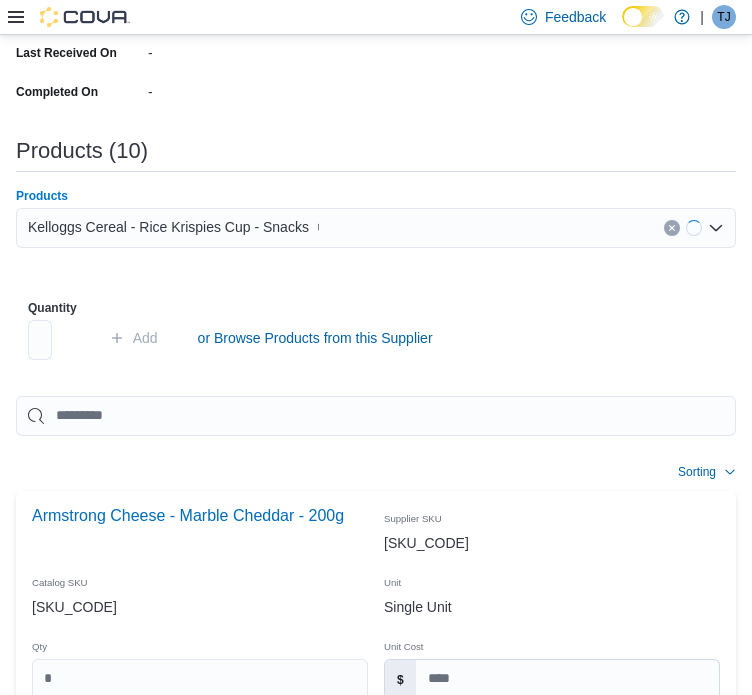 type 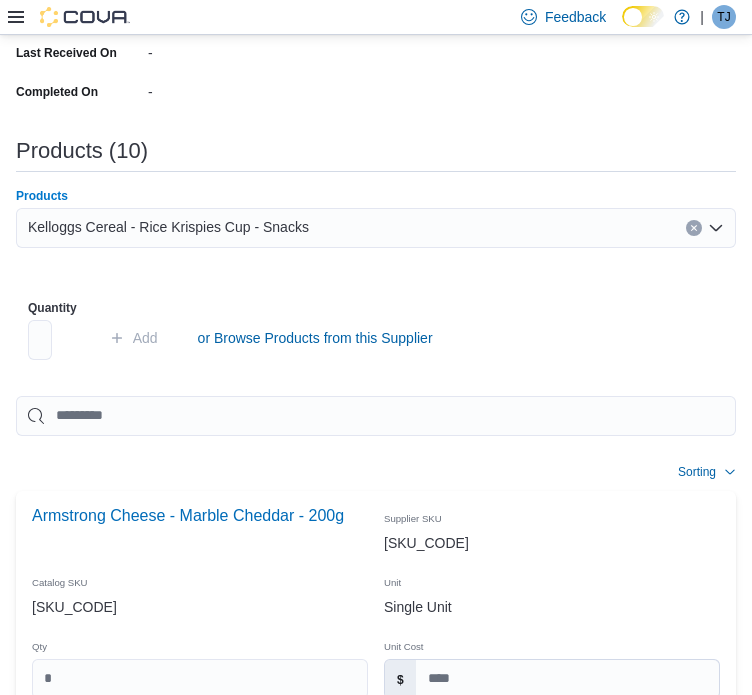type 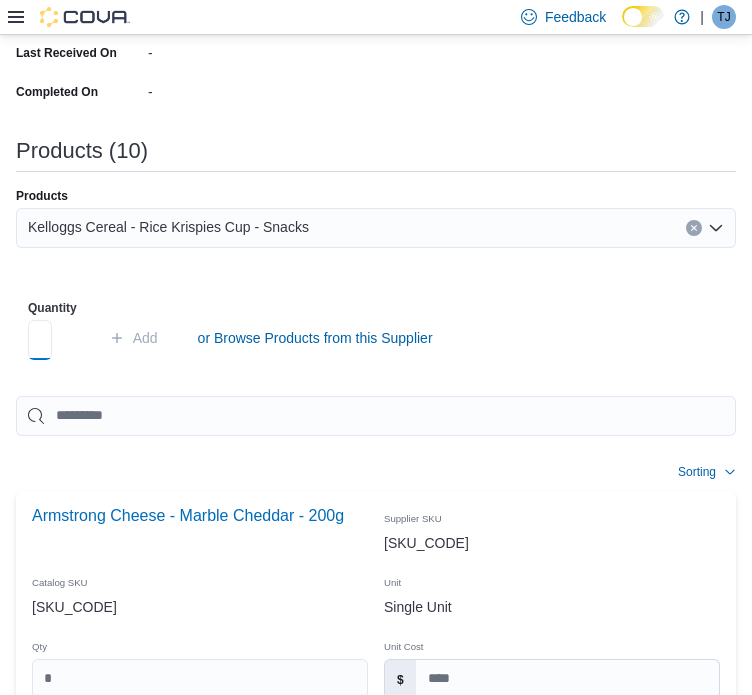 scroll, scrollTop: 0, scrollLeft: 5, axis: horizontal 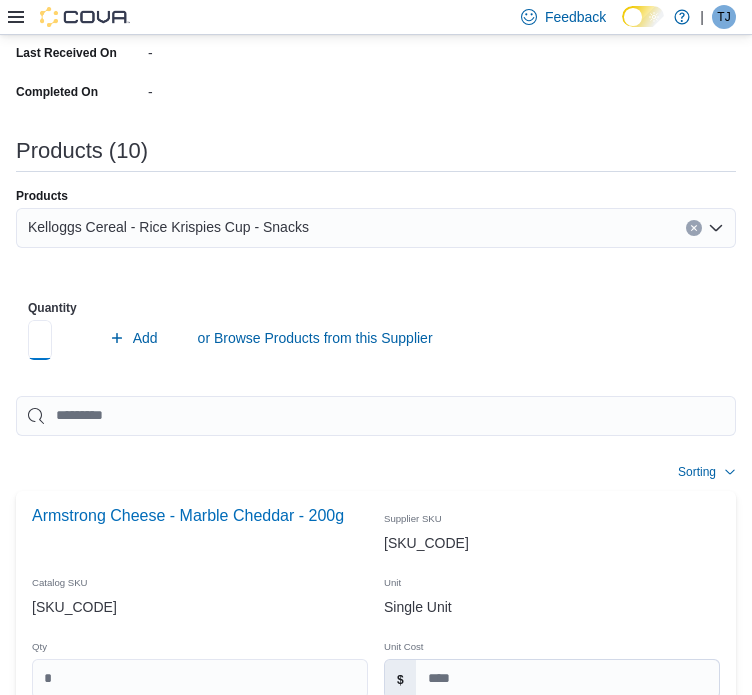 type on "*" 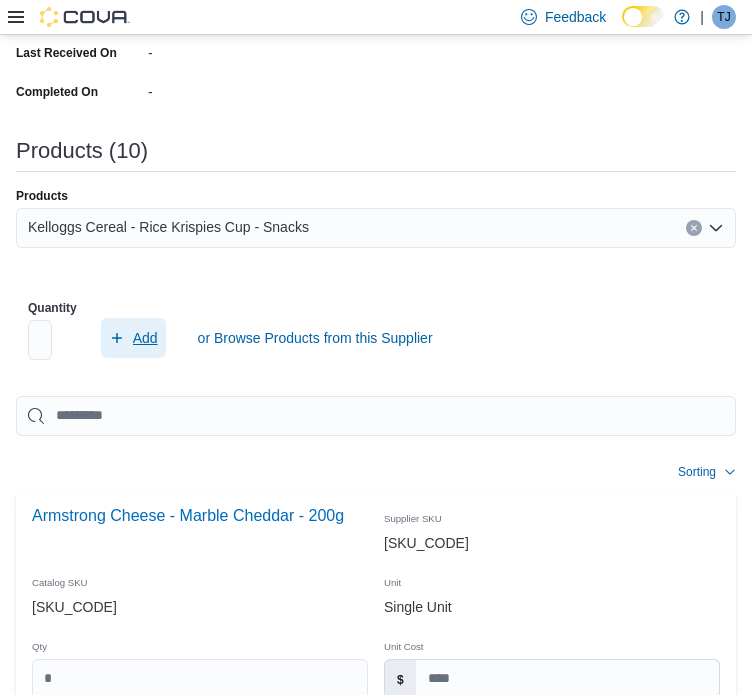 scroll, scrollTop: 0, scrollLeft: 0, axis: both 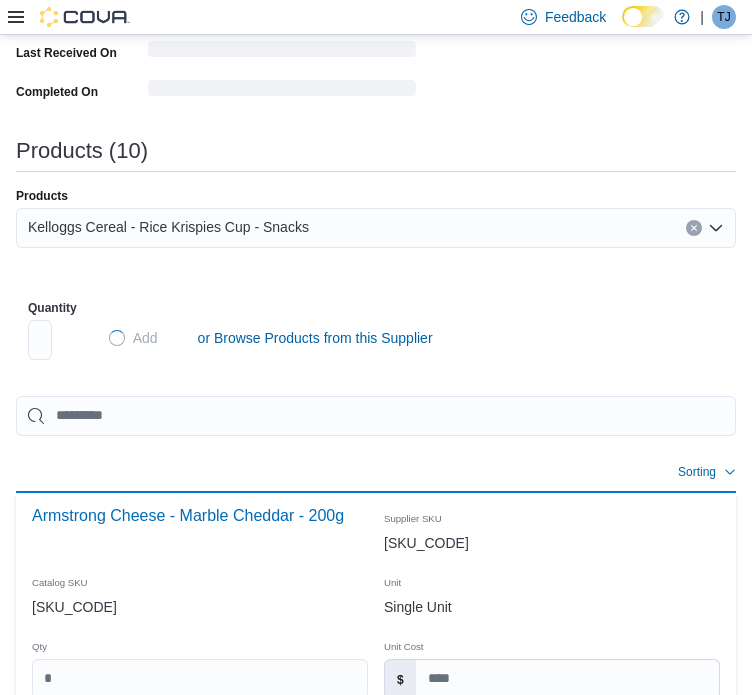 type 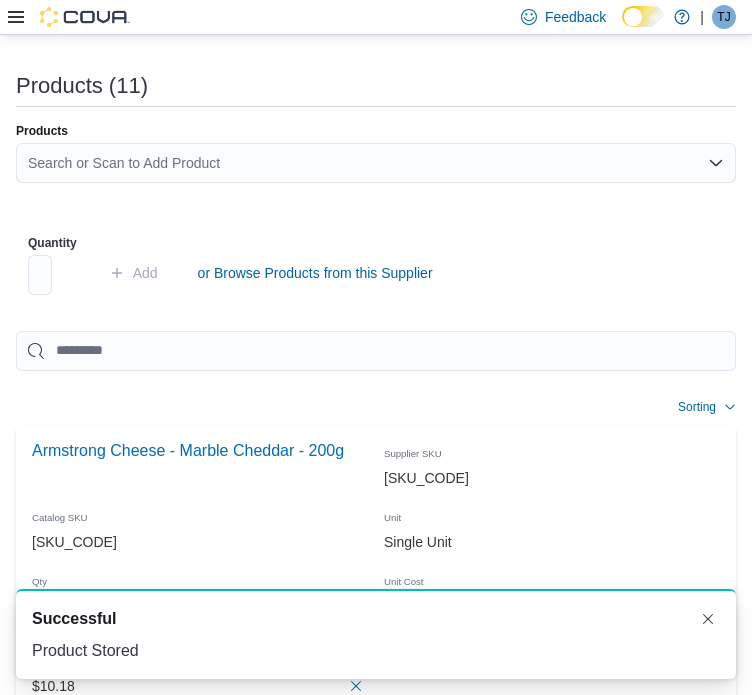 scroll, scrollTop: 711, scrollLeft: 0, axis: vertical 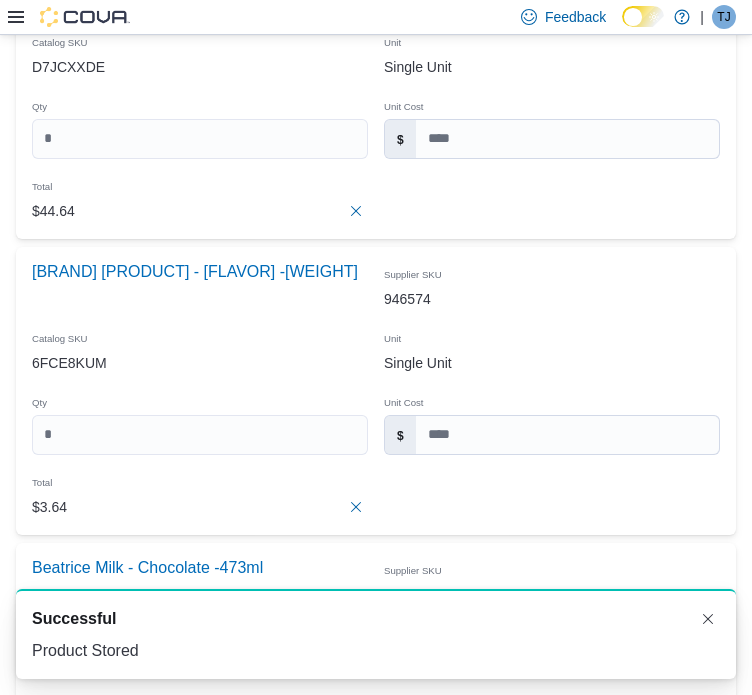 click at bounding box center [567, 2789] 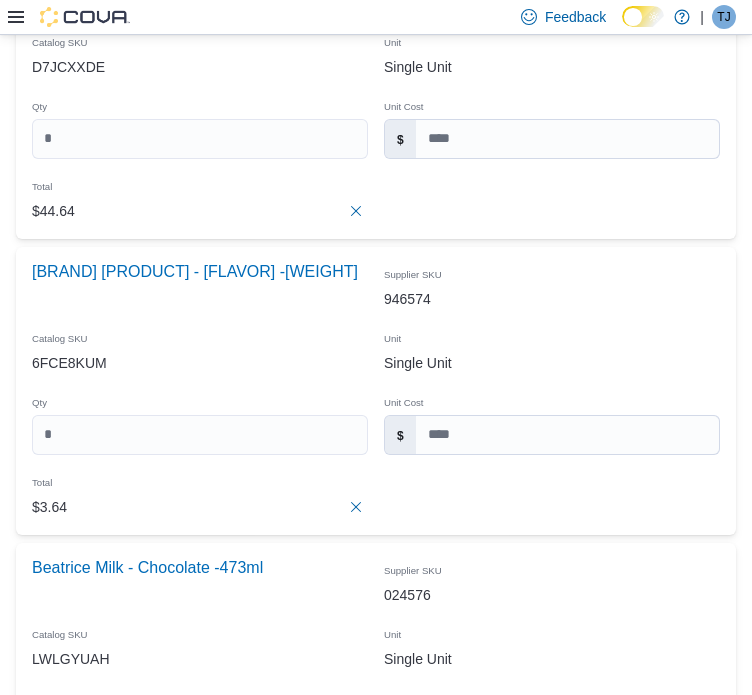 click on "Purchase Order: PO519P-35573 Feedback Purchase Order Details   Edit Status Pending Supplier Core - Mark Supplier Invoice Number No Supplier Invoice Number added Bill To [PERSON] Ship To [PERSON] Shipping Cost $0.00 Recycling Cost $0.00 Tax $0.00 ETA [DATE] Notes - Created On [DATE] [TIME] Submitted On - Last Received On - Completed On - Products (11)     Products Search or Scan to Add Product Quantity  Add or Browse Products from this Supplier Sorting Item Supplier SKU Catalog SKU Unit Qty Unit Cost Total Armstrong Cheese - Marble Cheddar - 200g Supplier SKU 034664 Catalog SKU PEEW0RTJ Unit Single Unit Qty Unit Cost $ Total $10.18 Beatrice - 2% - 2L Supplier SKU 25645 Catalog SKU D7JCXXDE Unit Single Unit Qty Unit Cost $ Total $44.64 Beatrice Milk - Chocolate -237ml Supplier SKU 946574 Catalog SKU 6FCE8KUM Unit Single Unit Qty Unit Cost $ Total $3.64 Beatrice Milk - Chocolate -473ml Supplier SKU 024576 Catalog SKU LWLGYUAH Unit Single Unit Qty Unit Cost $ Total $11.55 889329 Unit" at bounding box center (376, 922) 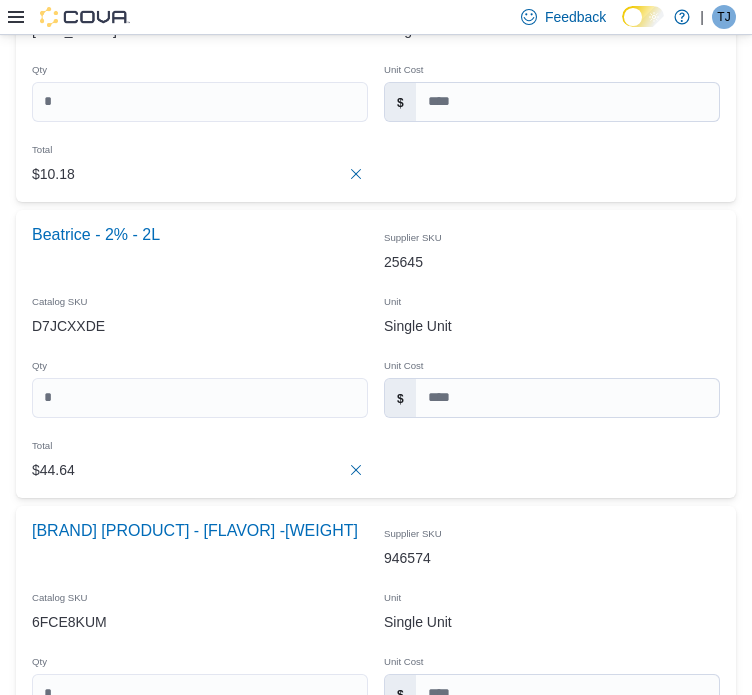 scroll, scrollTop: 947, scrollLeft: 0, axis: vertical 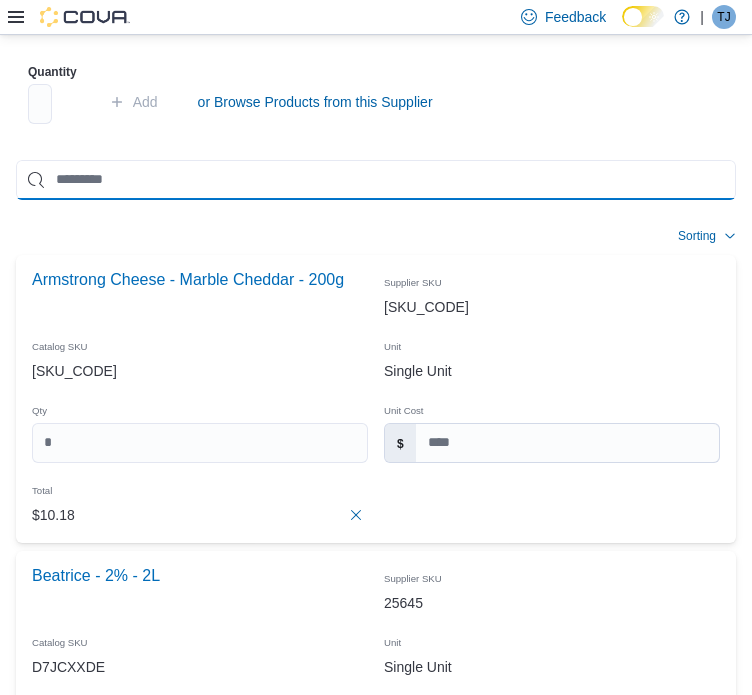 click at bounding box center (376, 180) 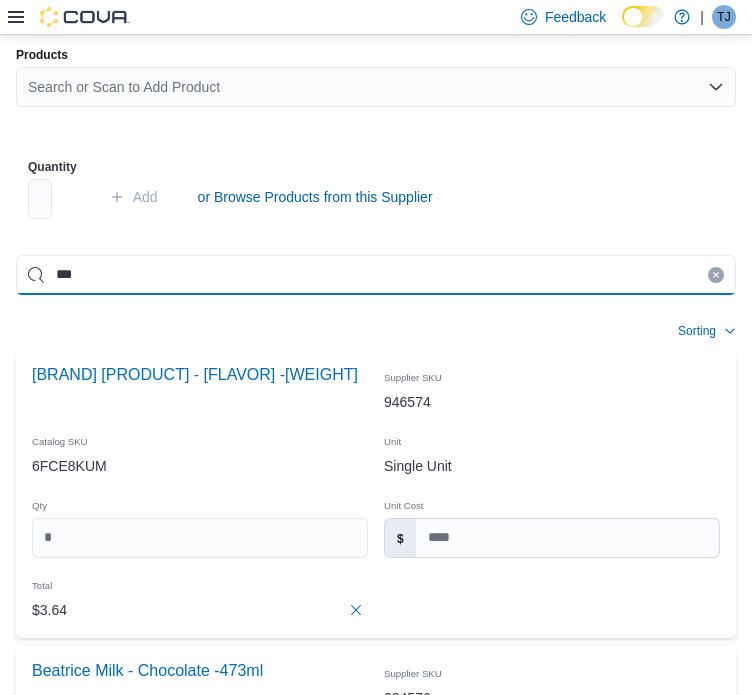 scroll, scrollTop: 758, scrollLeft: 0, axis: vertical 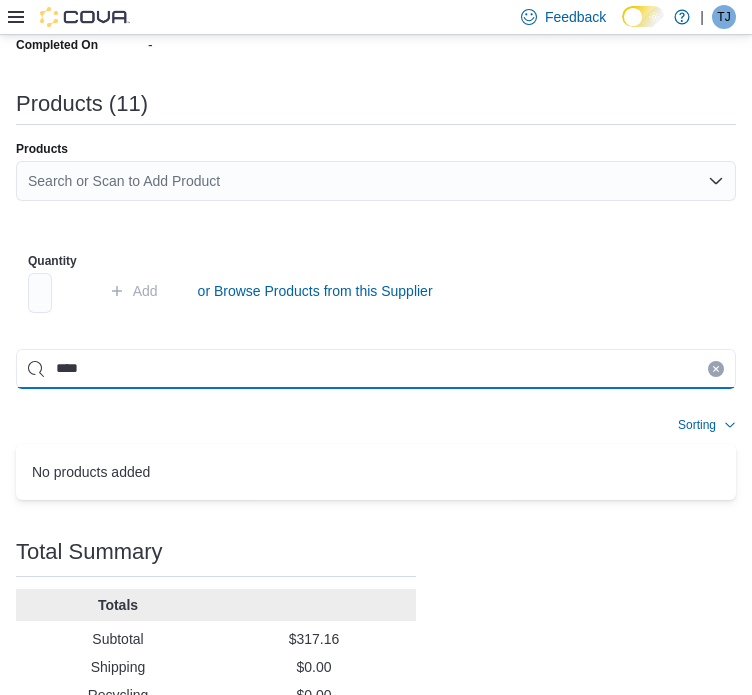 type on "****" 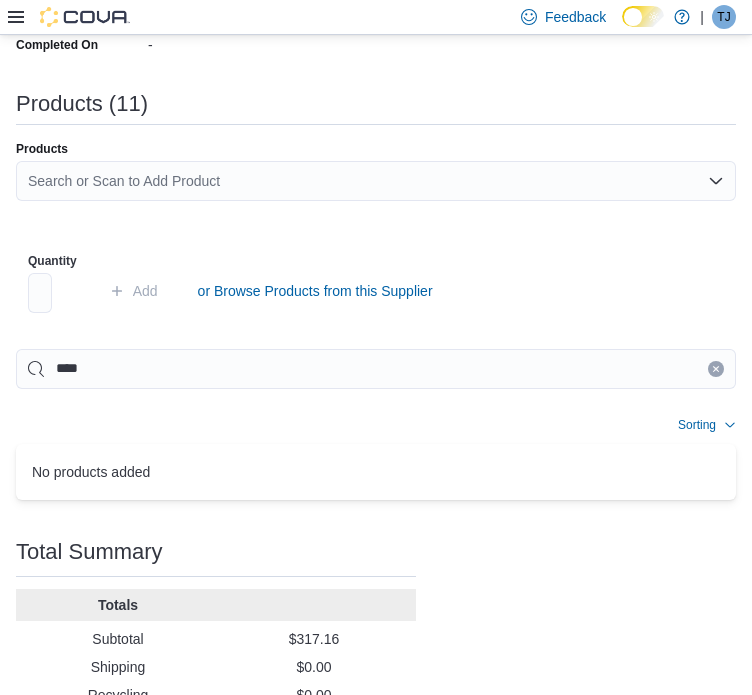 click on "Search or Scan to Add Product" at bounding box center (376, 181) 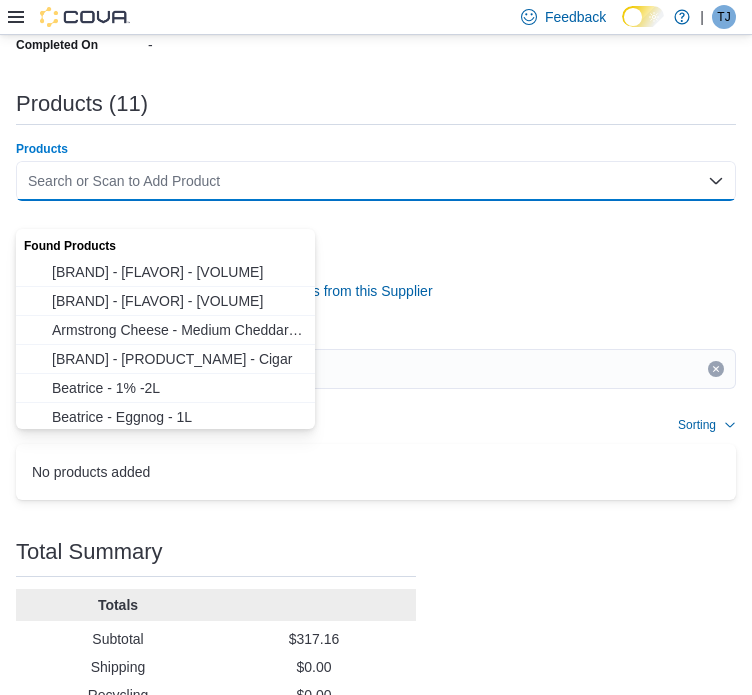 click on "Purchase Order: PO519P-35573 Feedback Purchase Order Details   Edit Status Pending Supplier Core - Mark Supplier Invoice Number No Supplier Invoice Number added Bill To [PERSON] Ship To [PERSON] Shipping Cost $0.00 Recycling Cost $0.00 Tax $0.00 ETA [DATE] Notes - Created On [DATE] [TIME] Submitted On - Last Received On - Completed On - Products (11)     Products Search or Scan to Add Product Combo box. Selected. Combo box input. Search or Scan to Add Product. Type some text or, to display a list of choices, press Down Arrow. To exit the list of choices, press Escape. Quantity  Add or Browse Products from this Supplier **** Sorting EuiBasicTable with search callback Item Supplier SKU Catalog SKU Unit Qty Unit Cost Total No products added  Total Summary   Totals Subtotal $317.16 Shipping $0.00 Recycling $0.00 Tax $0.00 Total $317.16" at bounding box center (376, 122) 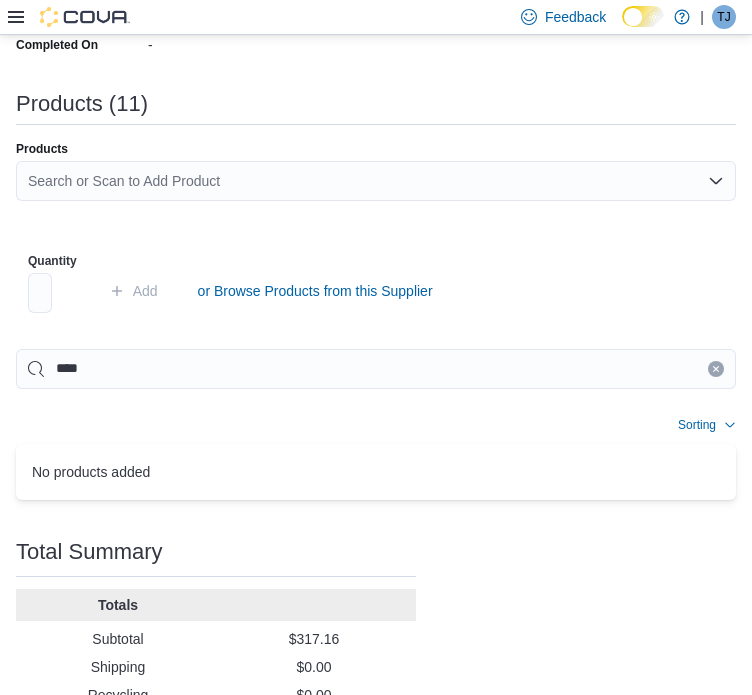 click 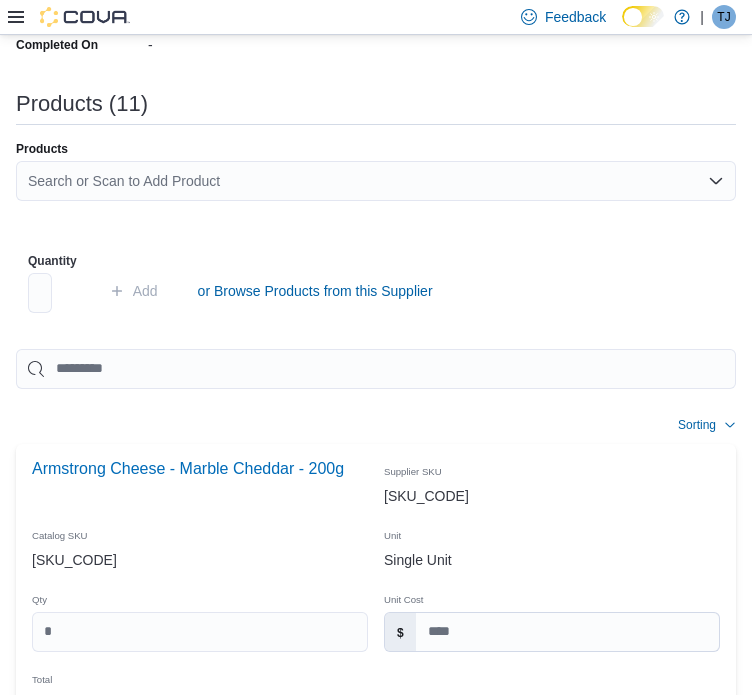 click on "Search or Scan to Add Product" at bounding box center [376, 181] 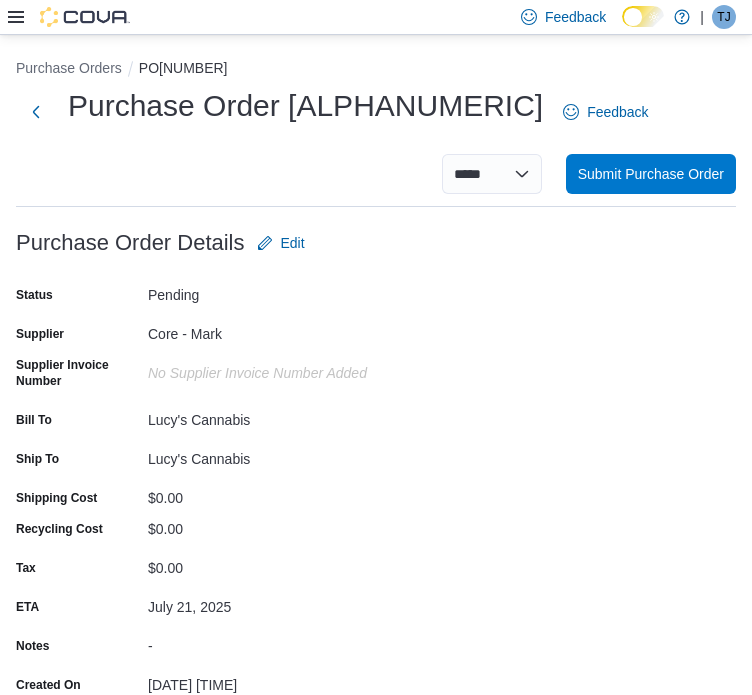 scroll, scrollTop: 0, scrollLeft: 0, axis: both 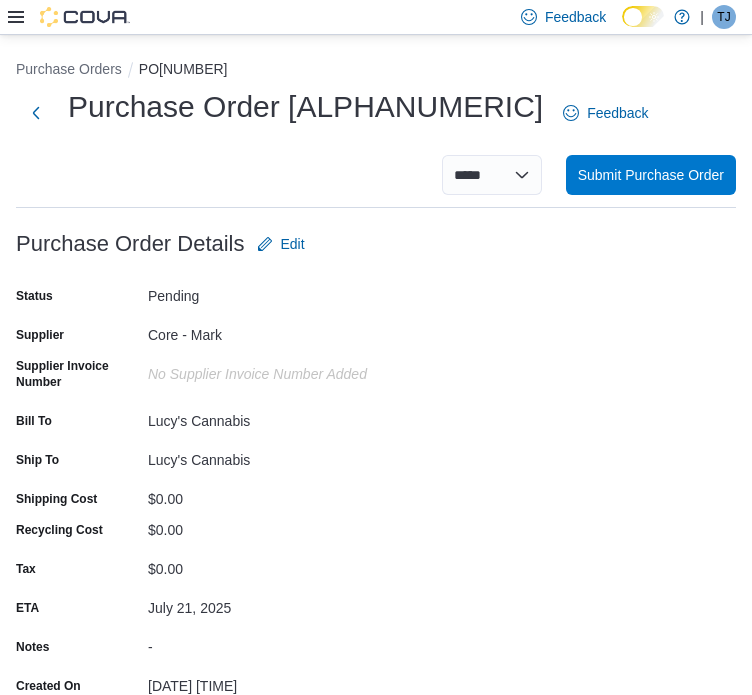 click 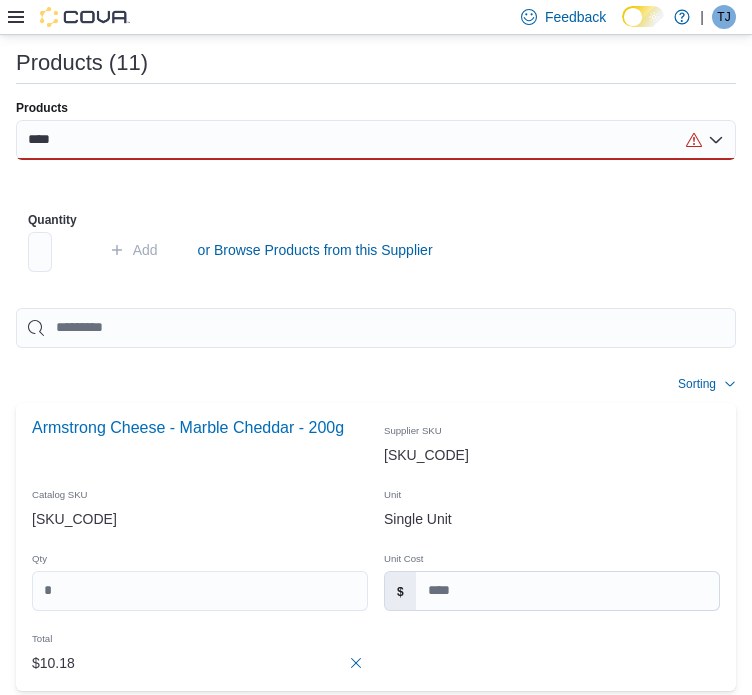 scroll, scrollTop: 800, scrollLeft: 0, axis: vertical 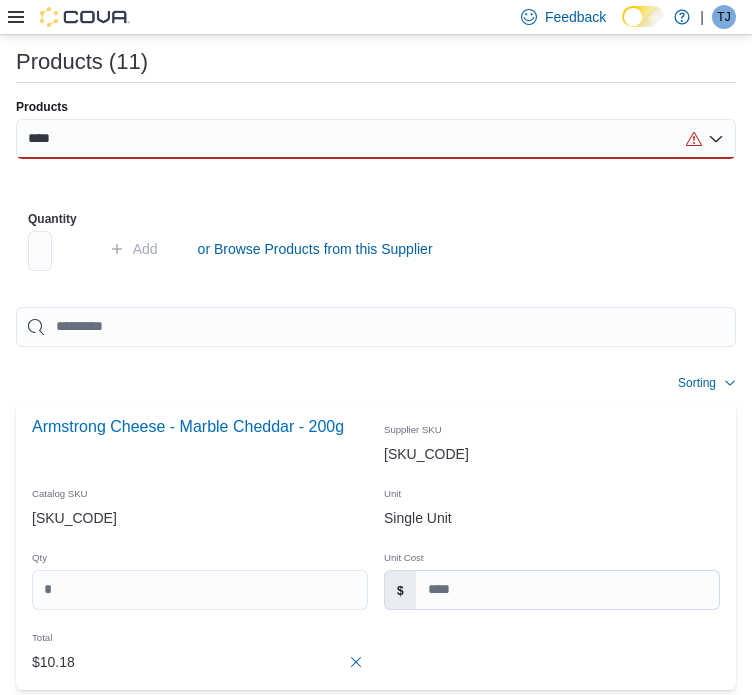 drag, startPoint x: 79, startPoint y: 153, endPoint x: 82, endPoint y: 179, distance: 26.172504 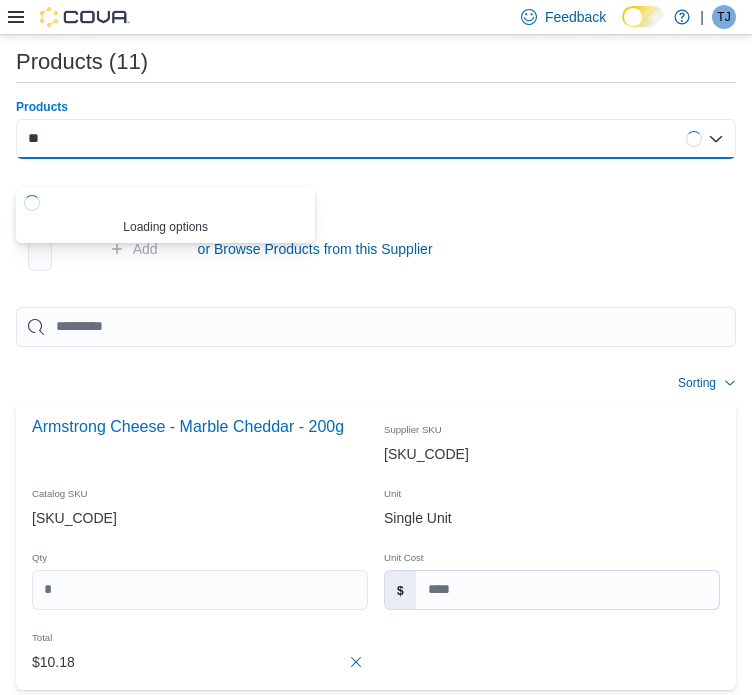type on "*" 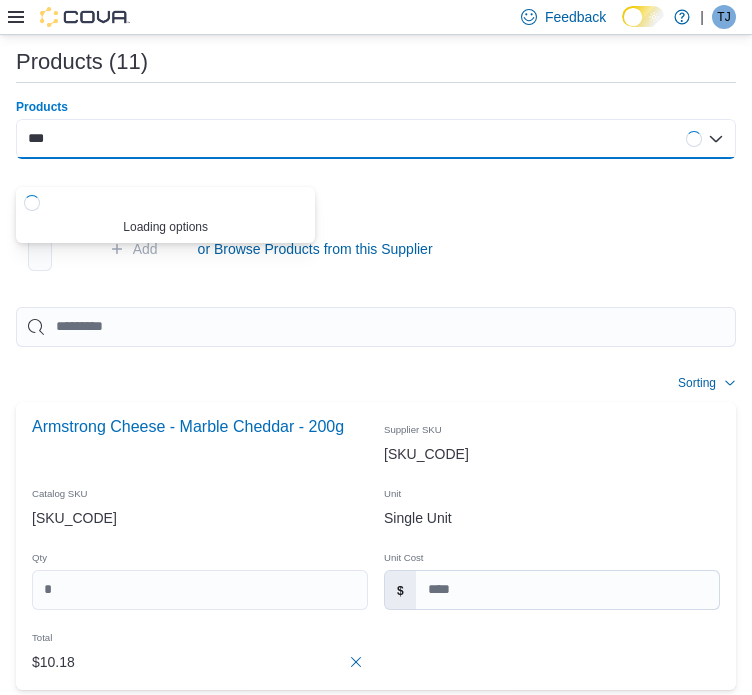type on "****" 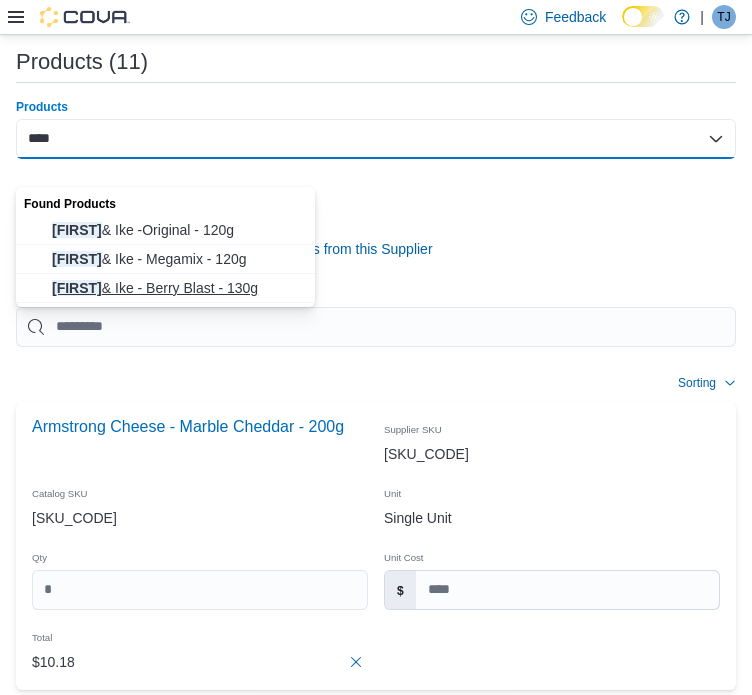 click on "Mike  & Ike - Berry Blast - 130g" at bounding box center (177, 288) 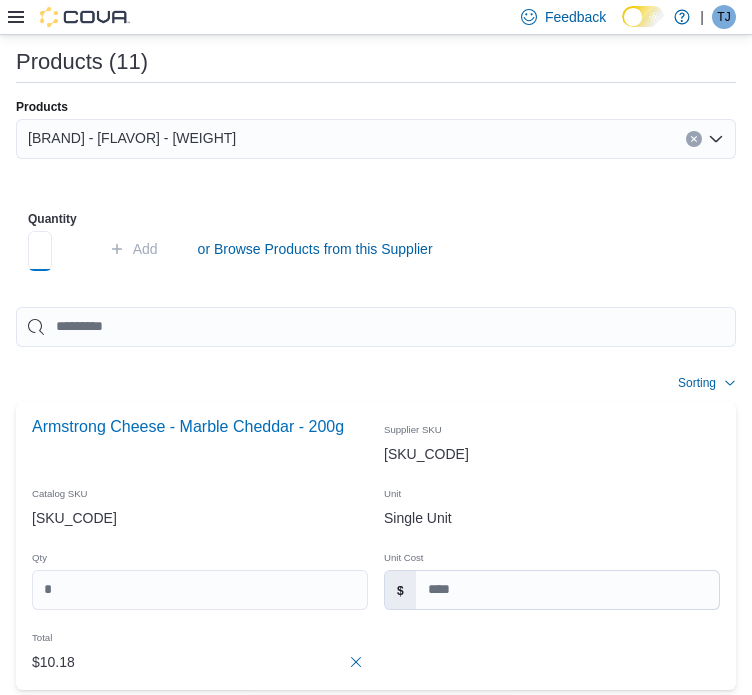 click at bounding box center [40, 251] 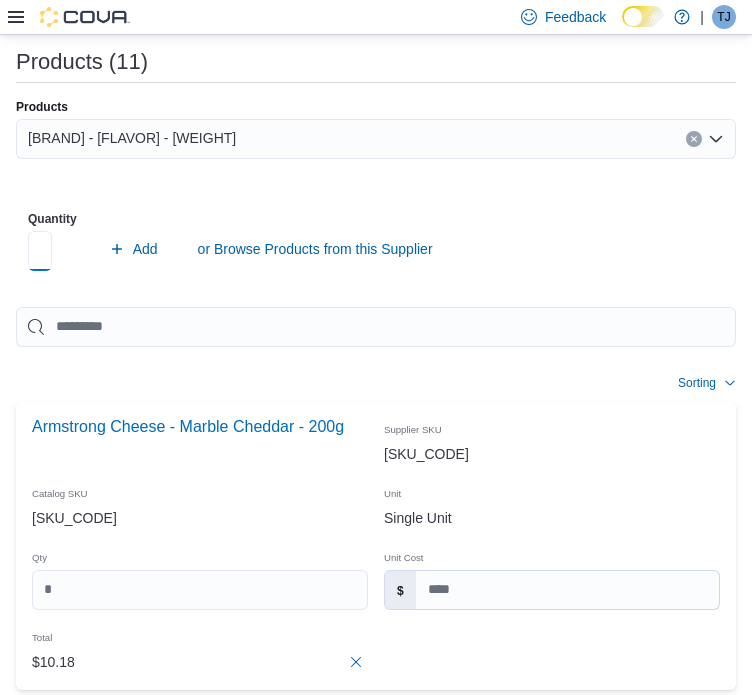 scroll, scrollTop: 0, scrollLeft: 13, axis: horizontal 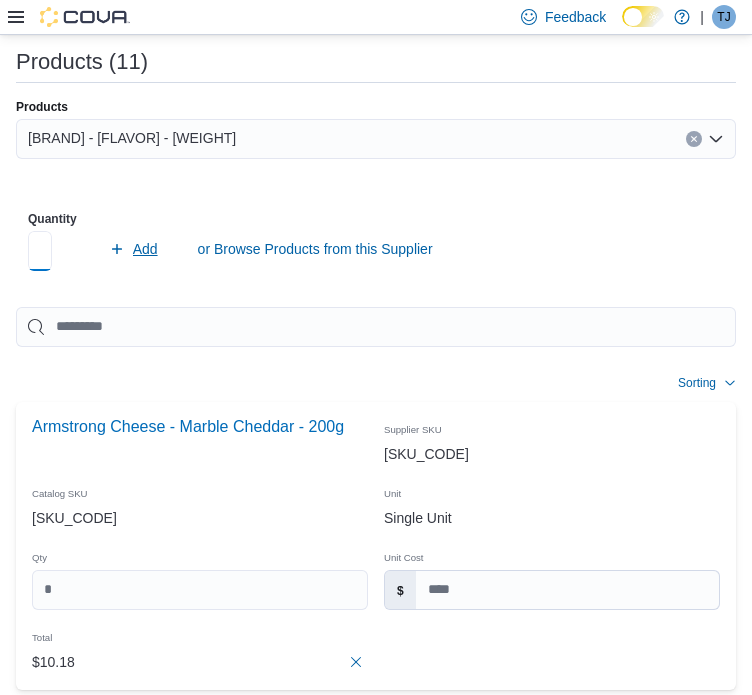 type on "**" 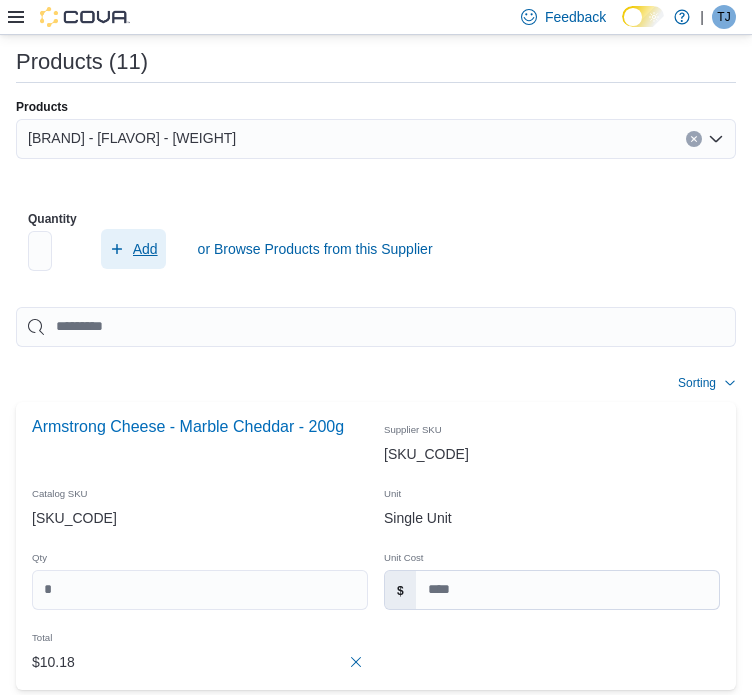scroll, scrollTop: 0, scrollLeft: 0, axis: both 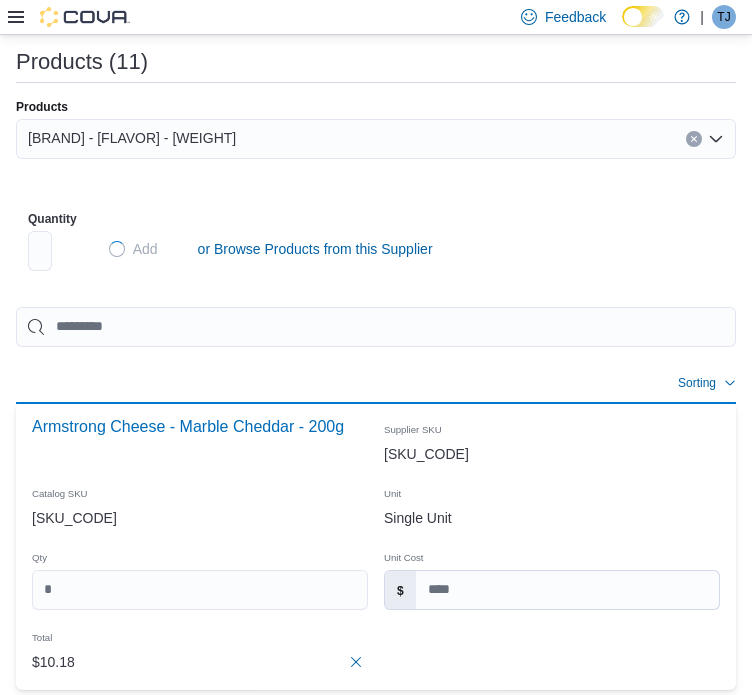 type 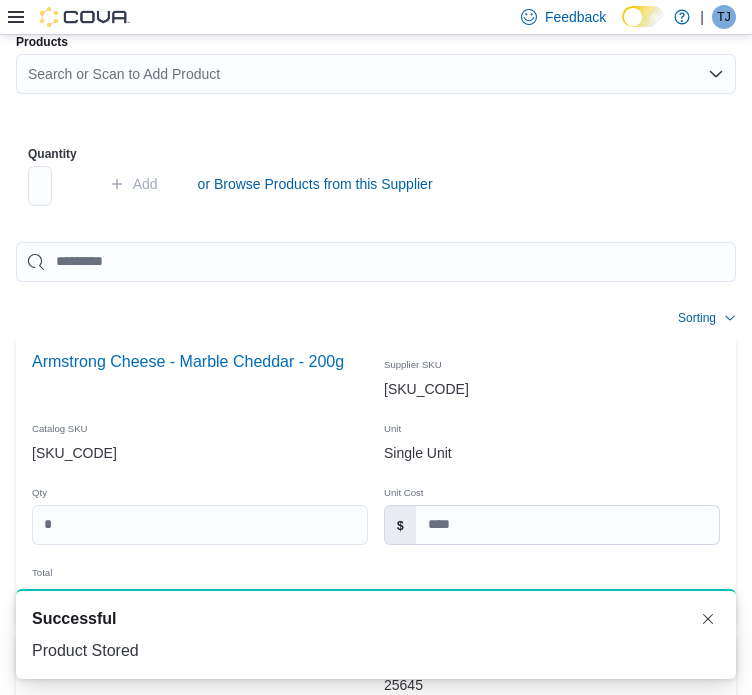 scroll, scrollTop: 800, scrollLeft: 0, axis: vertical 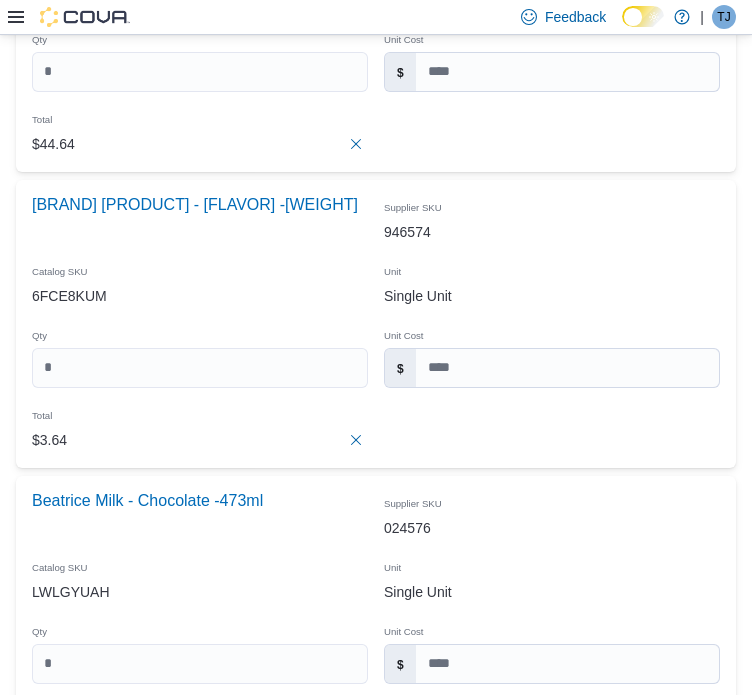 click at bounding box center (567, 3018) 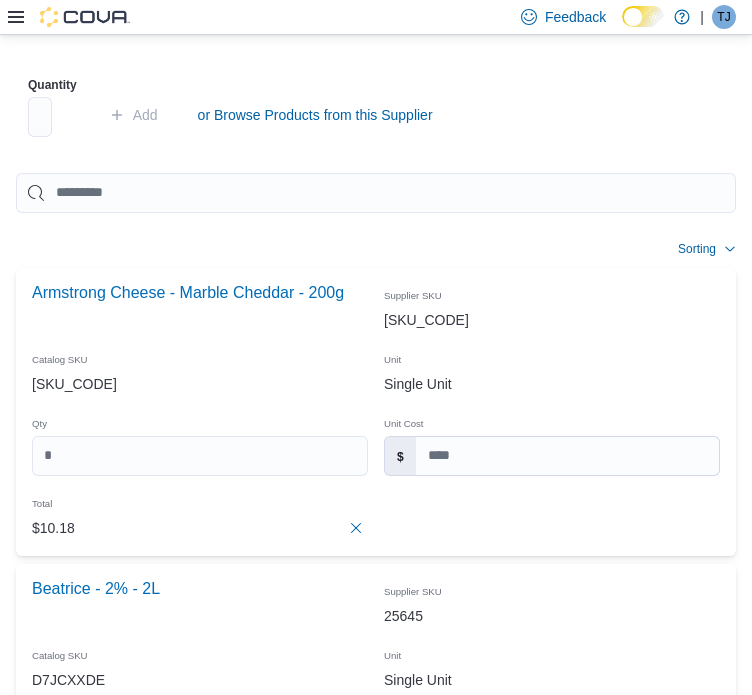 scroll, scrollTop: 614, scrollLeft: 0, axis: vertical 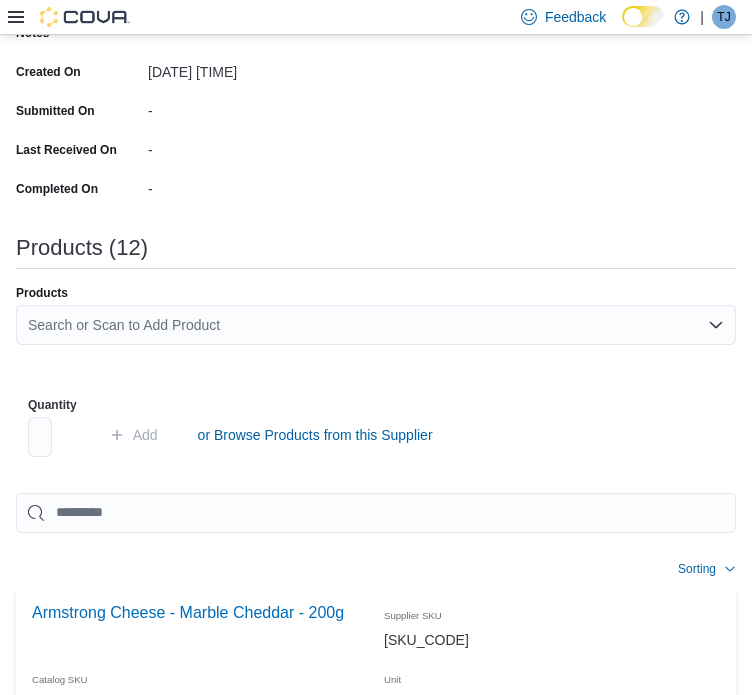 type on "*******" 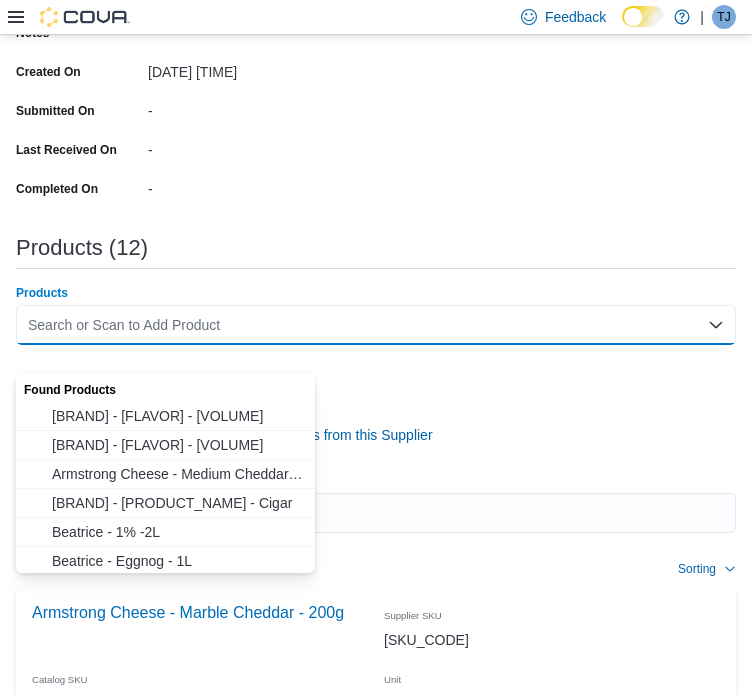 type 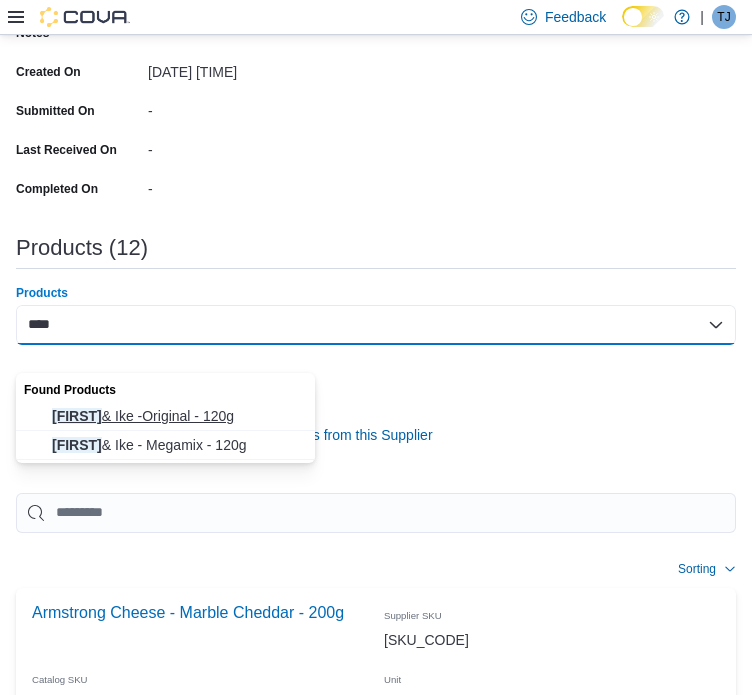 type on "****" 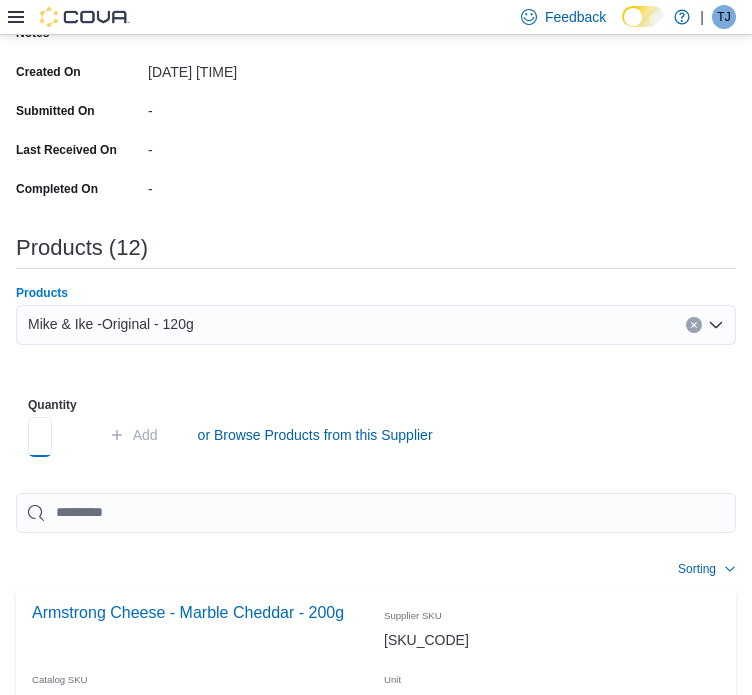click at bounding box center [40, 437] 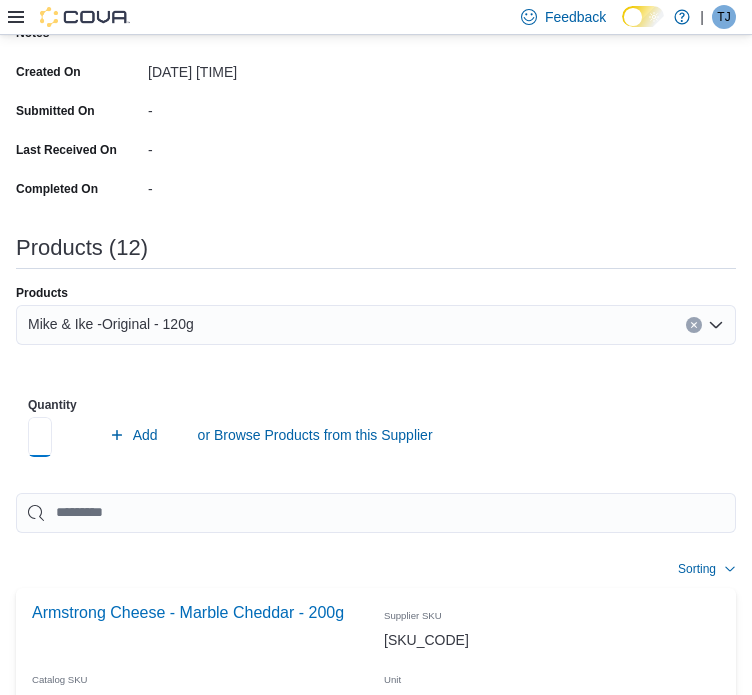 scroll, scrollTop: 0, scrollLeft: 13, axis: horizontal 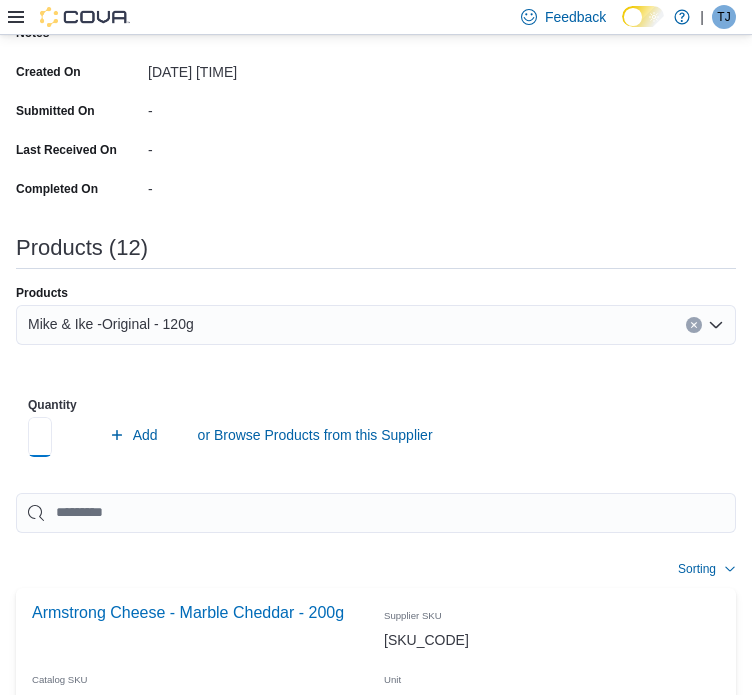 type on "**" 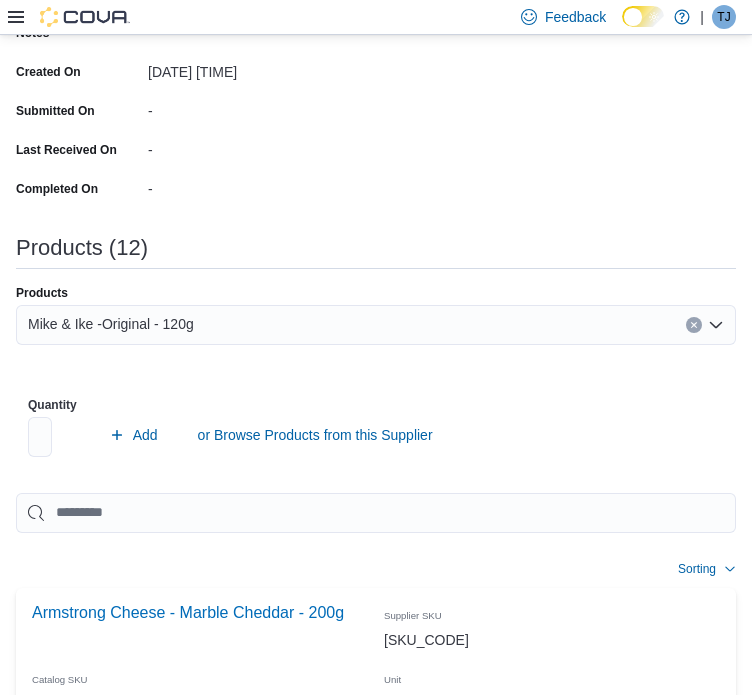 scroll, scrollTop: 0, scrollLeft: 0, axis: both 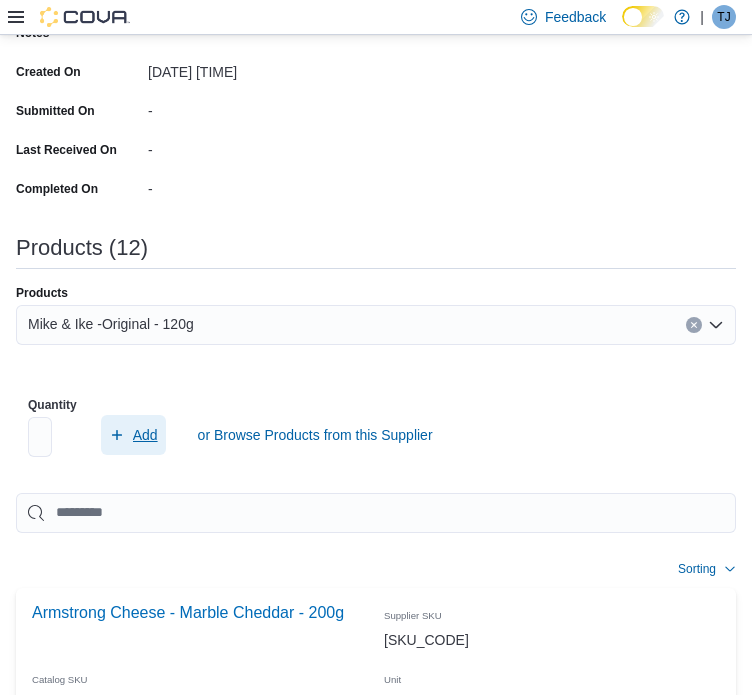 click on "Add" at bounding box center [145, 435] 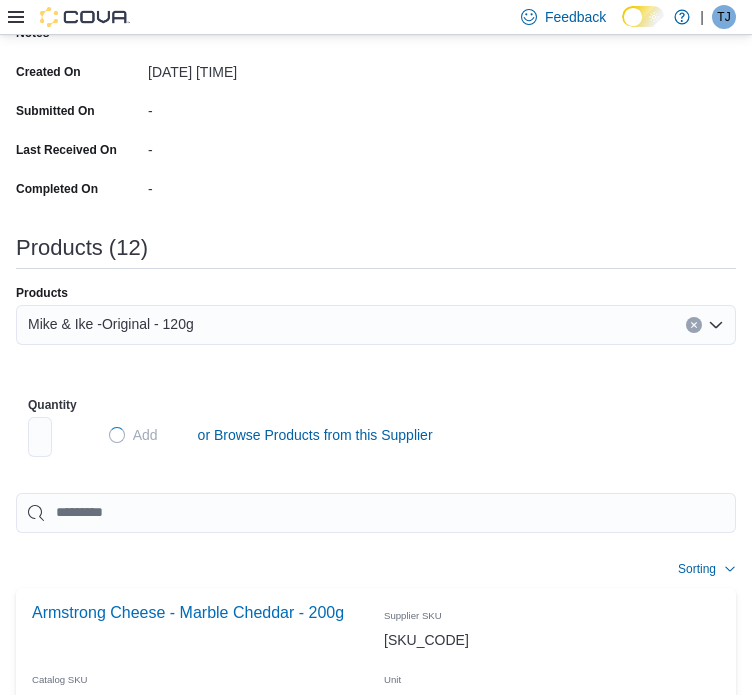 type on "*******" 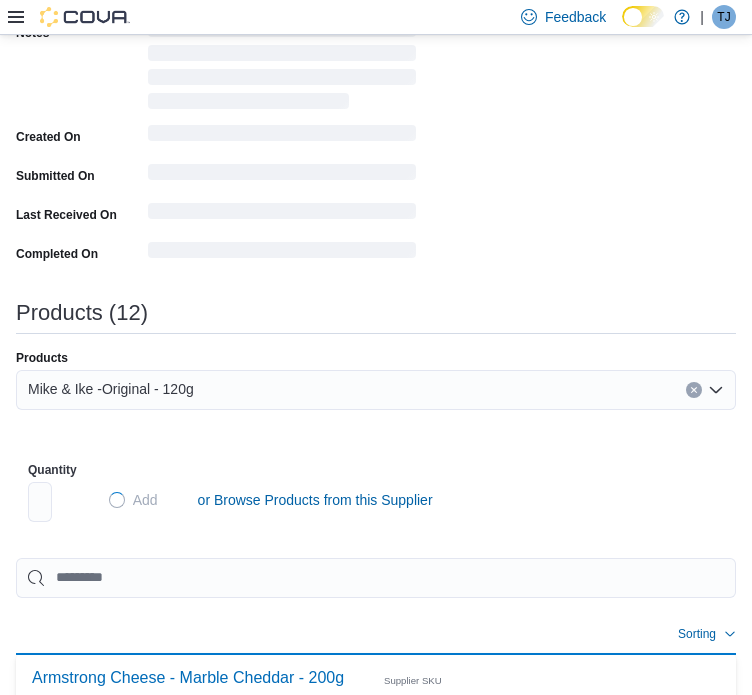 type 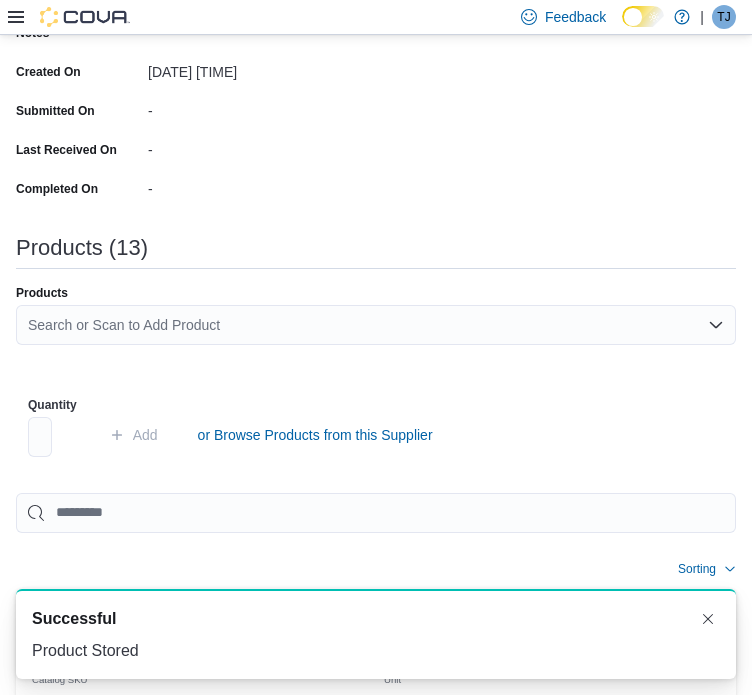 scroll, scrollTop: 0, scrollLeft: 0, axis: both 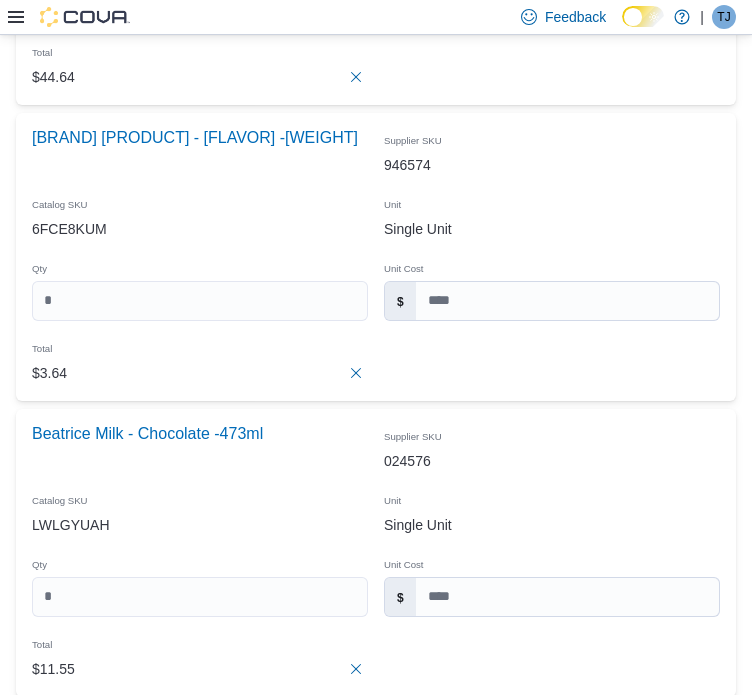 click on "*******" at bounding box center [444, 2951] 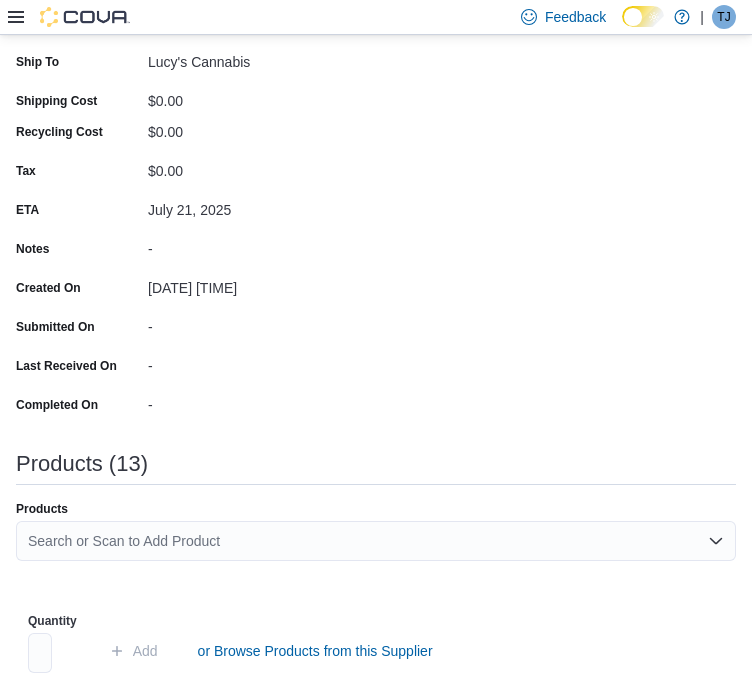 scroll, scrollTop: 381, scrollLeft: 0, axis: vertical 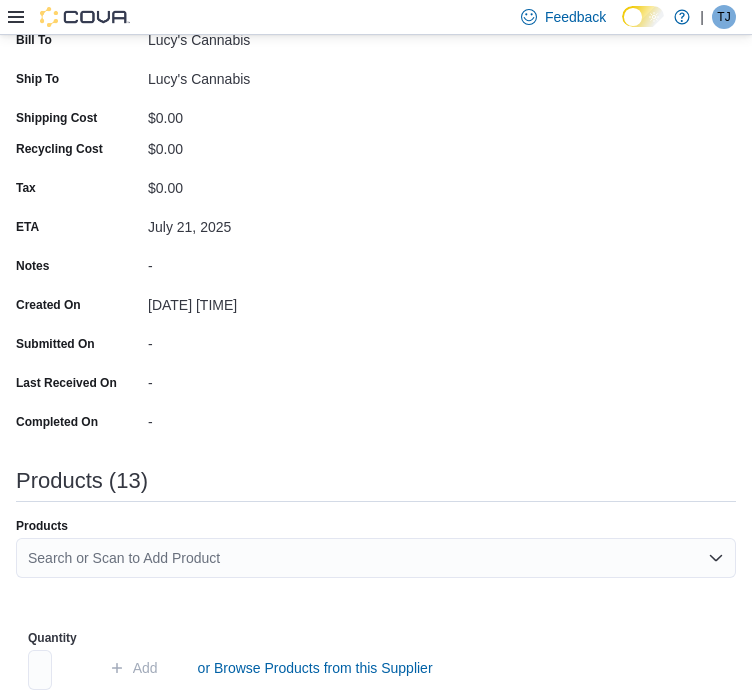 click on "Search or Scan to Add Product" at bounding box center (376, 558) 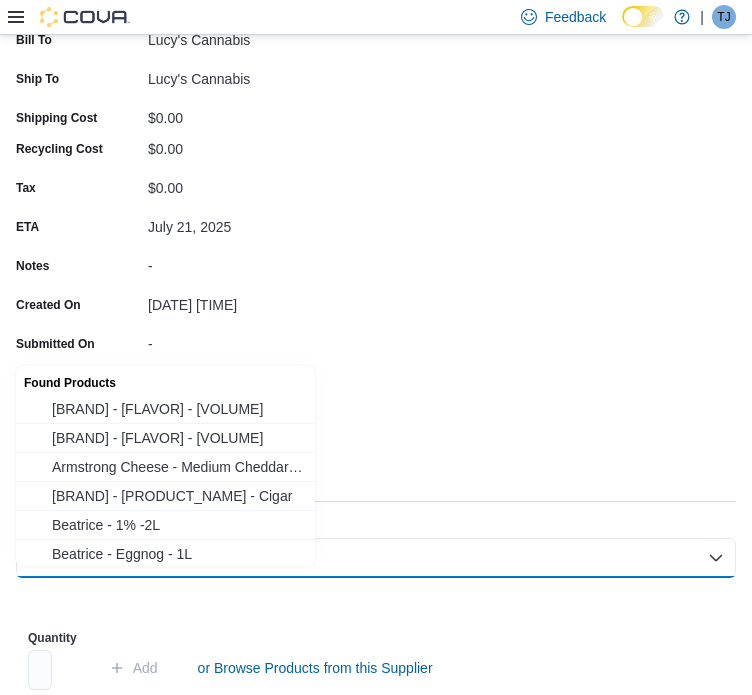 paste on "******" 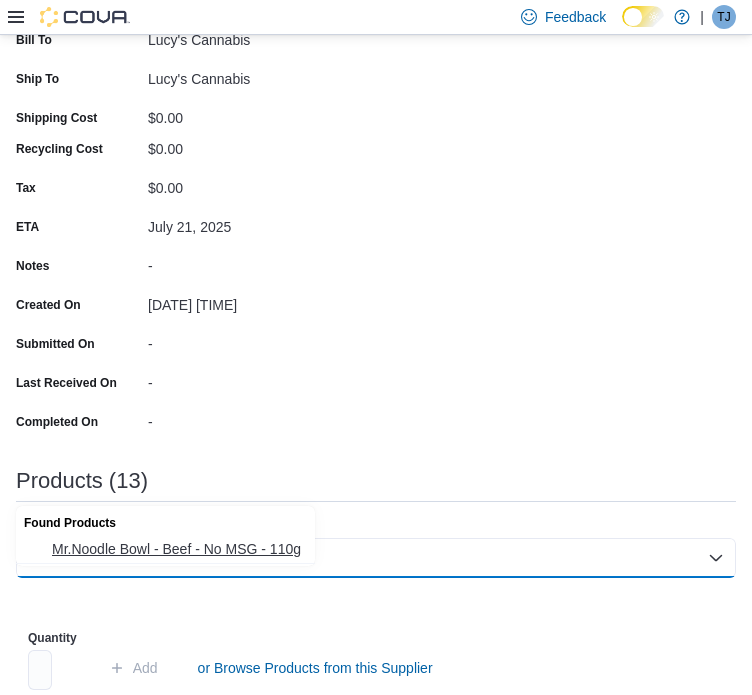 type on "******" 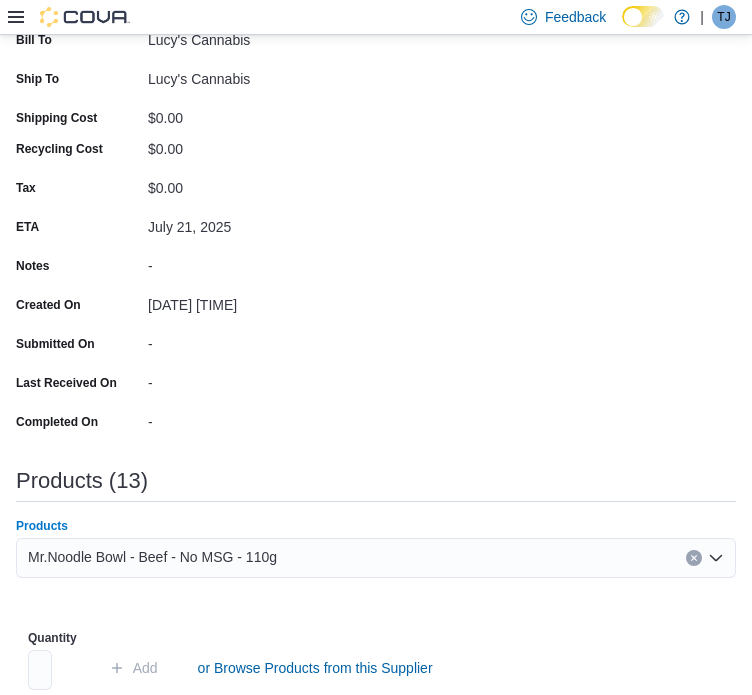 type 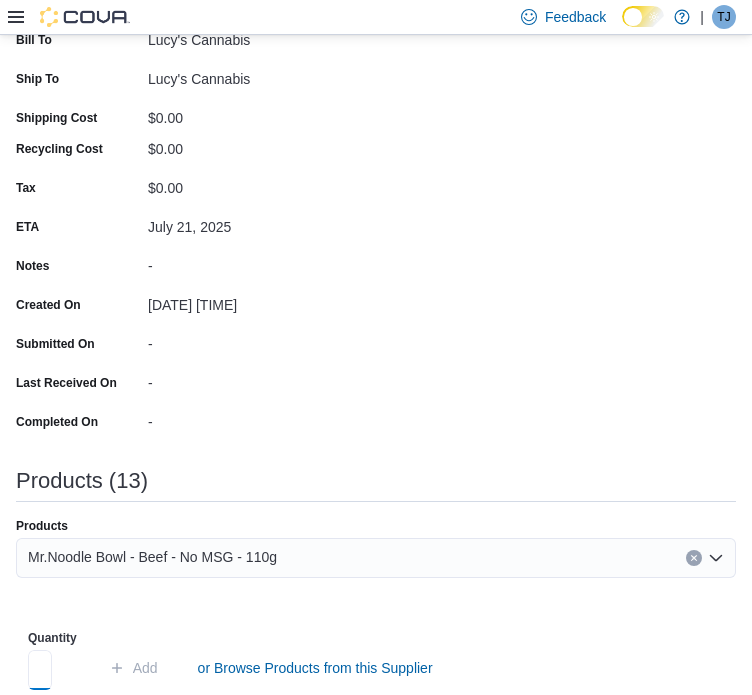 scroll, scrollTop: 0, scrollLeft: 5, axis: horizontal 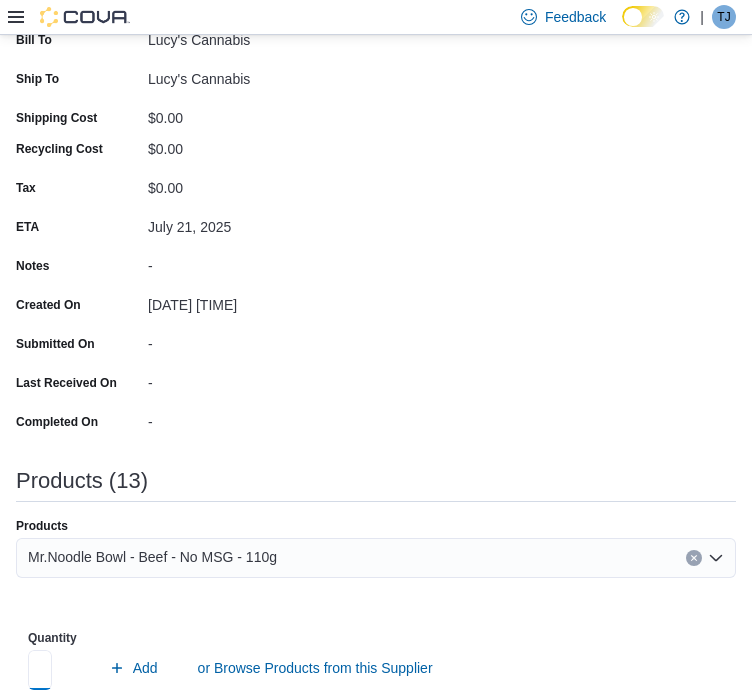 type on "*" 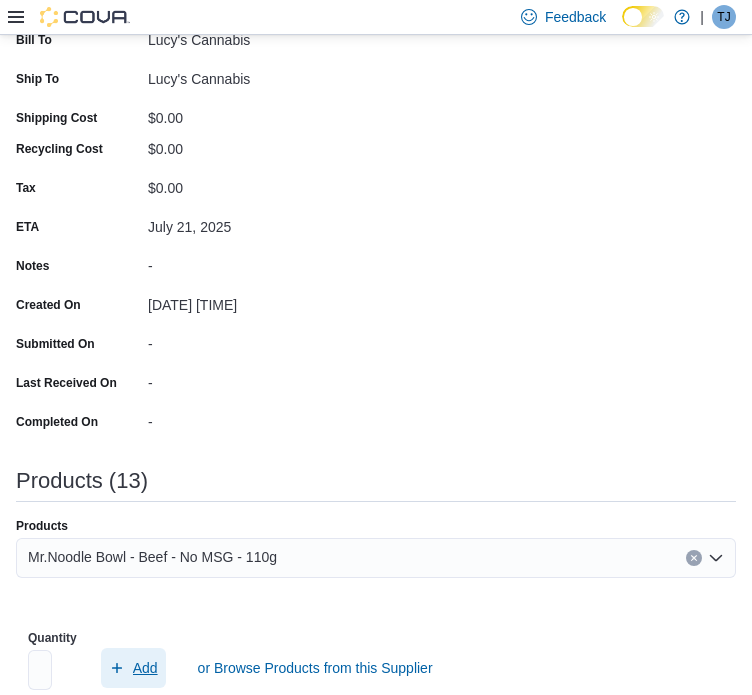 scroll, scrollTop: 0, scrollLeft: 0, axis: both 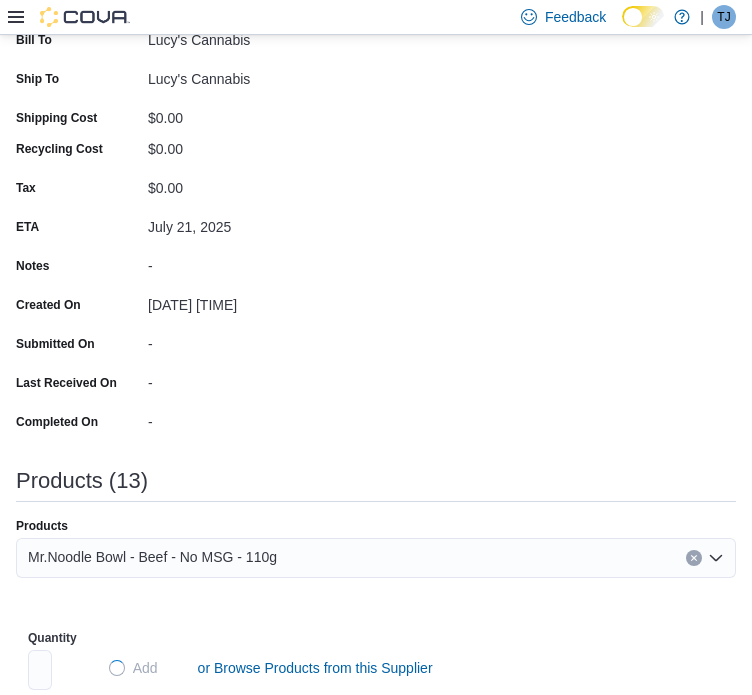 type on "**********" 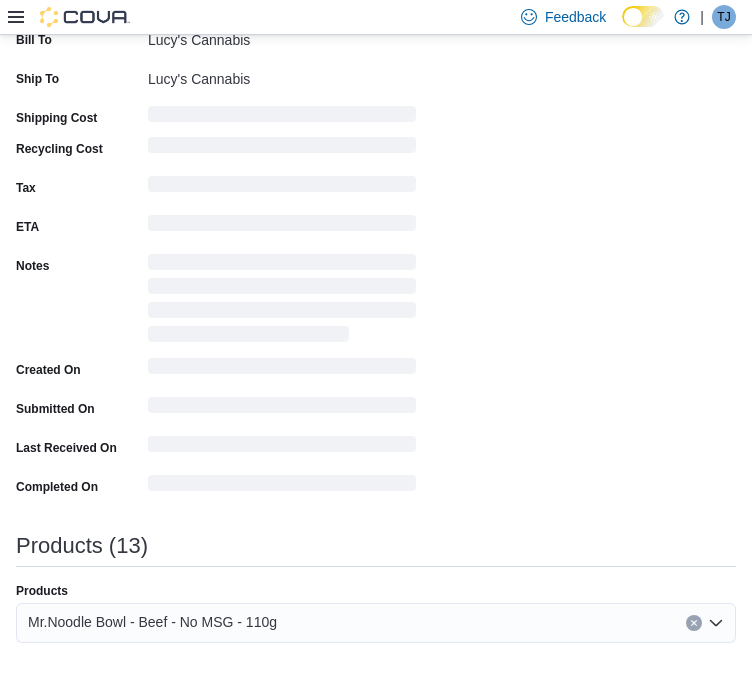 type 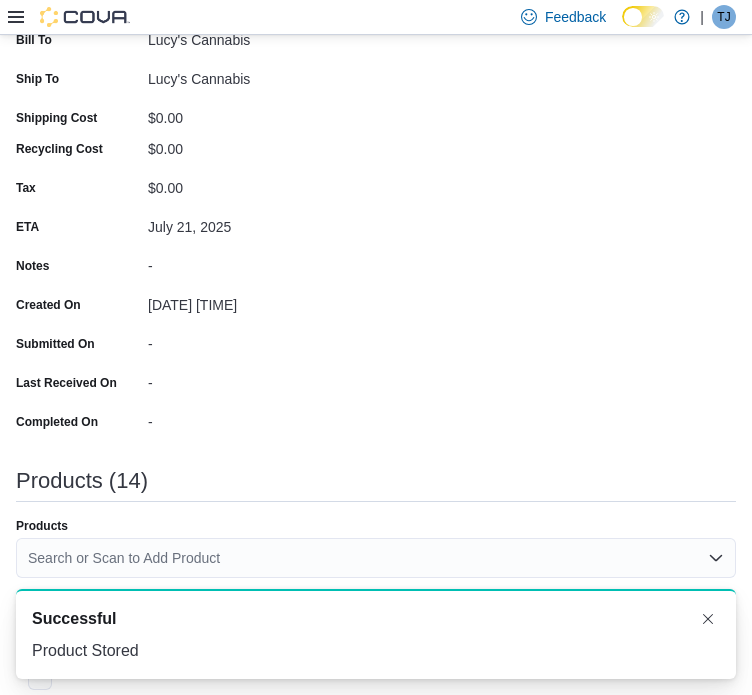 scroll, scrollTop: 0, scrollLeft: 0, axis: both 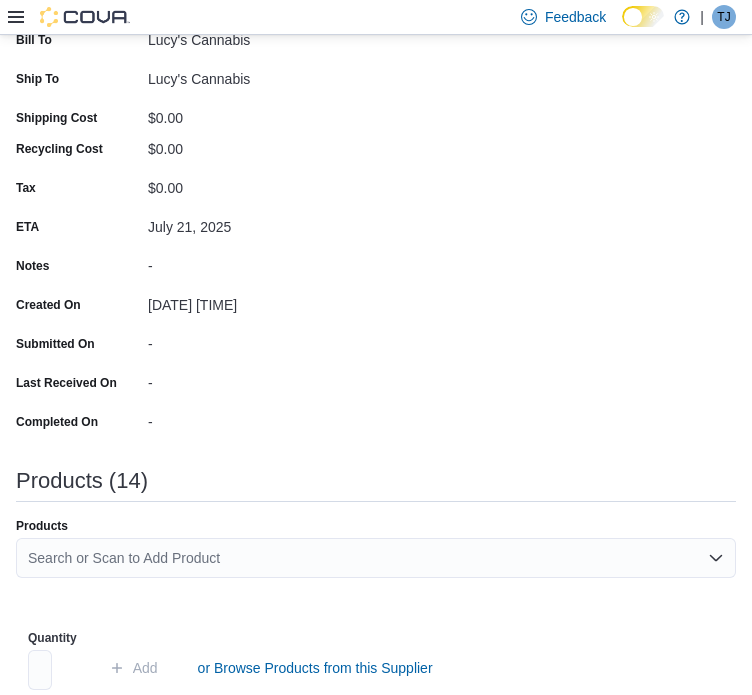 click on "Search or Scan to Add Product" at bounding box center (376, 558) 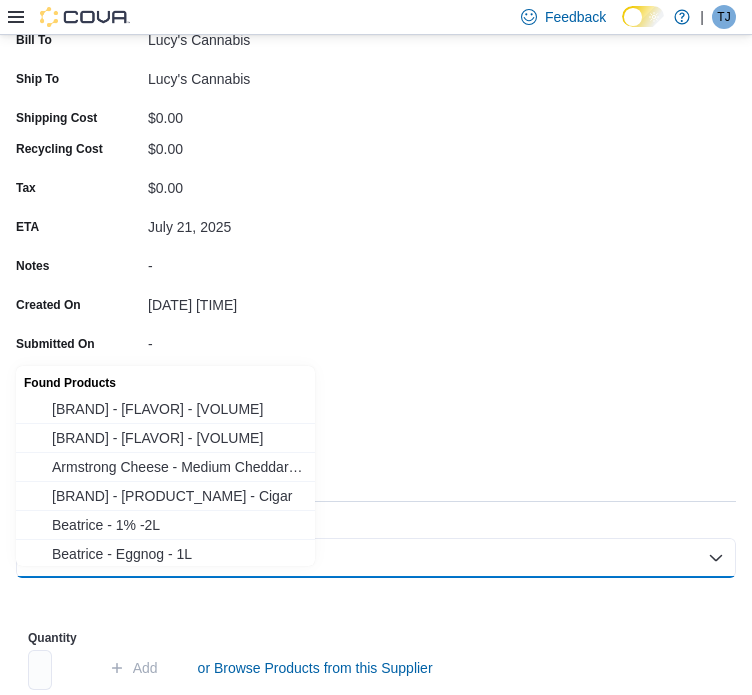 paste on "******" 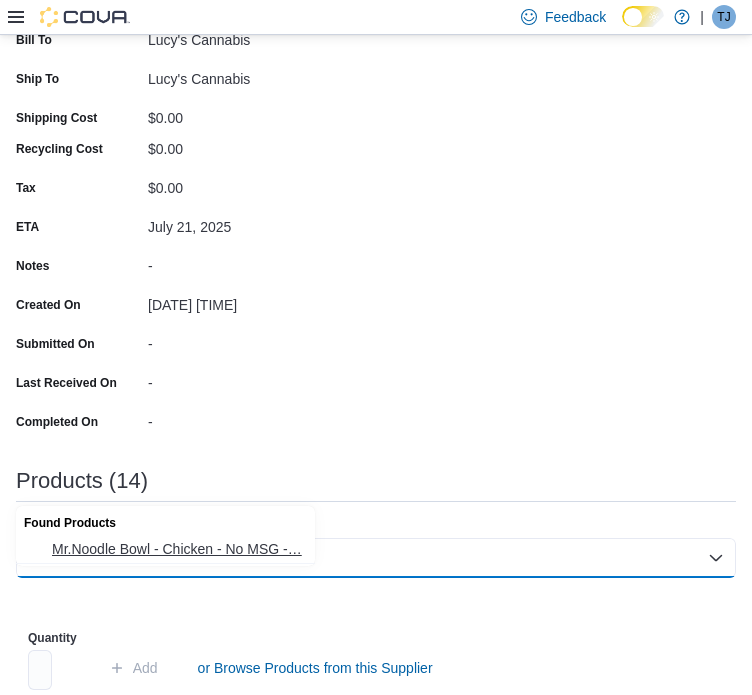 type on "******" 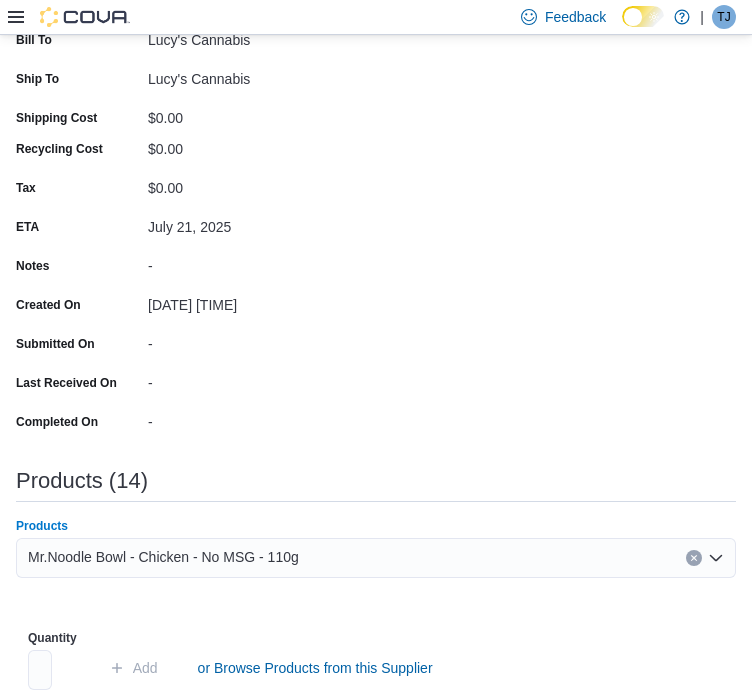 type 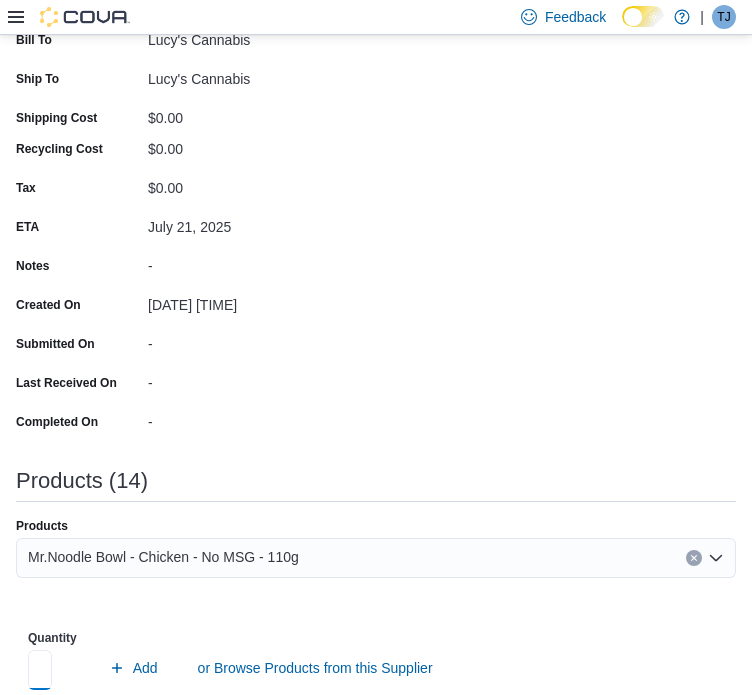 scroll, scrollTop: 0, scrollLeft: 5, axis: horizontal 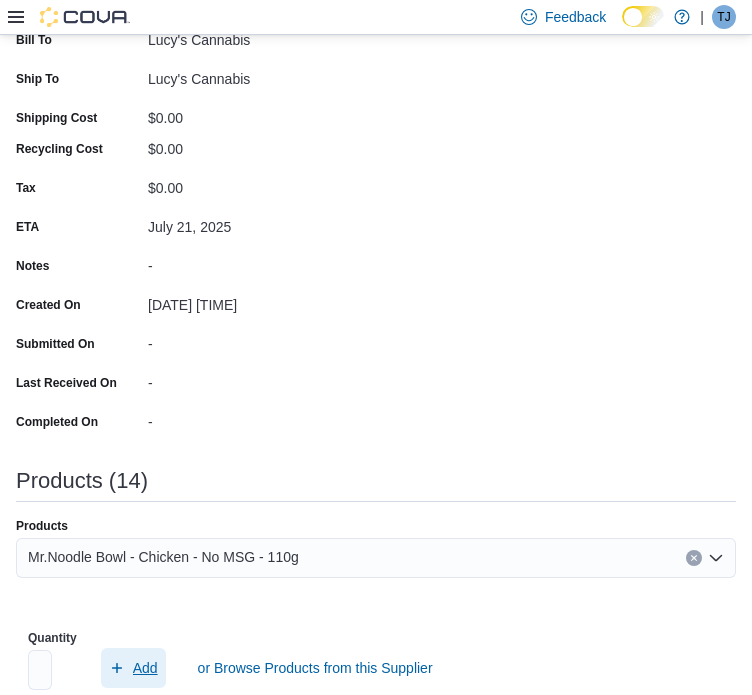 click on "Add" at bounding box center [133, 668] 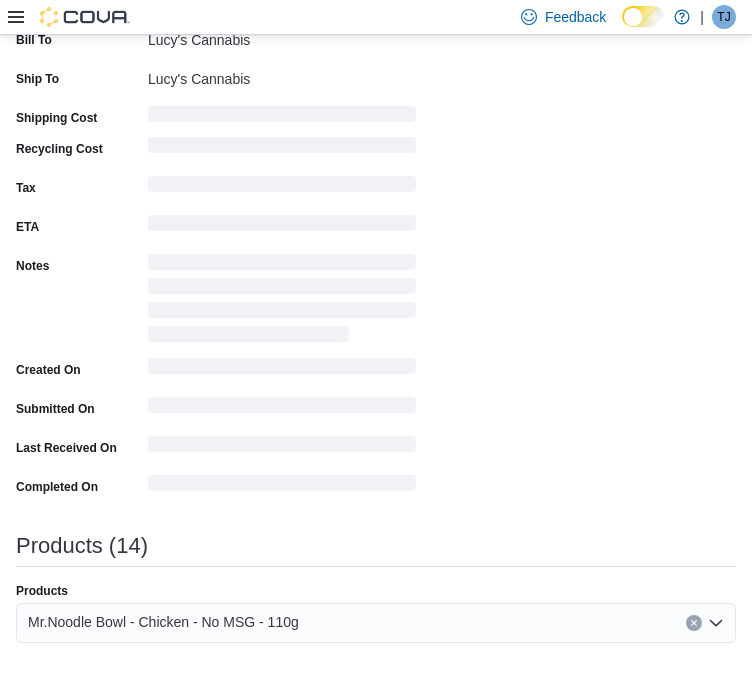 type 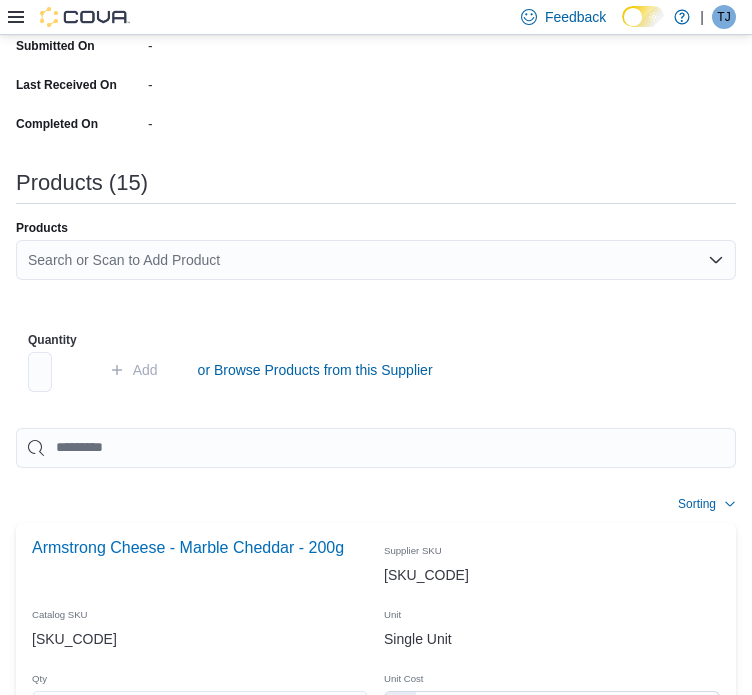 scroll, scrollTop: 381, scrollLeft: 0, axis: vertical 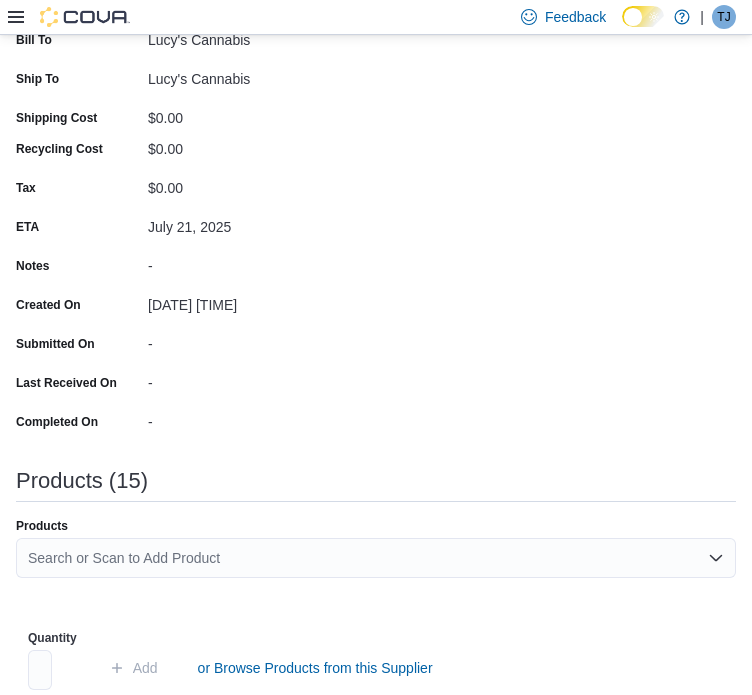 click on "Search or Scan to Add Product" at bounding box center [376, 558] 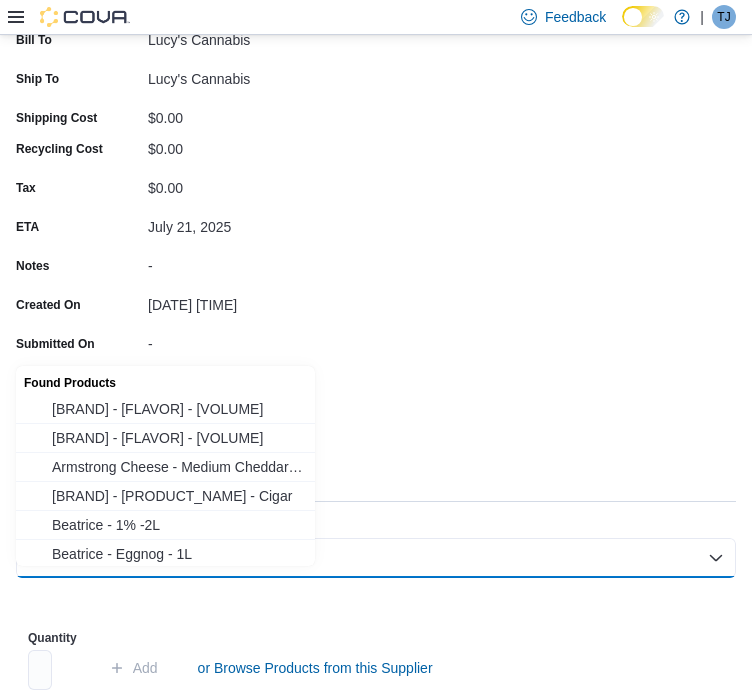 paste on "******" 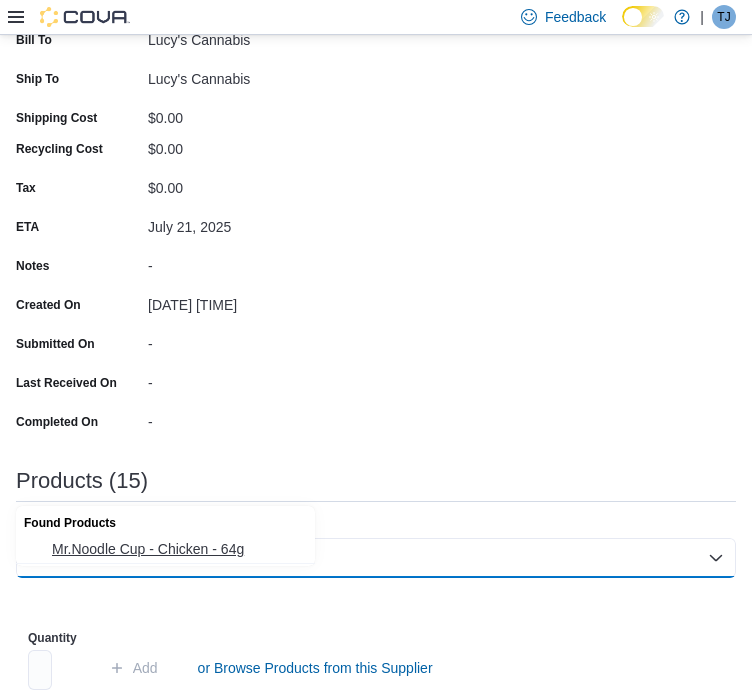 type on "******" 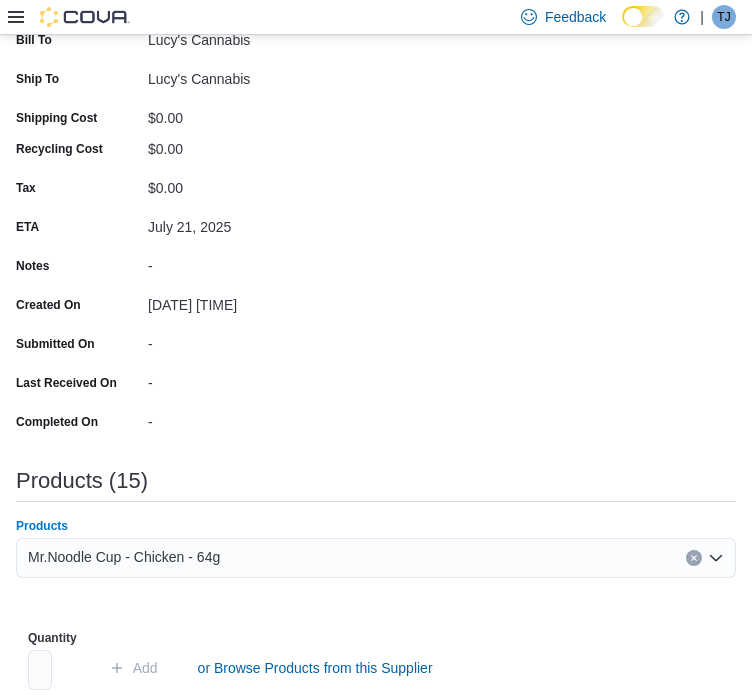 type 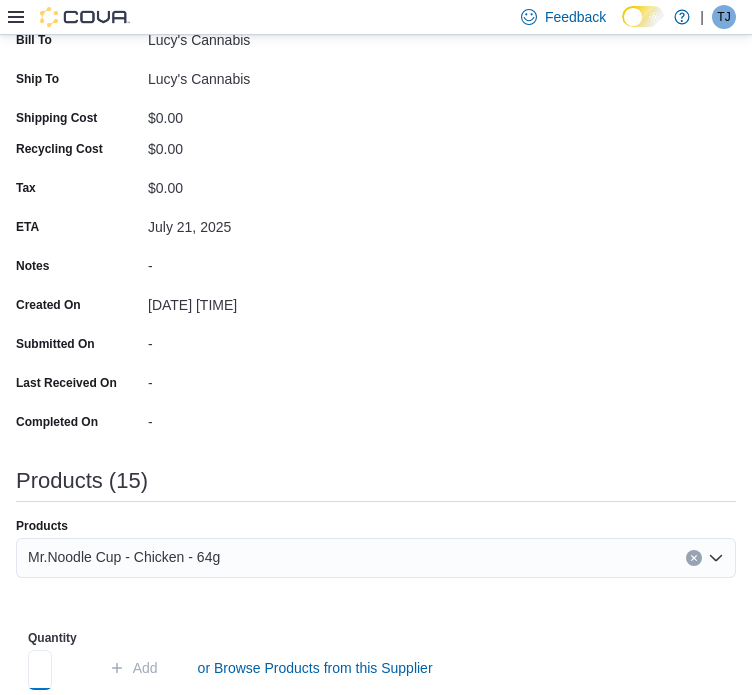 scroll, scrollTop: 0, scrollLeft: 6, axis: horizontal 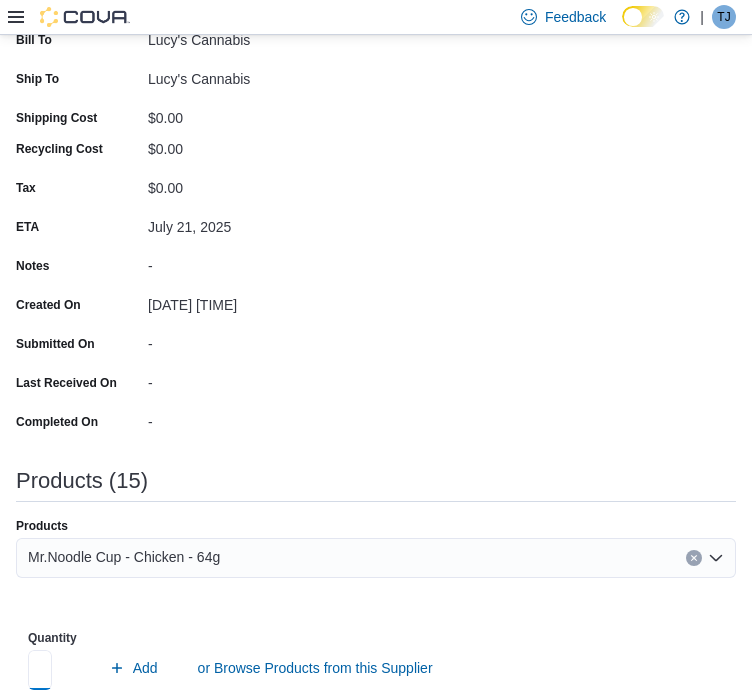 type on "*" 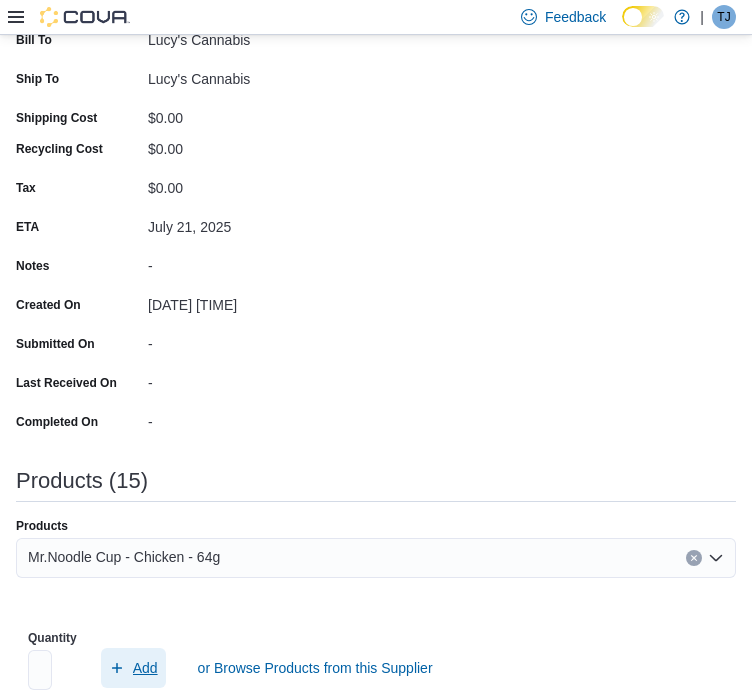 scroll, scrollTop: 0, scrollLeft: 0, axis: both 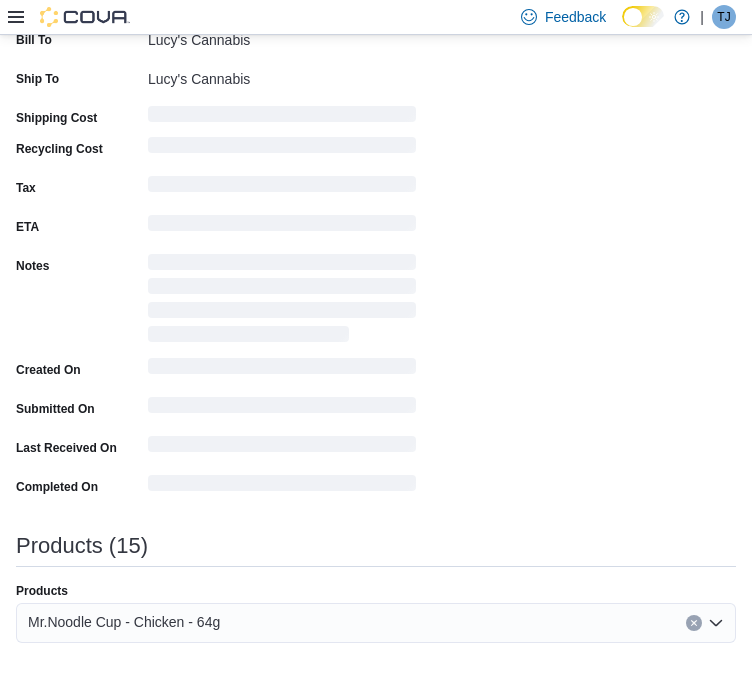 type 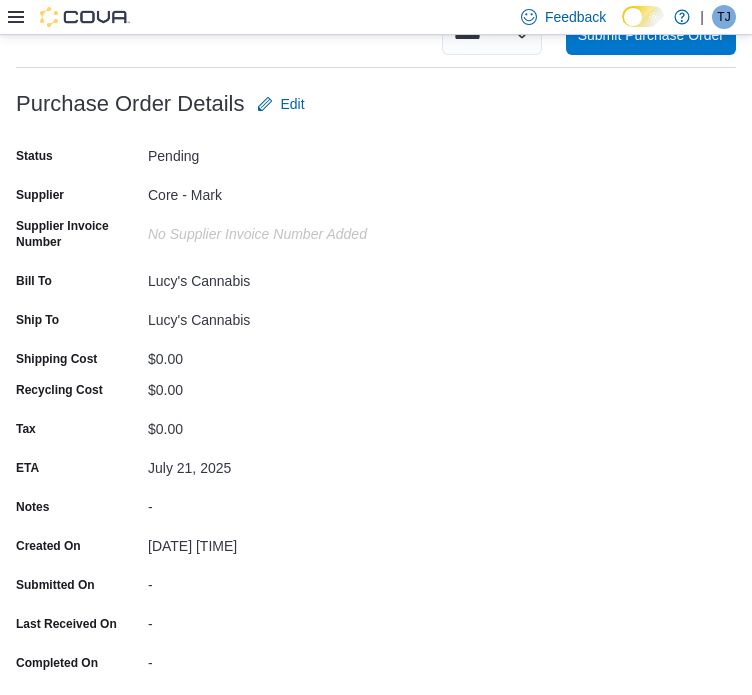 scroll, scrollTop: 400, scrollLeft: 0, axis: vertical 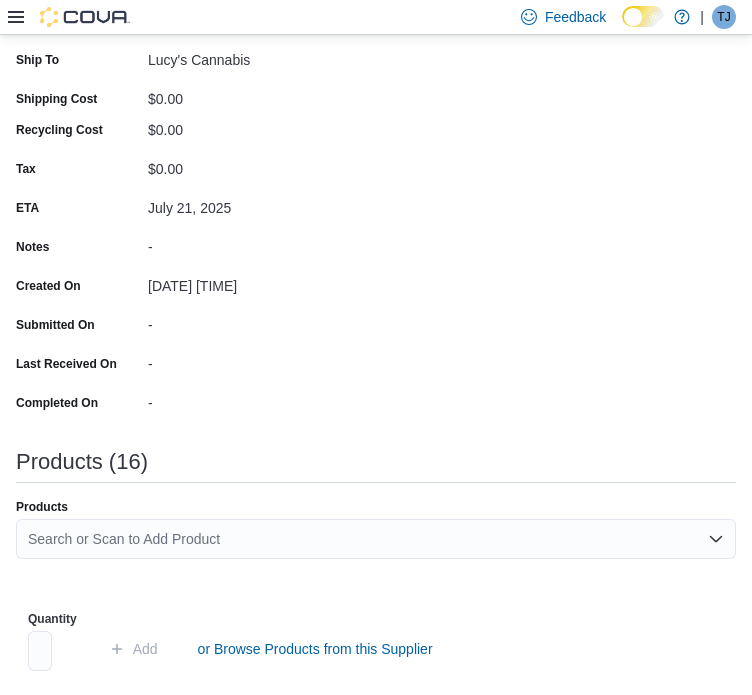 click on "Search or Scan to Add Product" at bounding box center [376, 539] 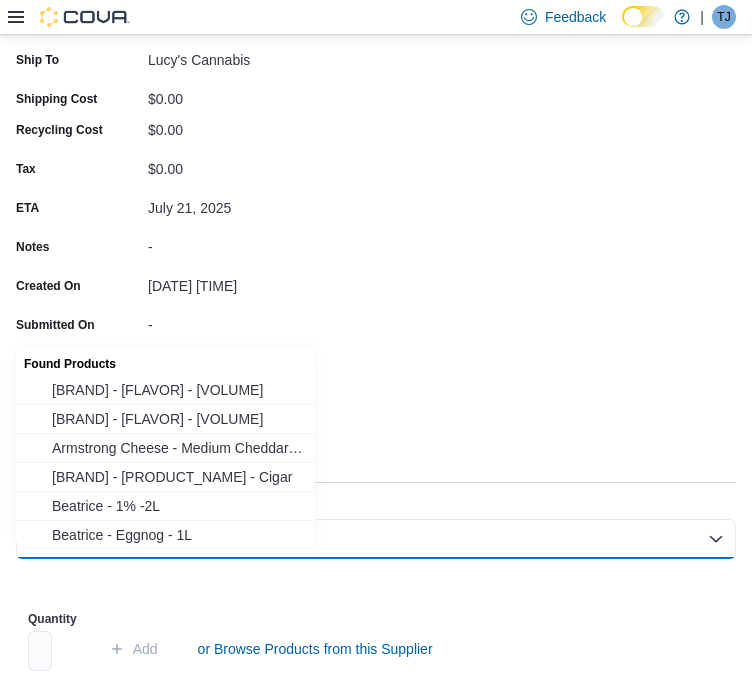 paste on "******" 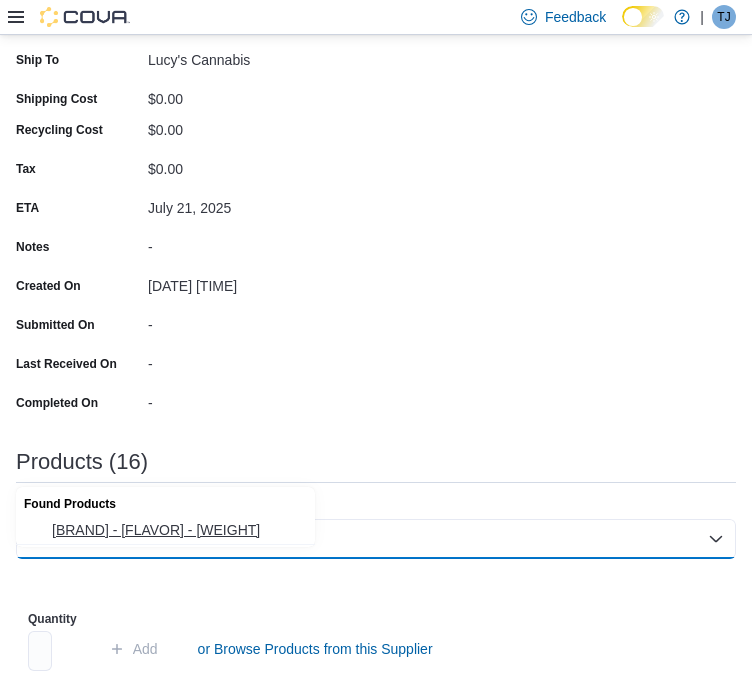type on "******" 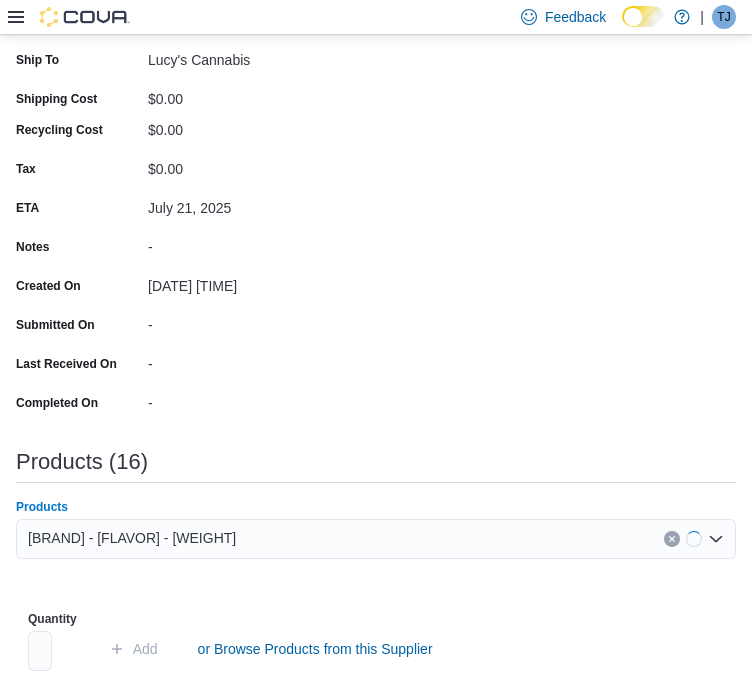type 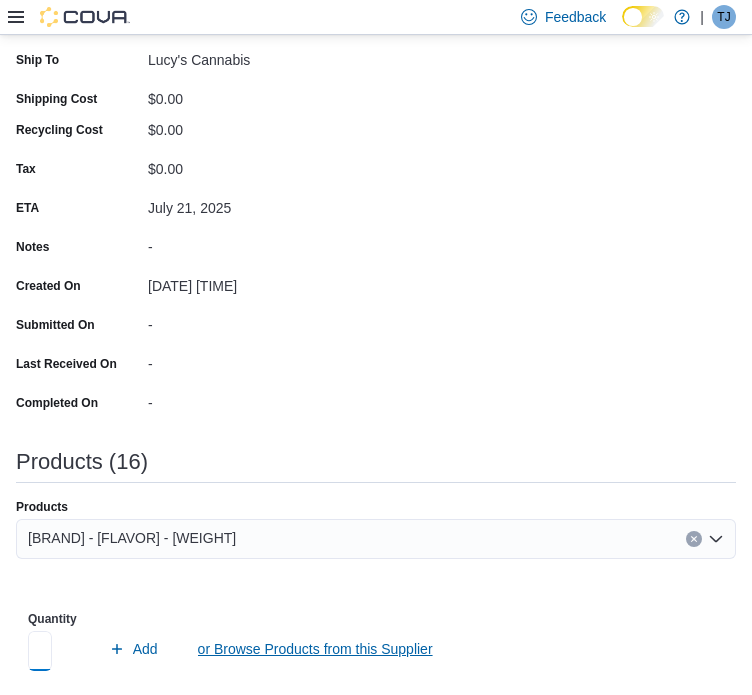 scroll, scrollTop: 0, scrollLeft: 6, axis: horizontal 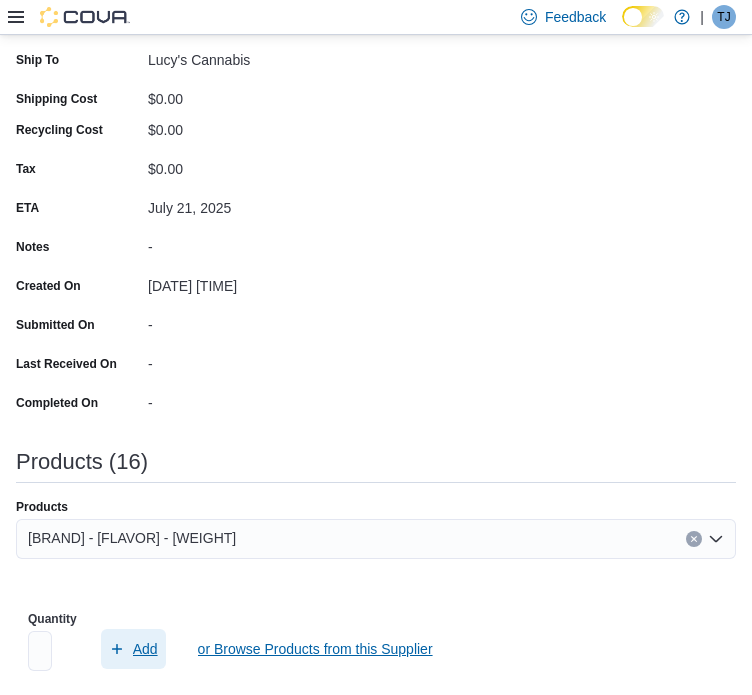 click on "Add" at bounding box center [133, 649] 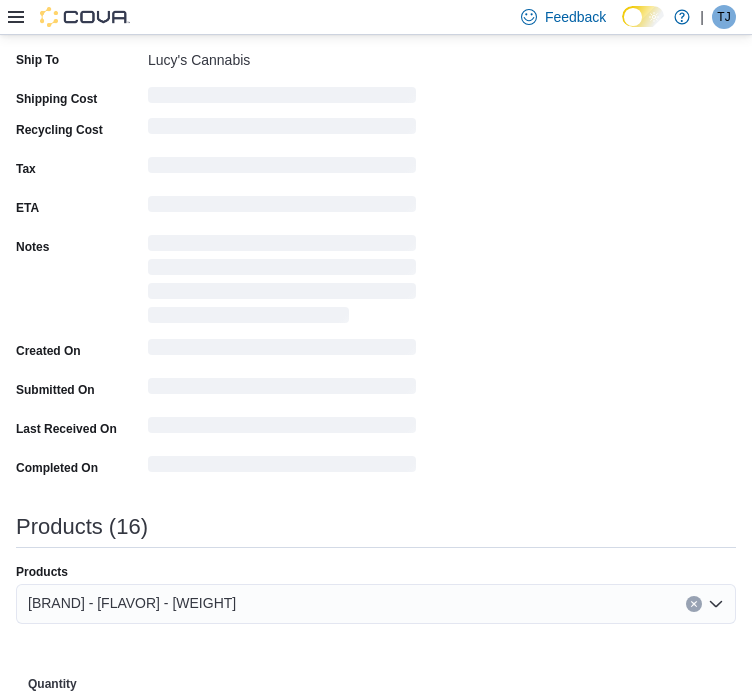 type 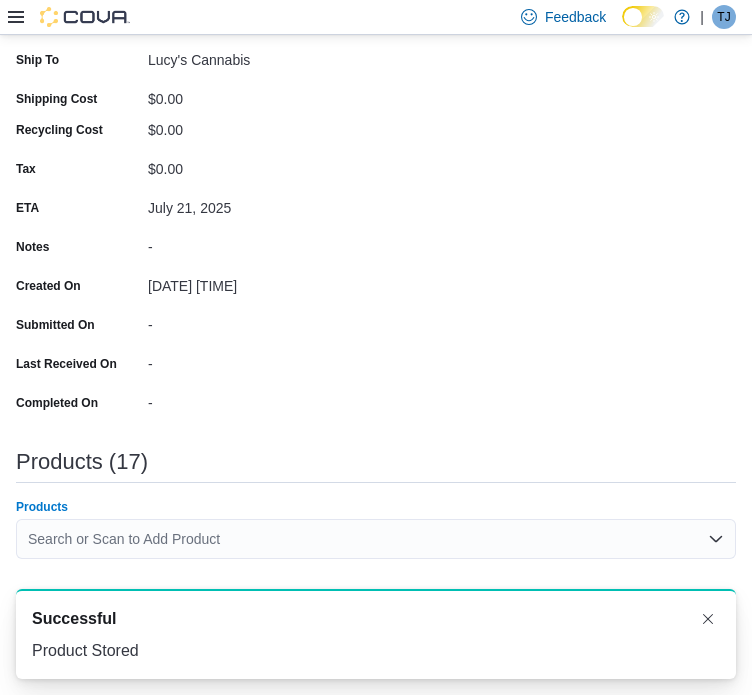 click on "Search or Scan to Add Product" at bounding box center (376, 539) 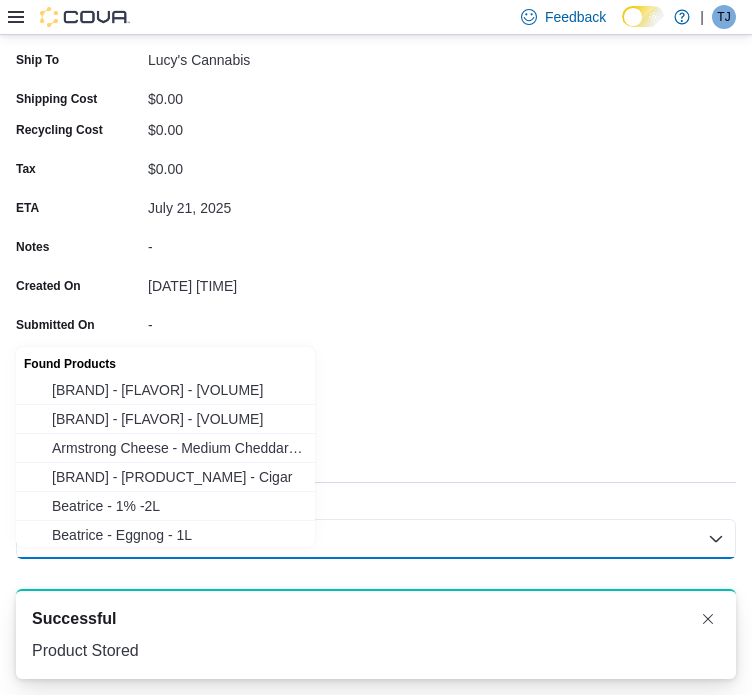 paste on "******" 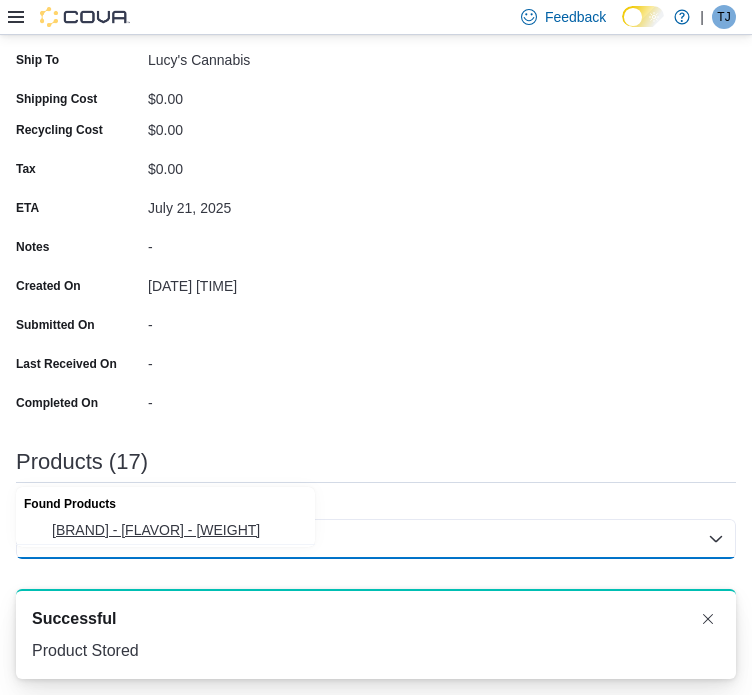 type on "******" 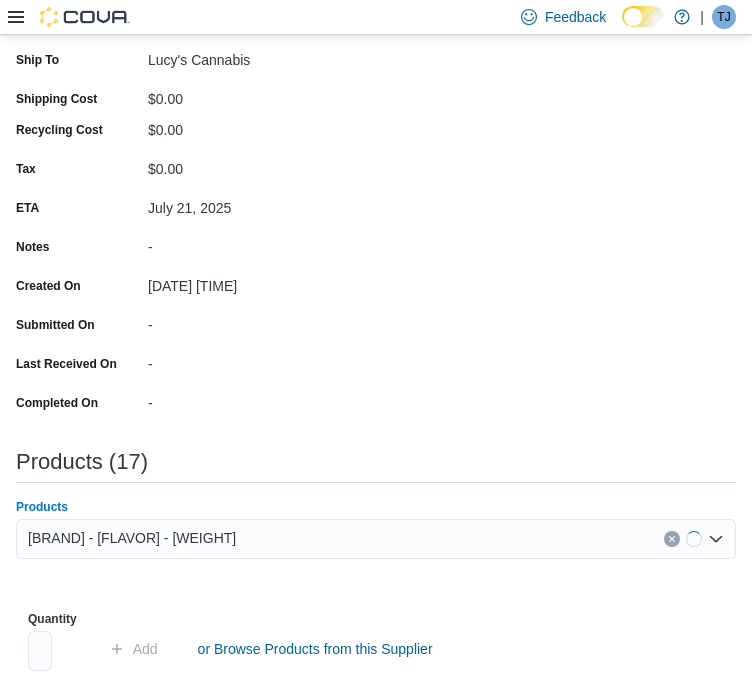 type 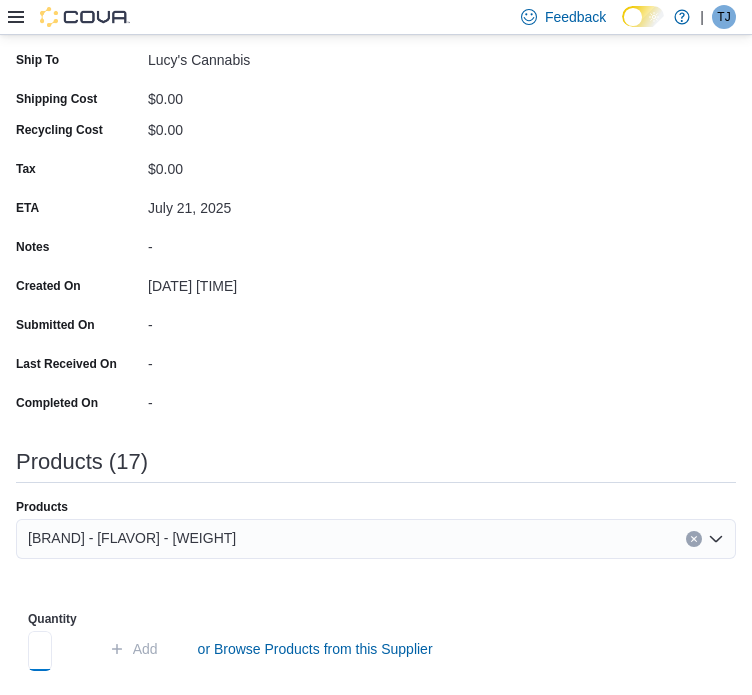 scroll, scrollTop: 0, scrollLeft: 5, axis: horizontal 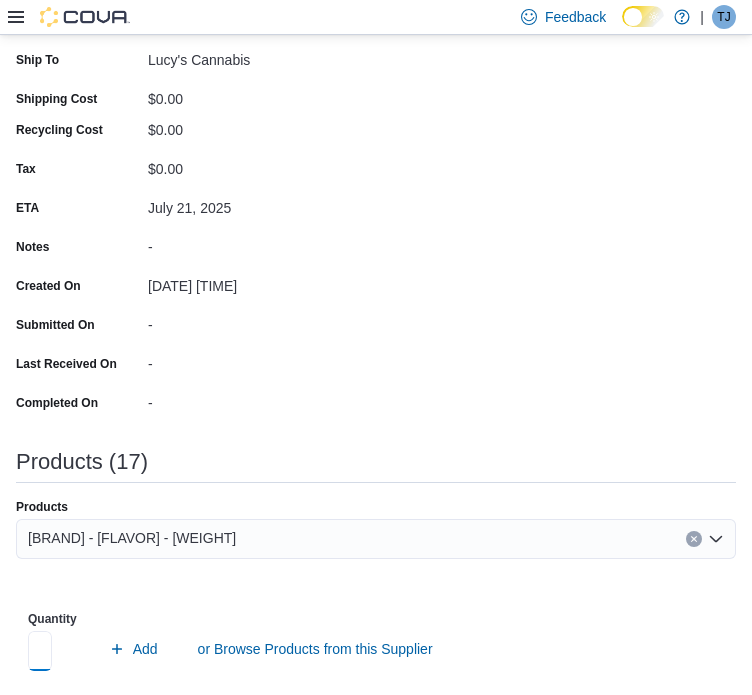 type on "*" 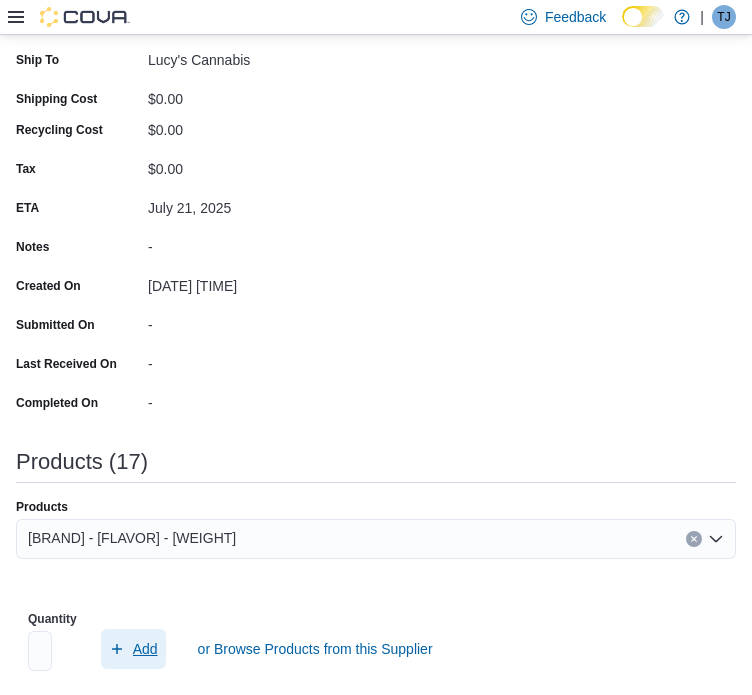 scroll, scrollTop: 0, scrollLeft: 0, axis: both 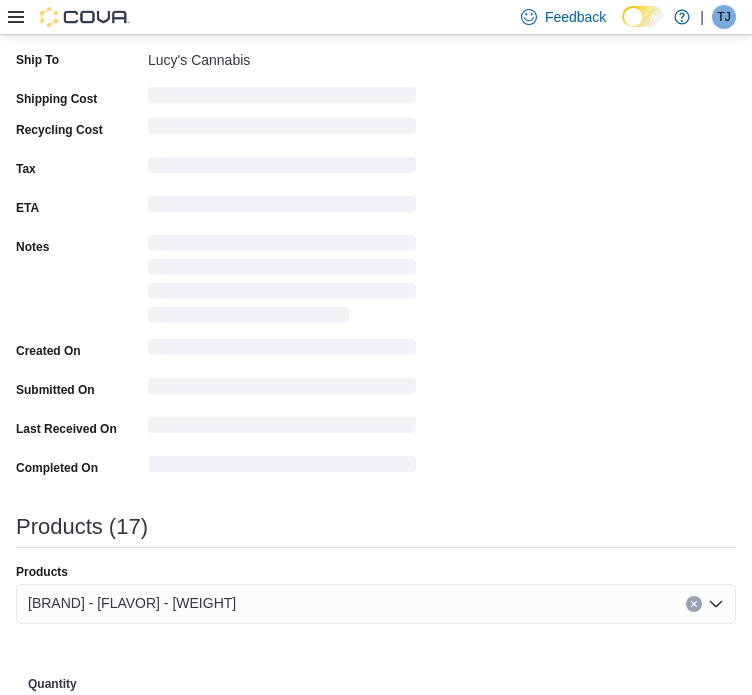 type 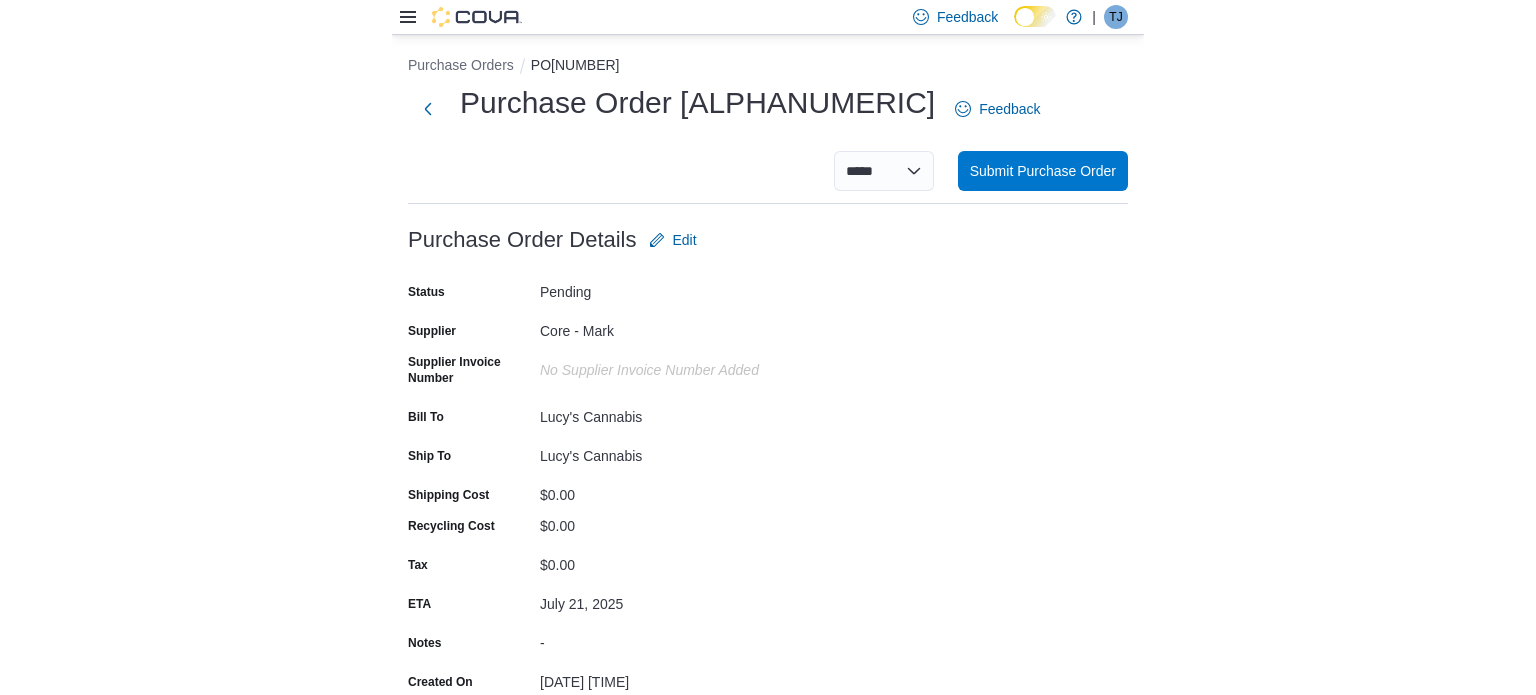 scroll, scrollTop: 0, scrollLeft: 0, axis: both 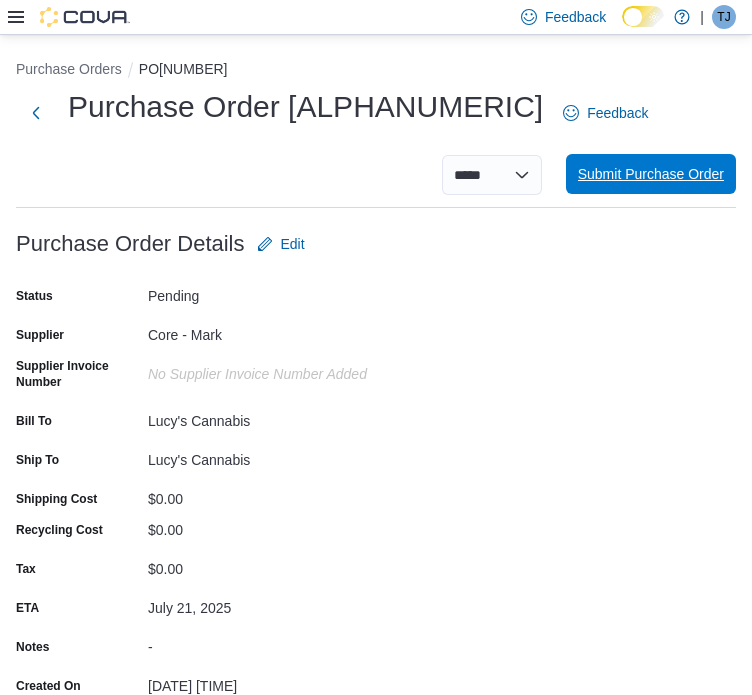 click on "Submit Purchase Order" at bounding box center [651, 174] 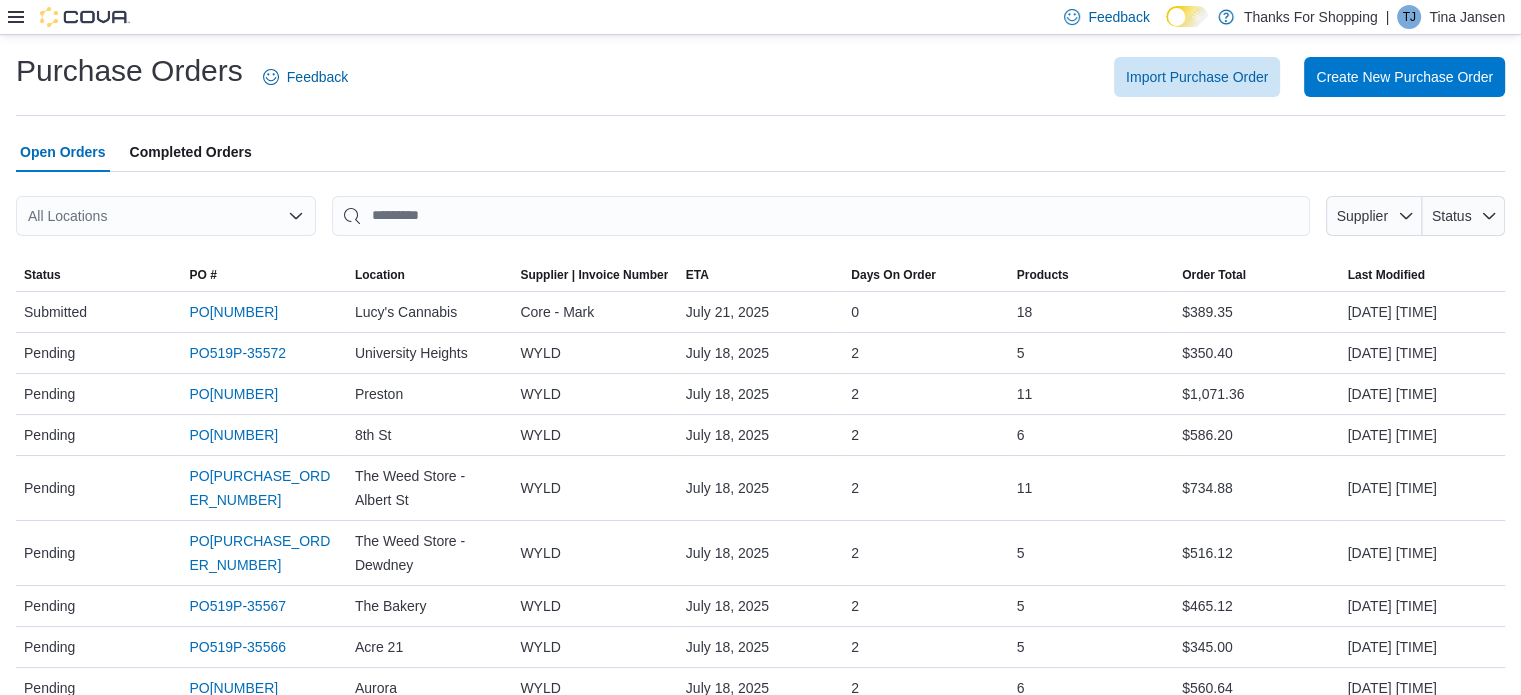 click 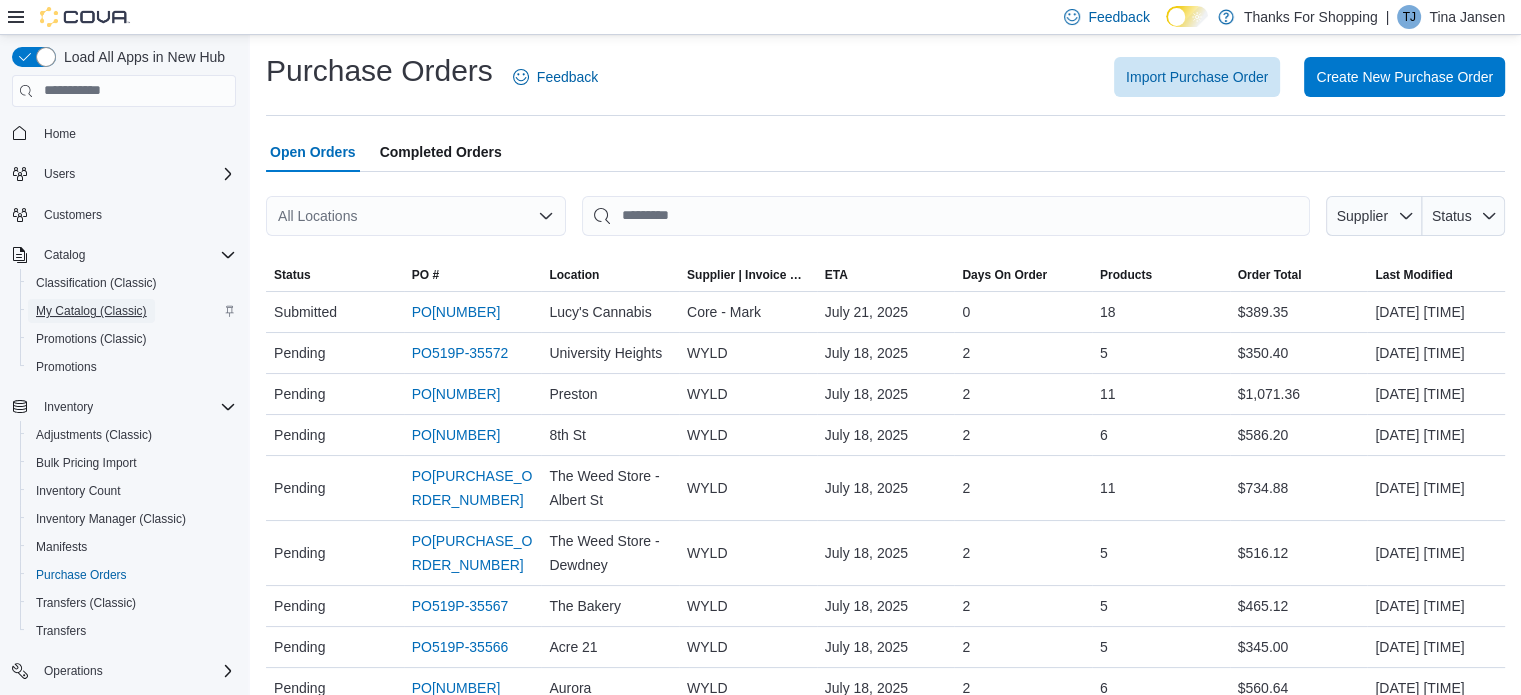 click on "My Catalog (Classic)" at bounding box center (91, 311) 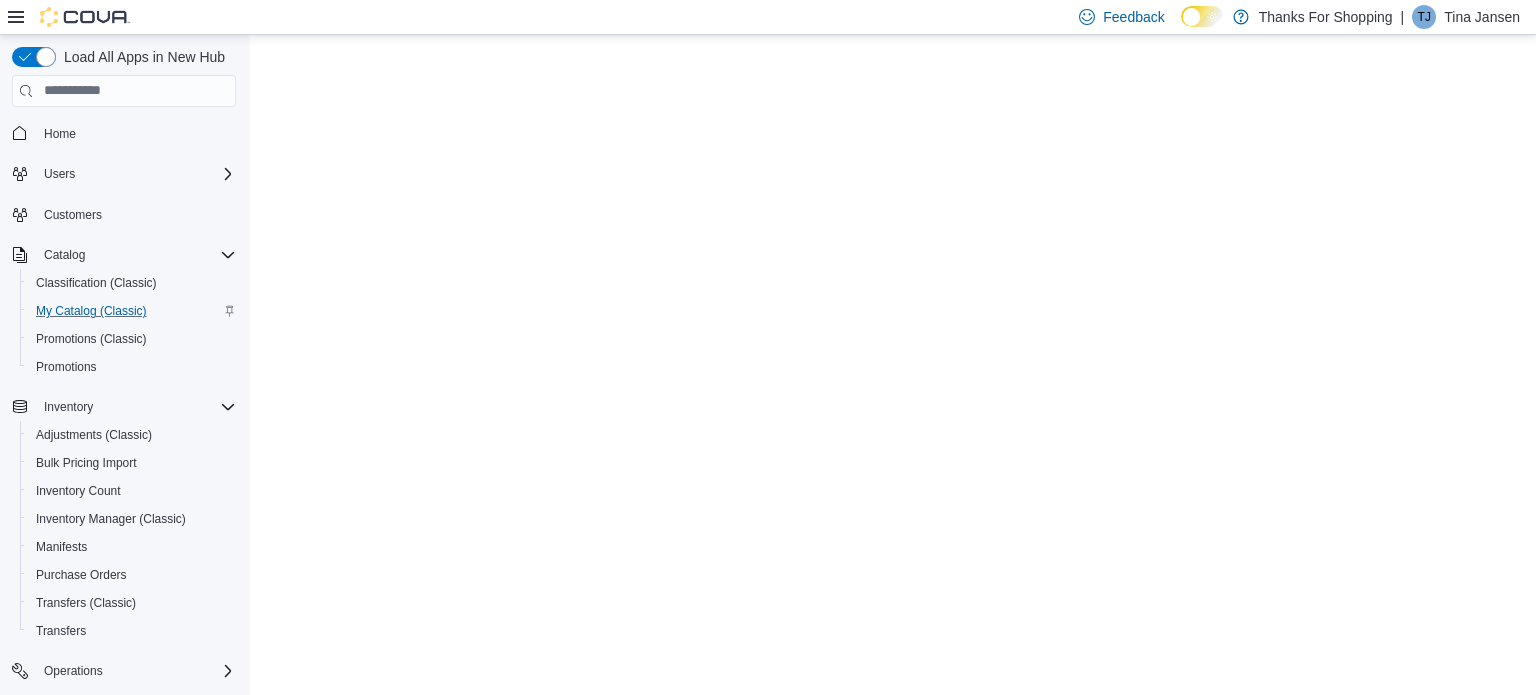 scroll, scrollTop: 0, scrollLeft: 0, axis: both 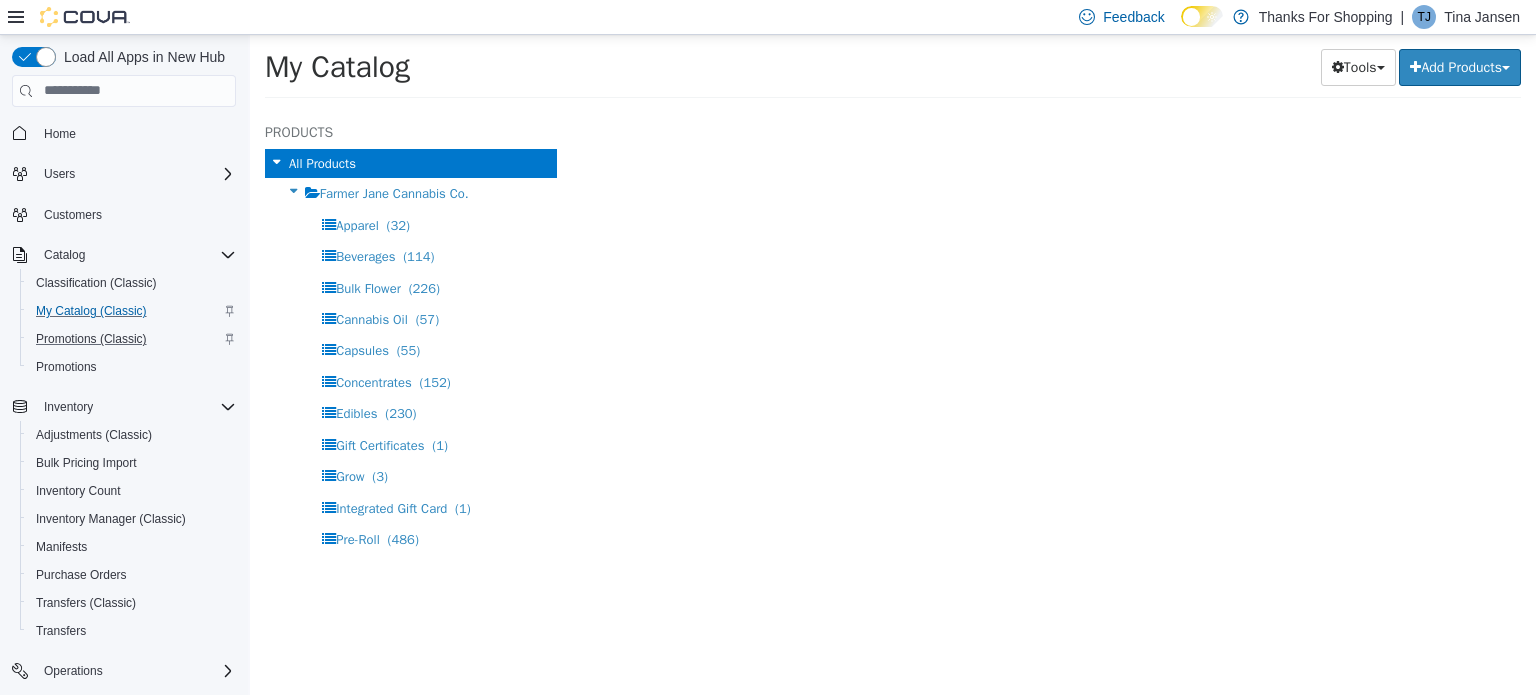 select on "**********" 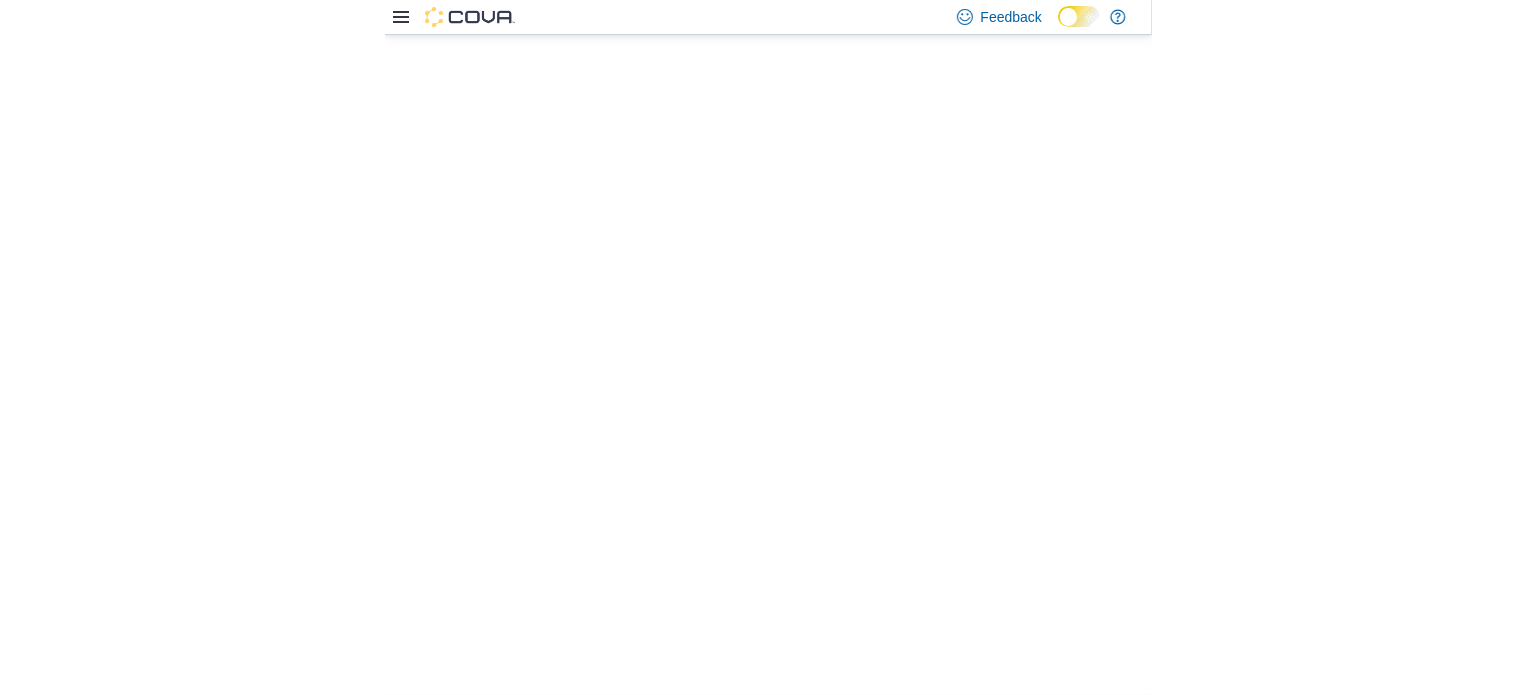 scroll, scrollTop: 0, scrollLeft: 0, axis: both 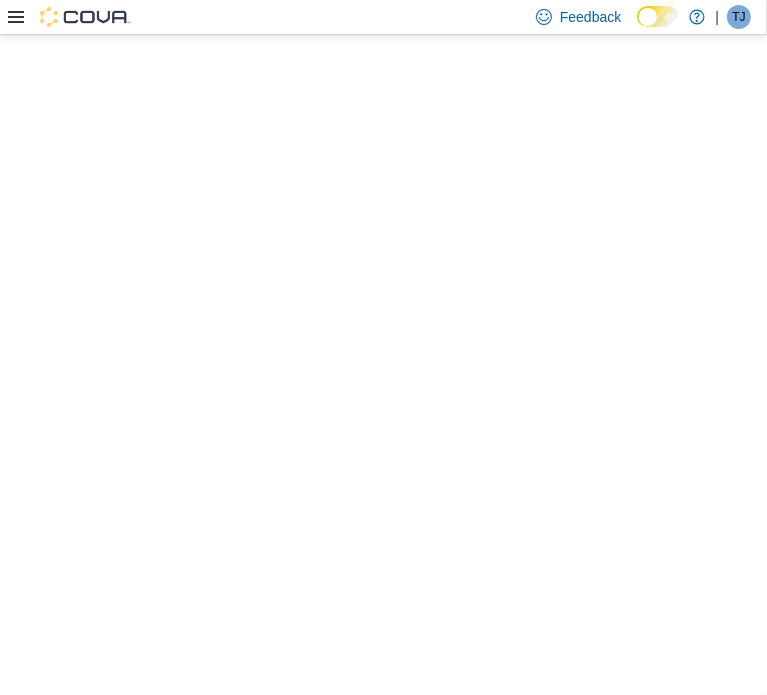 click at bounding box center (69, 17) 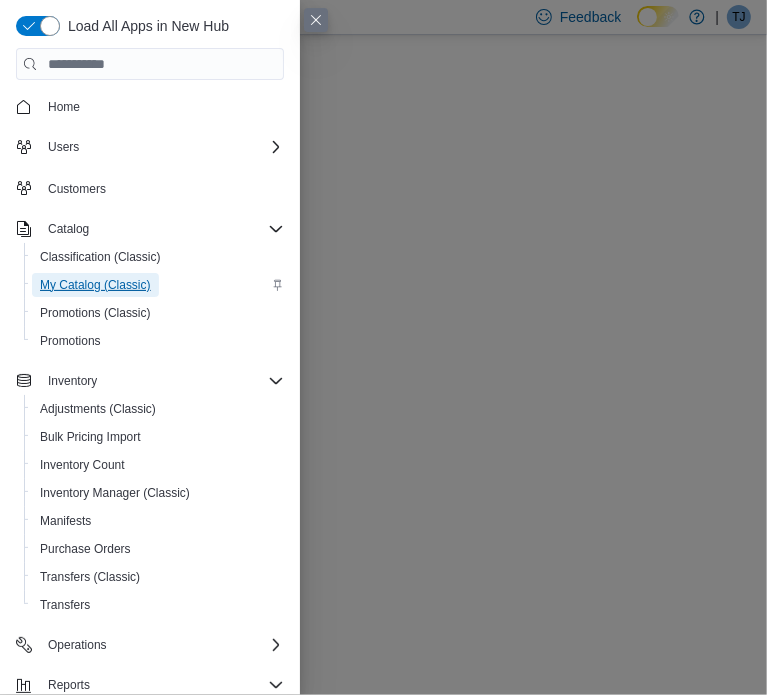 click on "My Catalog (Classic)" at bounding box center [95, 285] 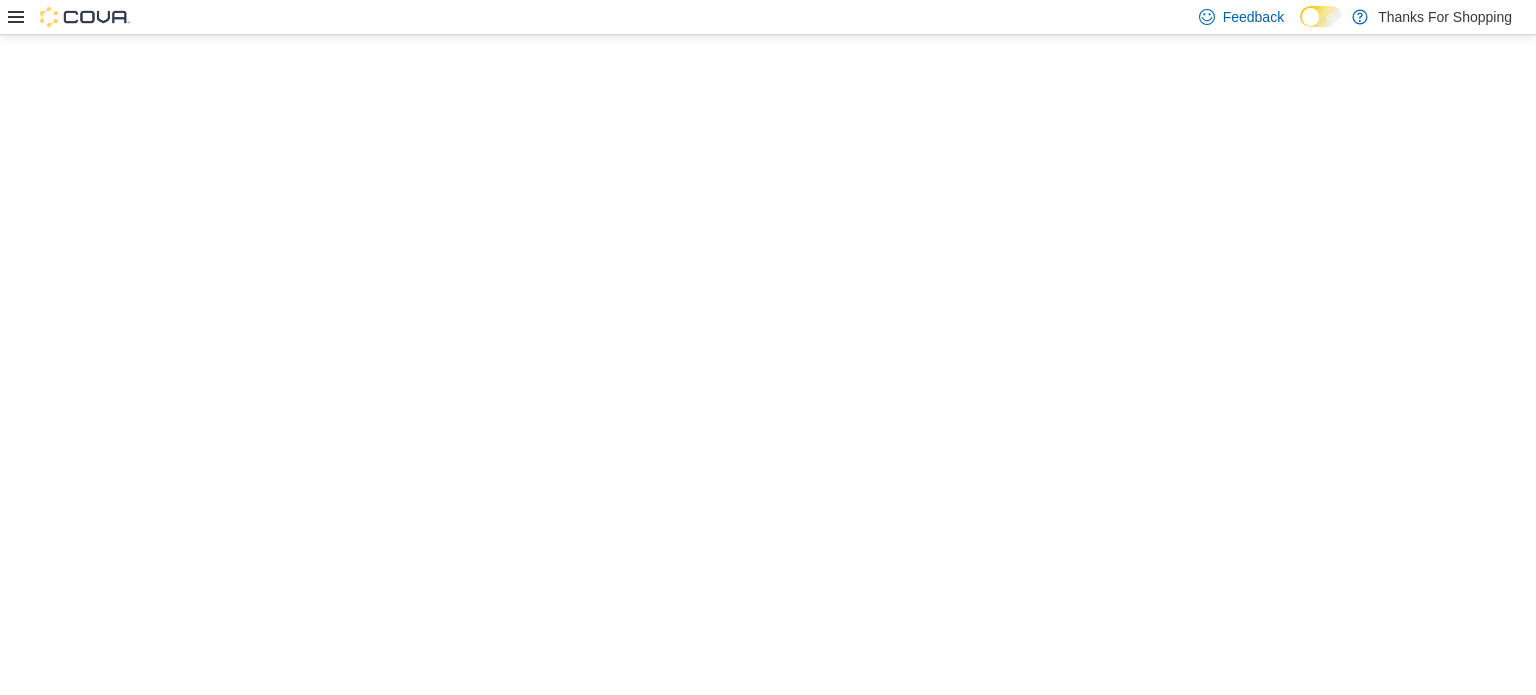 scroll, scrollTop: 0, scrollLeft: 0, axis: both 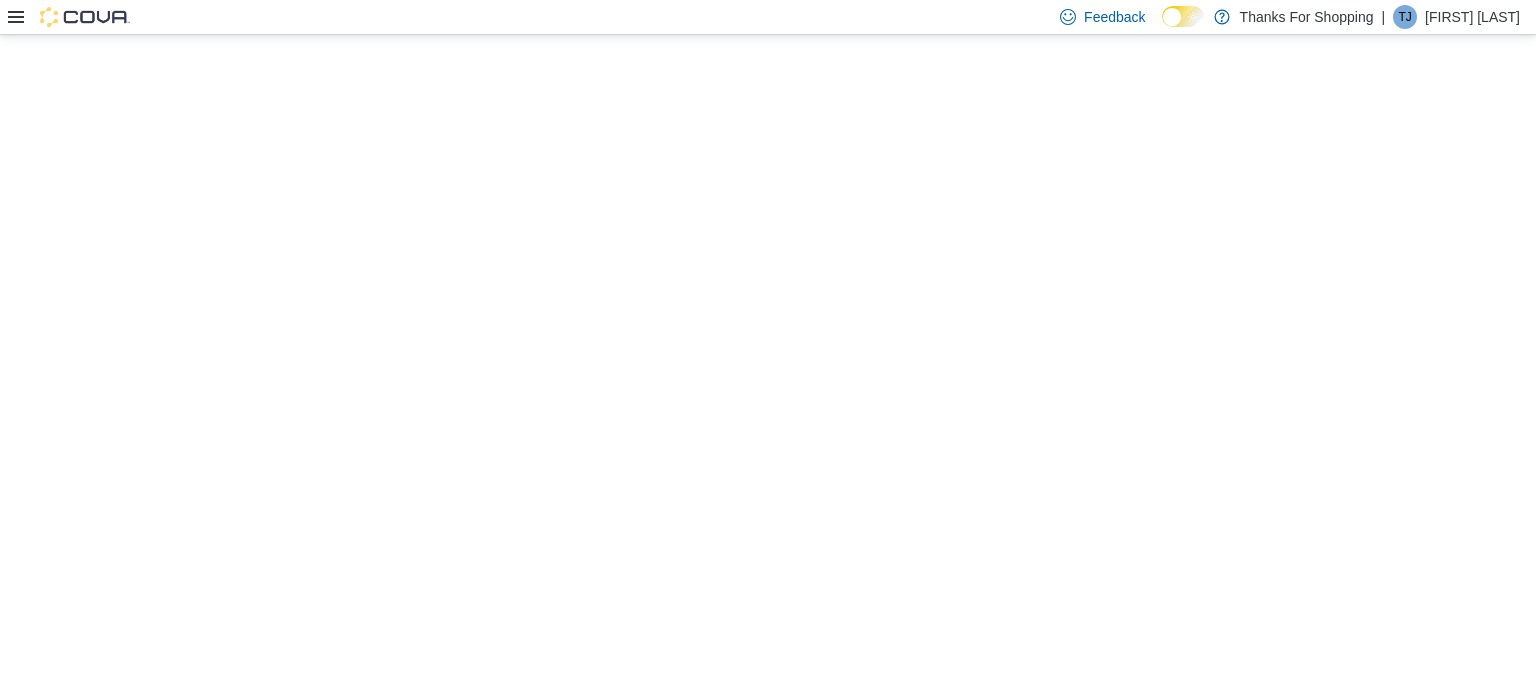 click 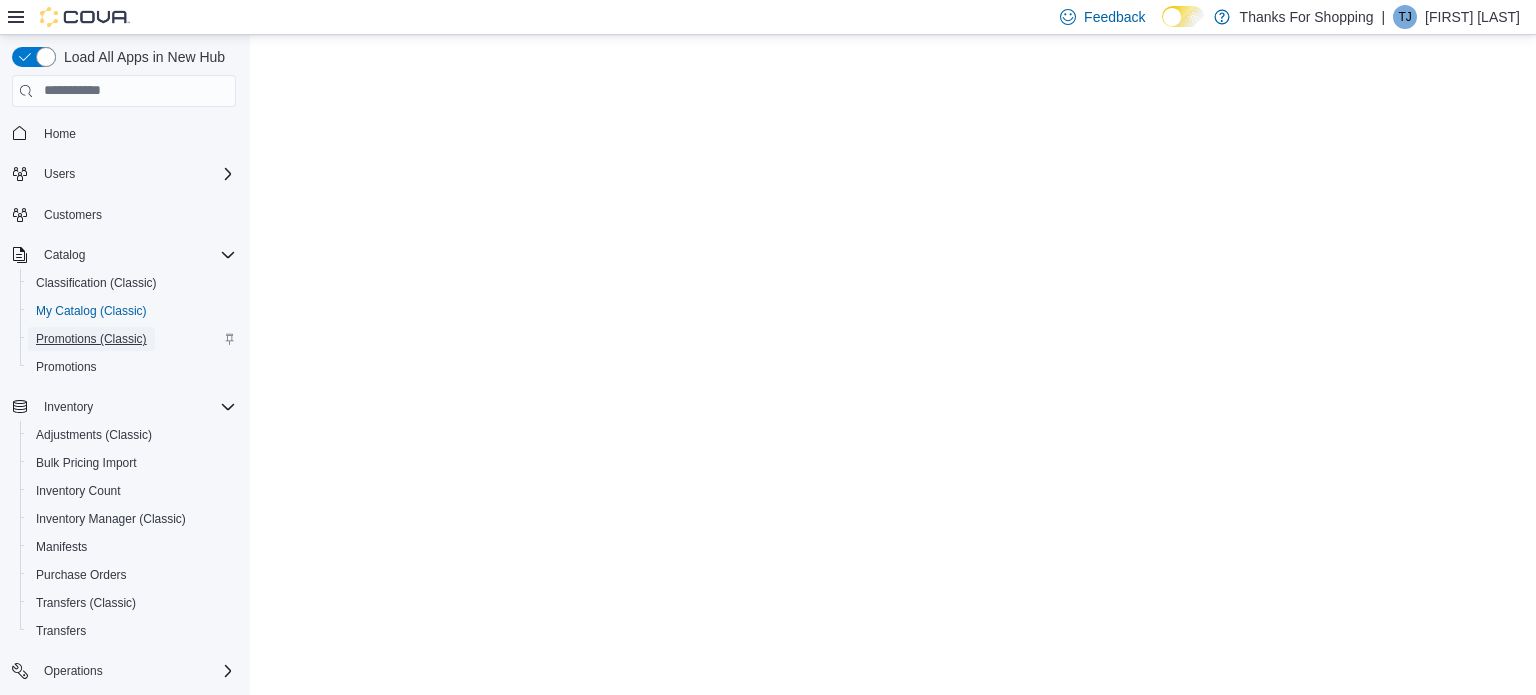 click on "Promotions (Classic)" at bounding box center [91, 339] 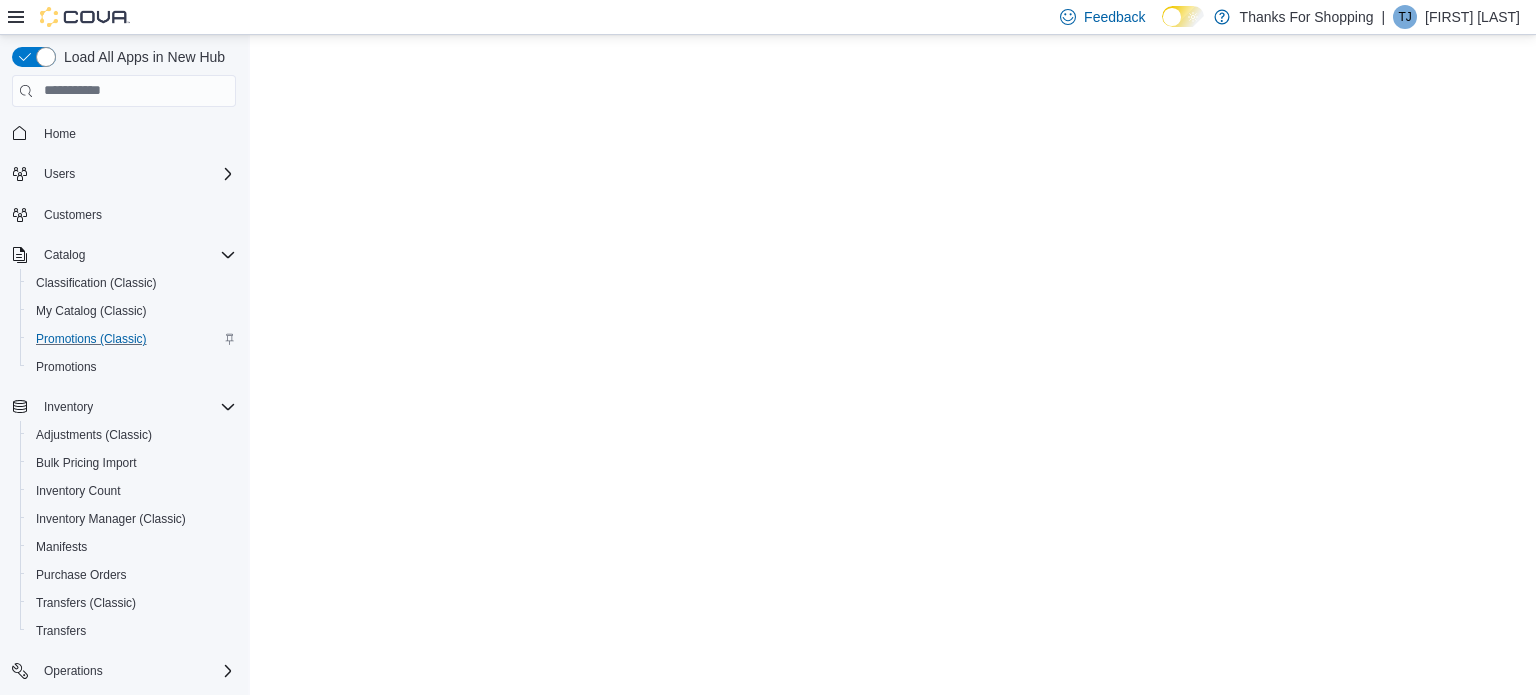scroll, scrollTop: 0, scrollLeft: 0, axis: both 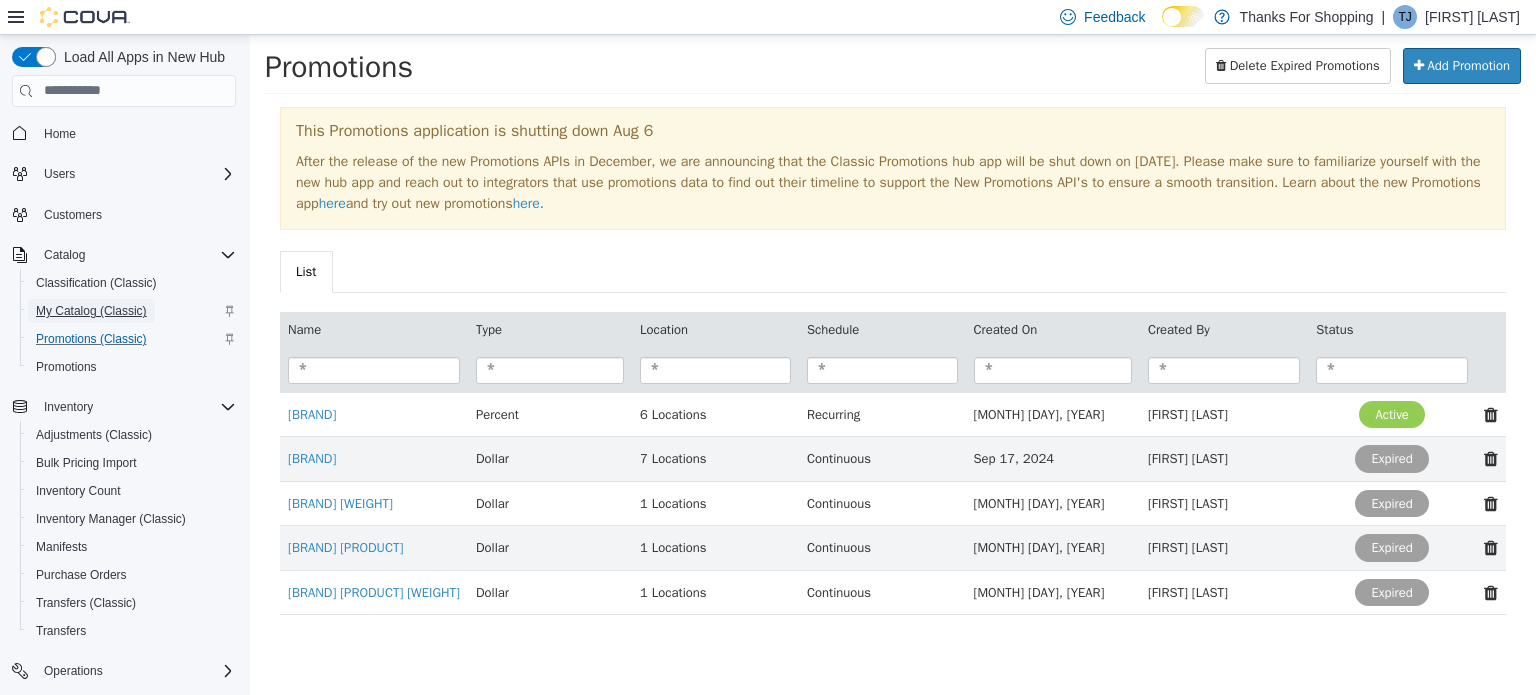 click on "My Catalog (Classic)" at bounding box center (91, 311) 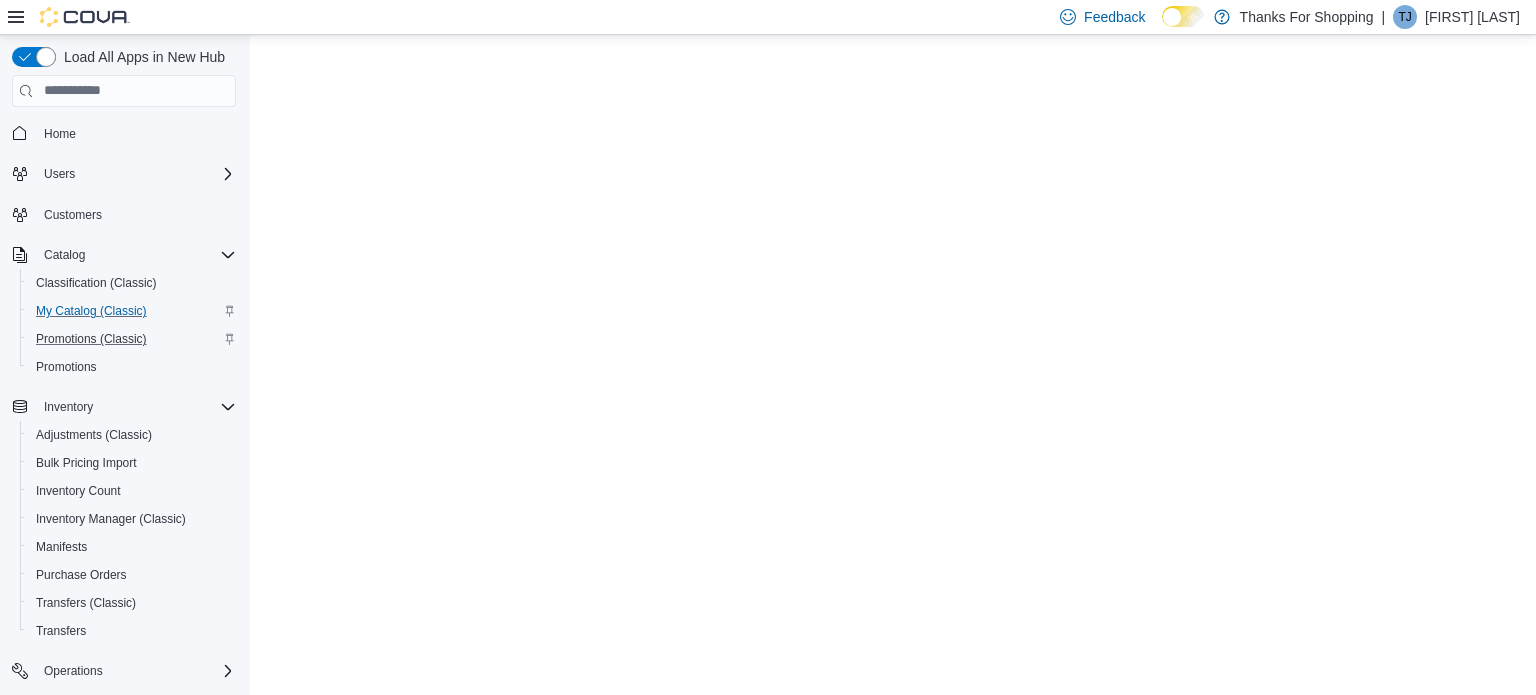 scroll, scrollTop: 0, scrollLeft: 0, axis: both 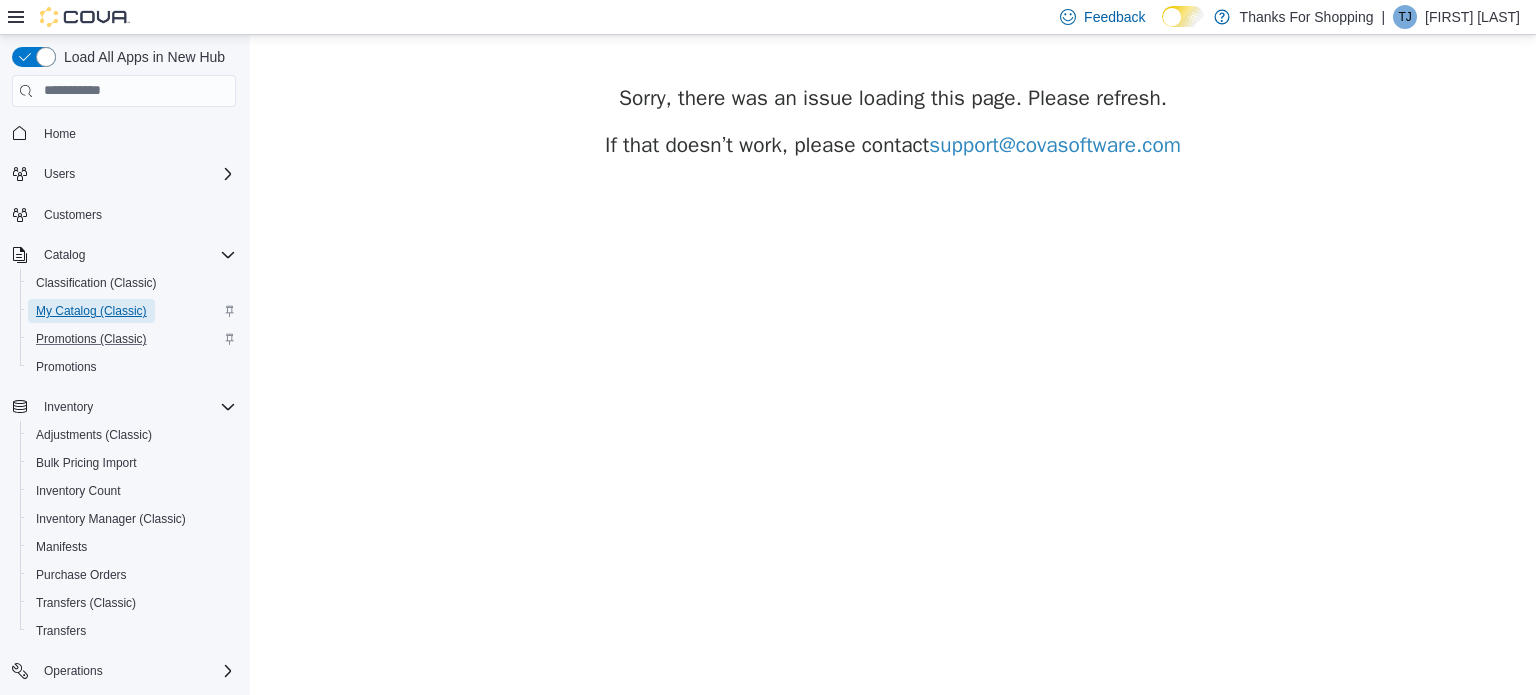 click on "My Catalog (Classic)" at bounding box center (91, 311) 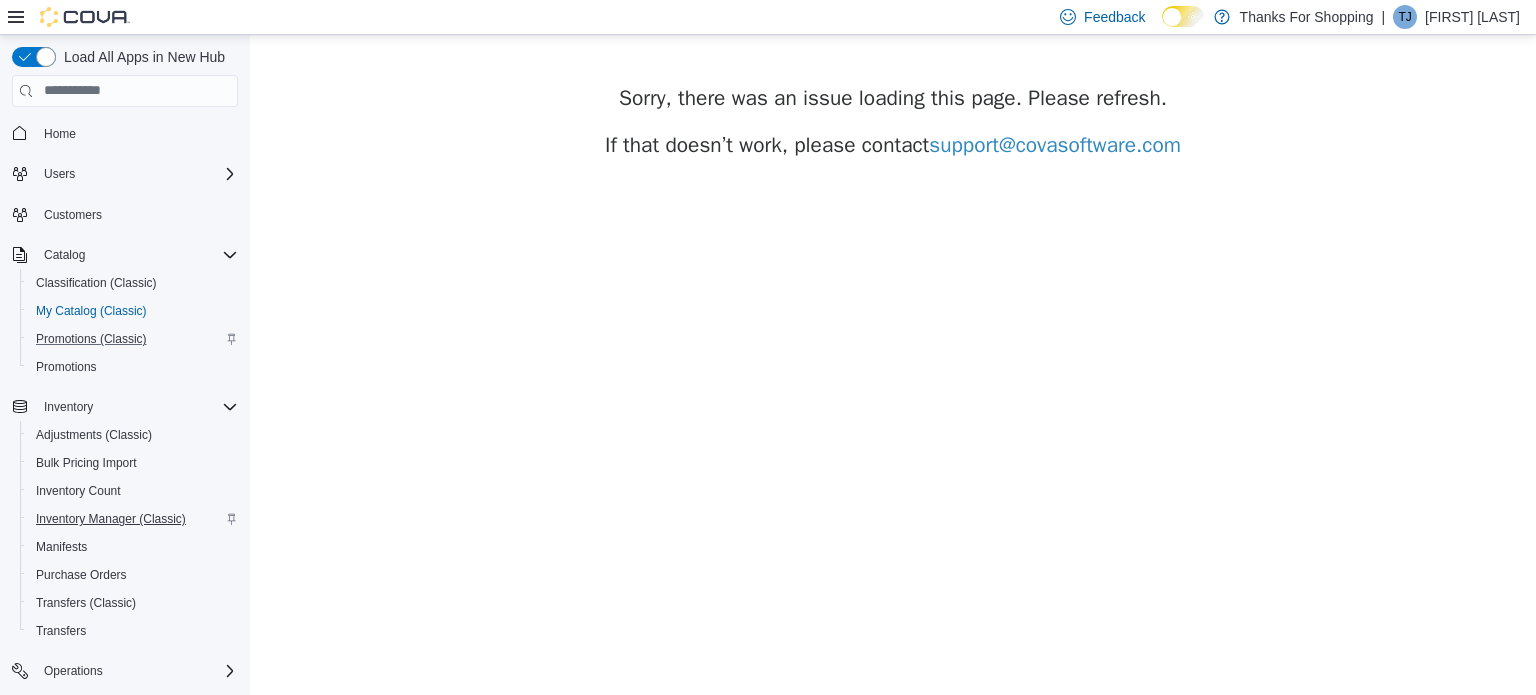click on "Inventory Manager (Classic)" at bounding box center (133, 519) 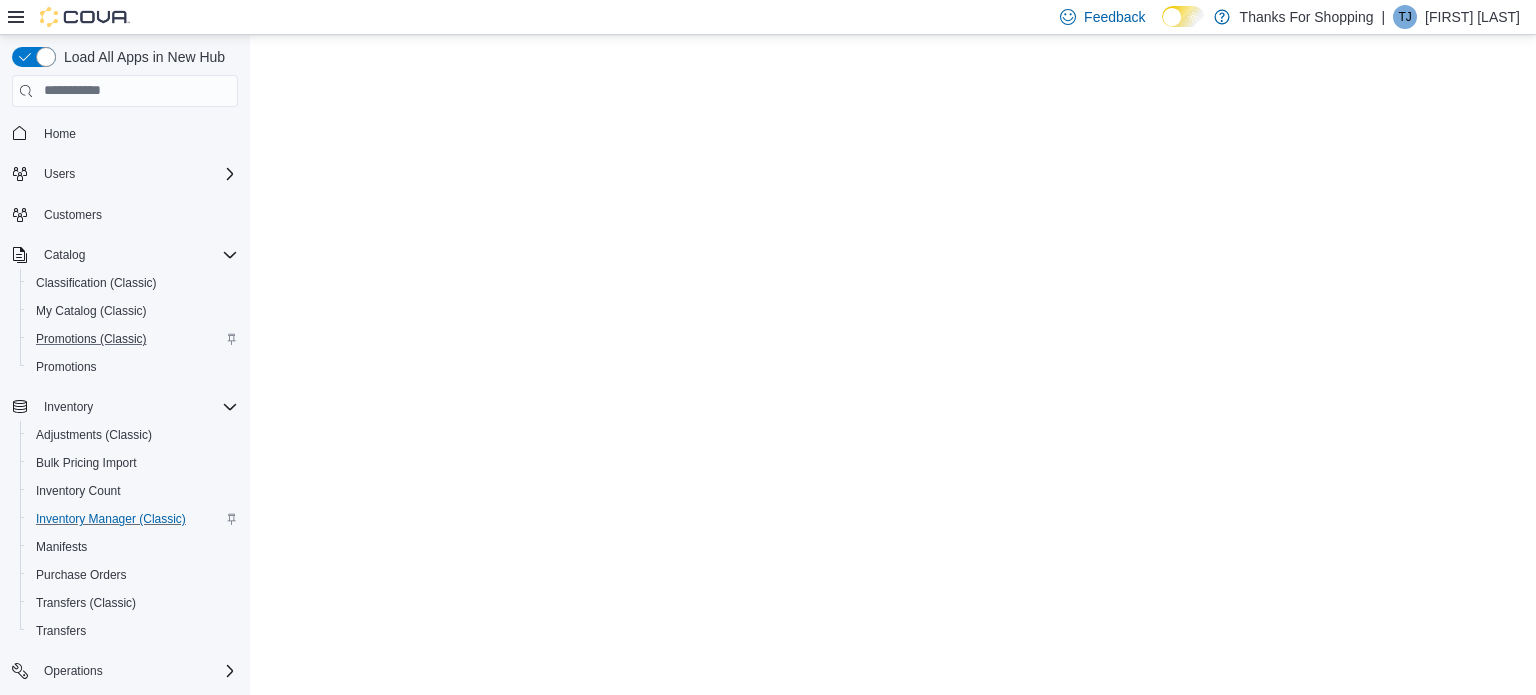 scroll, scrollTop: 0, scrollLeft: 0, axis: both 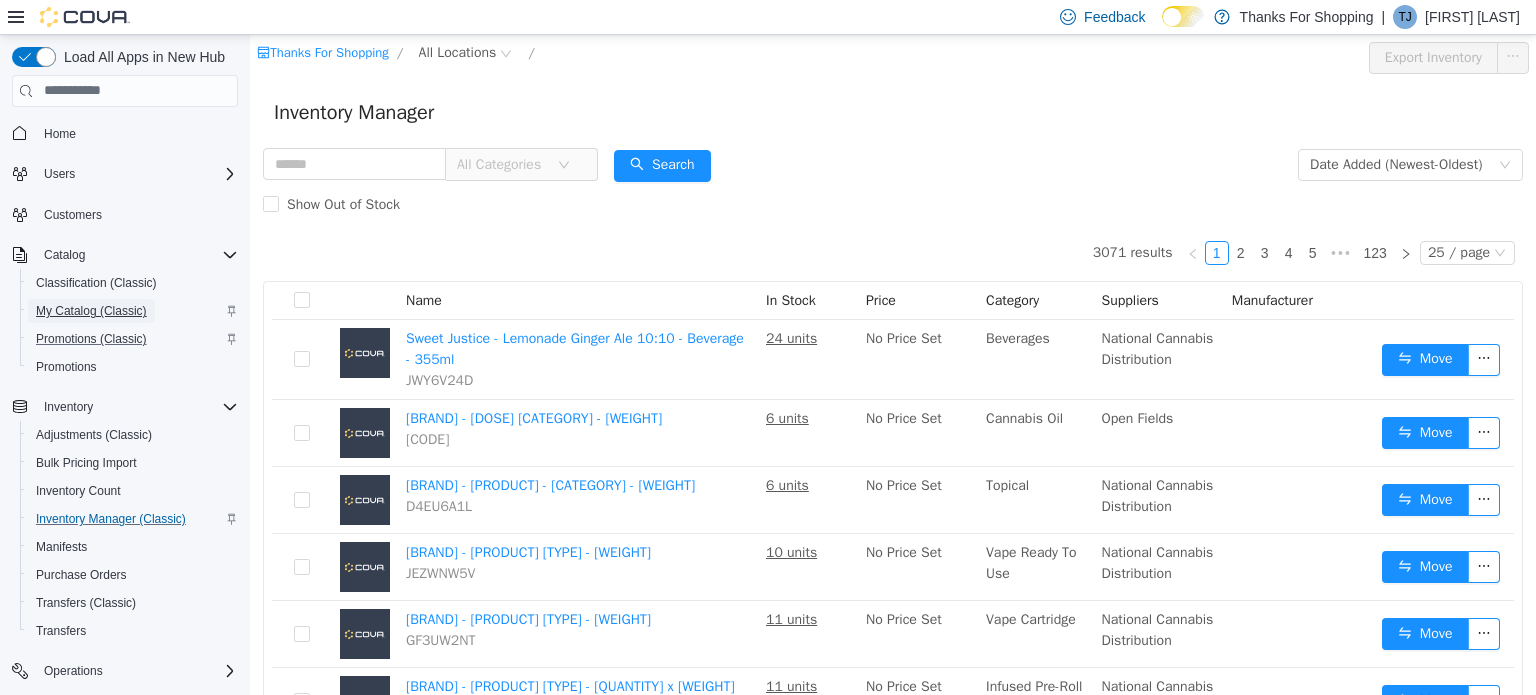click on "My Catalog (Classic)" at bounding box center (91, 311) 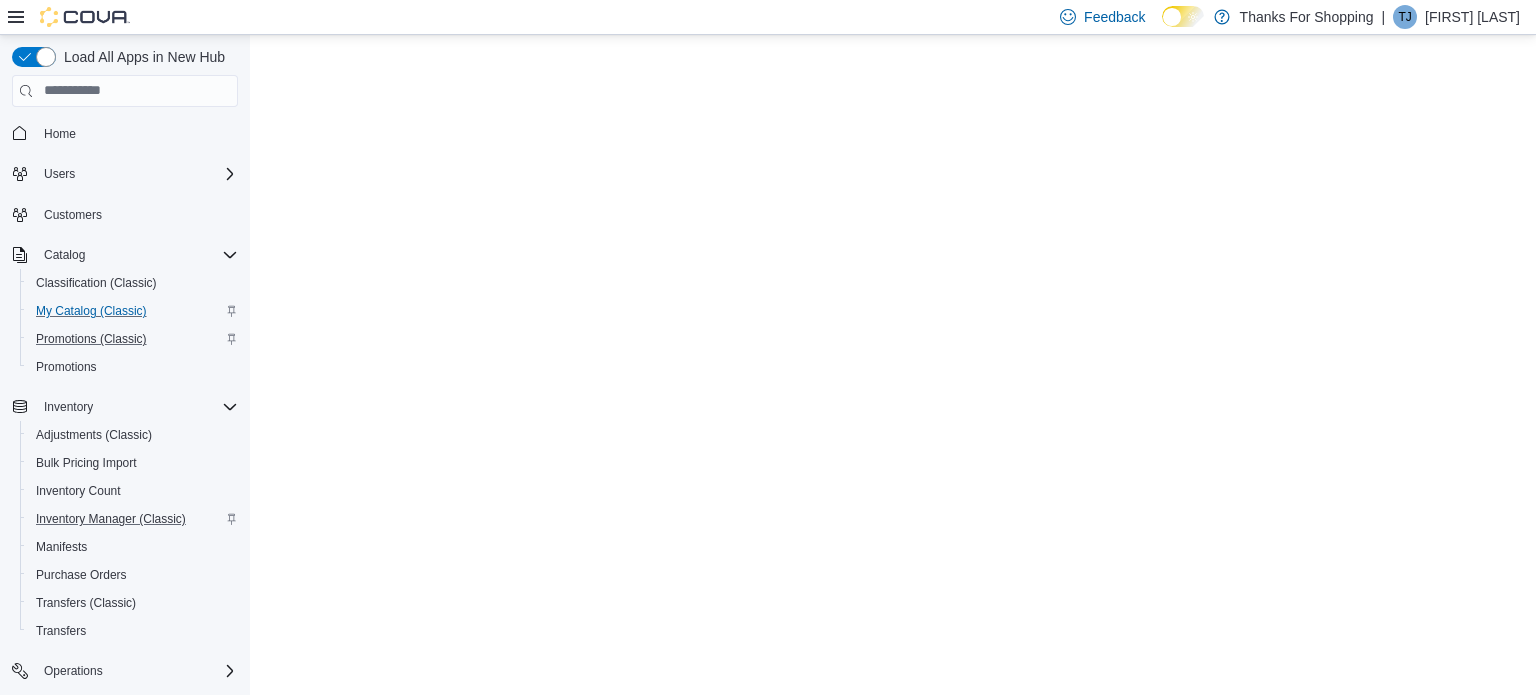 scroll, scrollTop: 0, scrollLeft: 0, axis: both 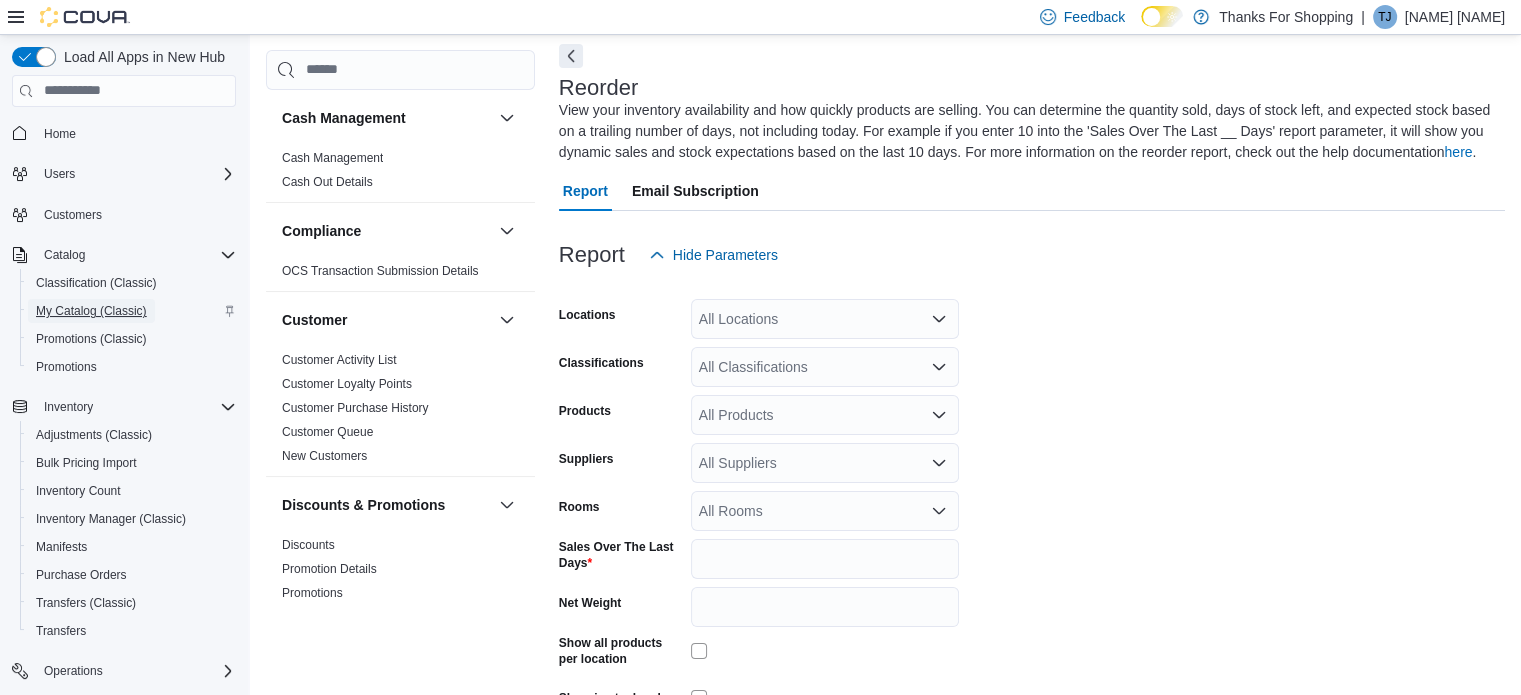 click on "My Catalog (Classic)" at bounding box center (91, 311) 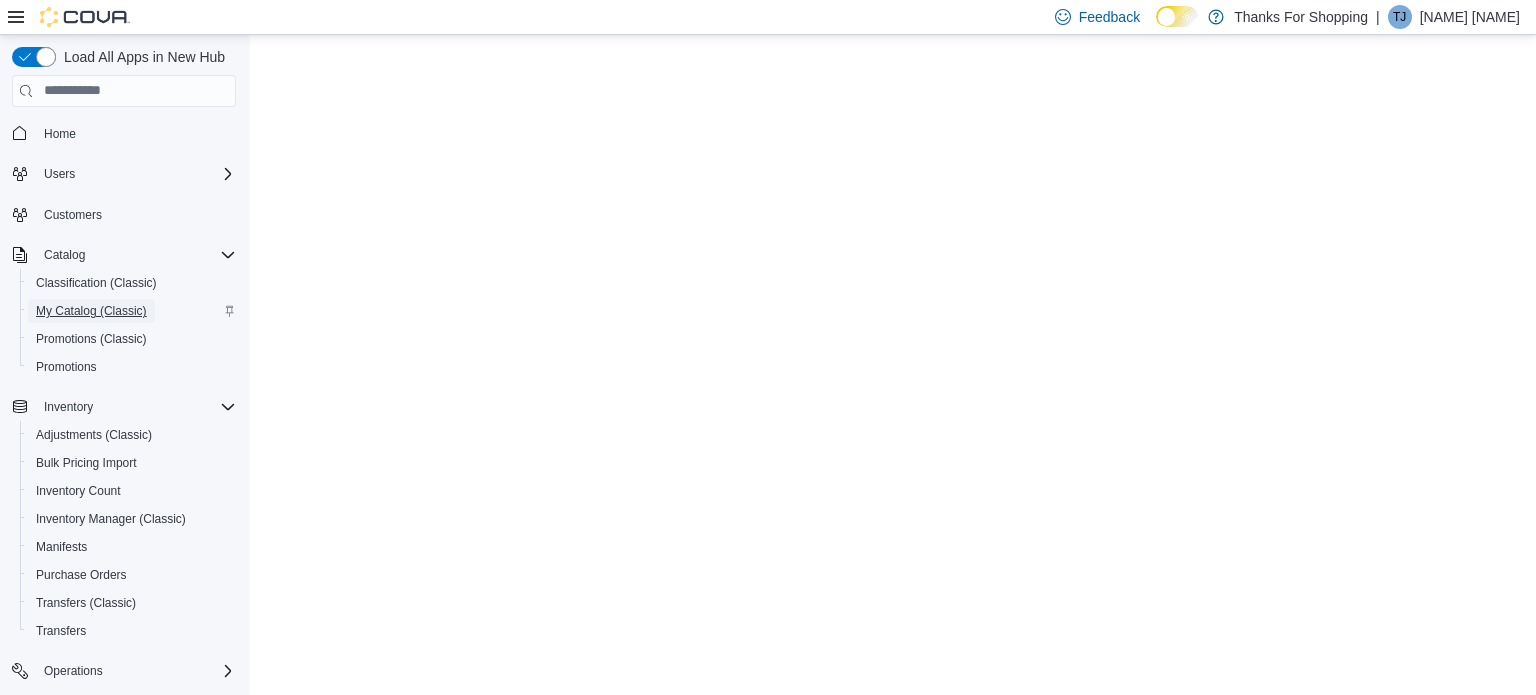 scroll, scrollTop: 0, scrollLeft: 0, axis: both 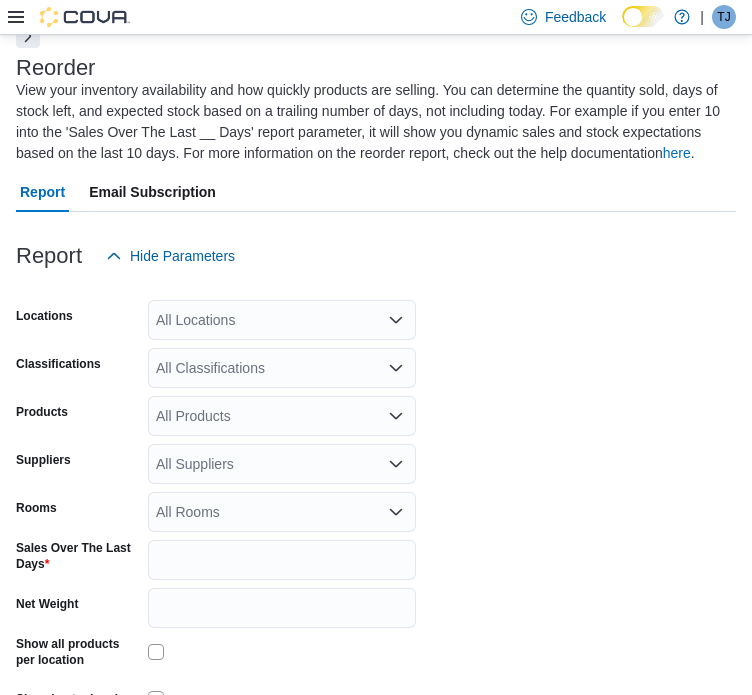 click 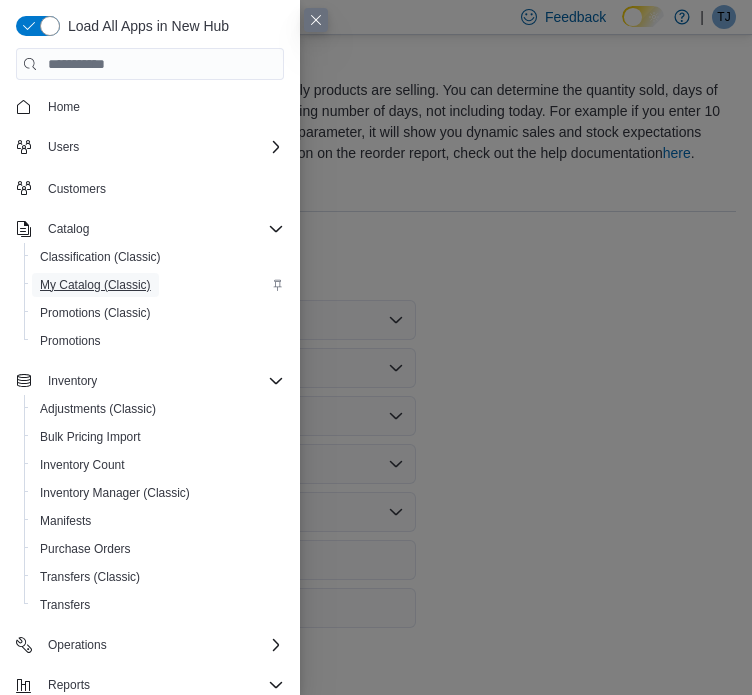 click on "My Catalog (Classic)" at bounding box center (95, 285) 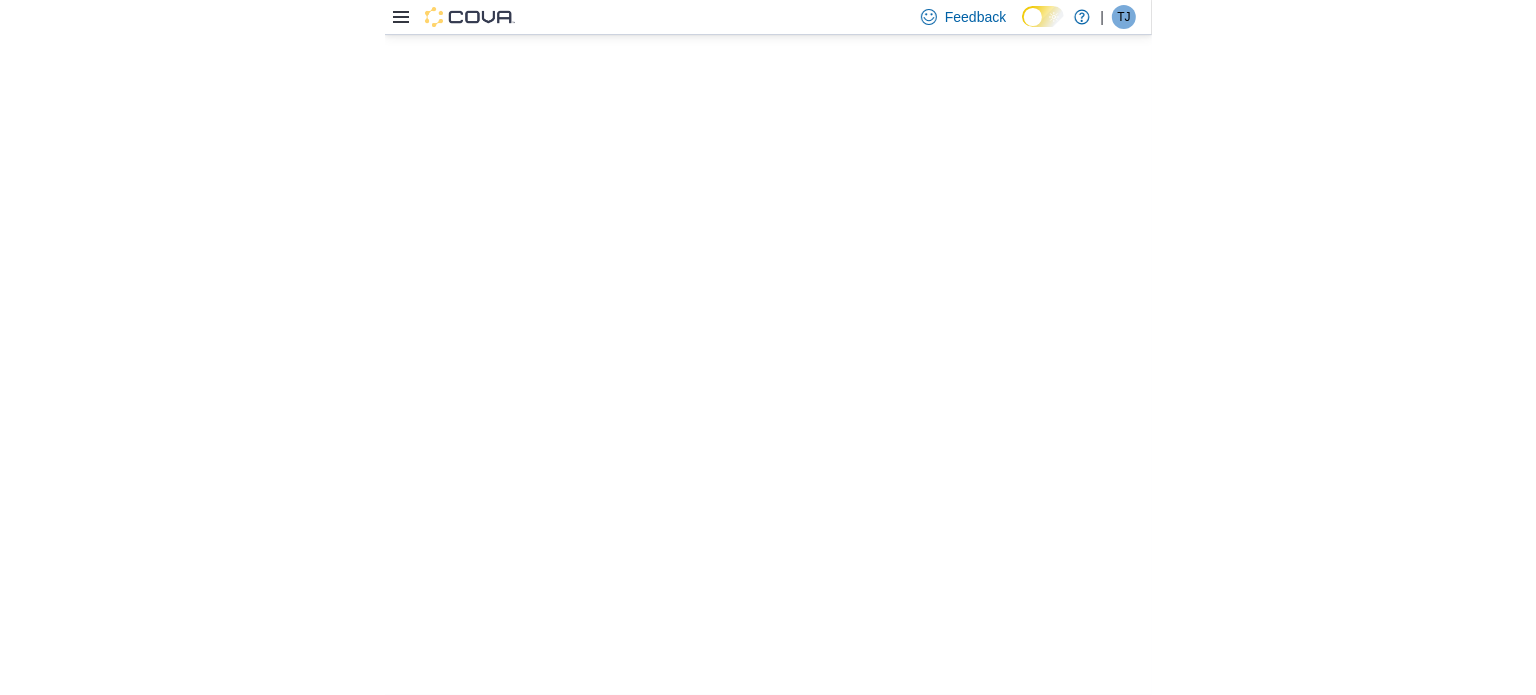 scroll, scrollTop: 0, scrollLeft: 0, axis: both 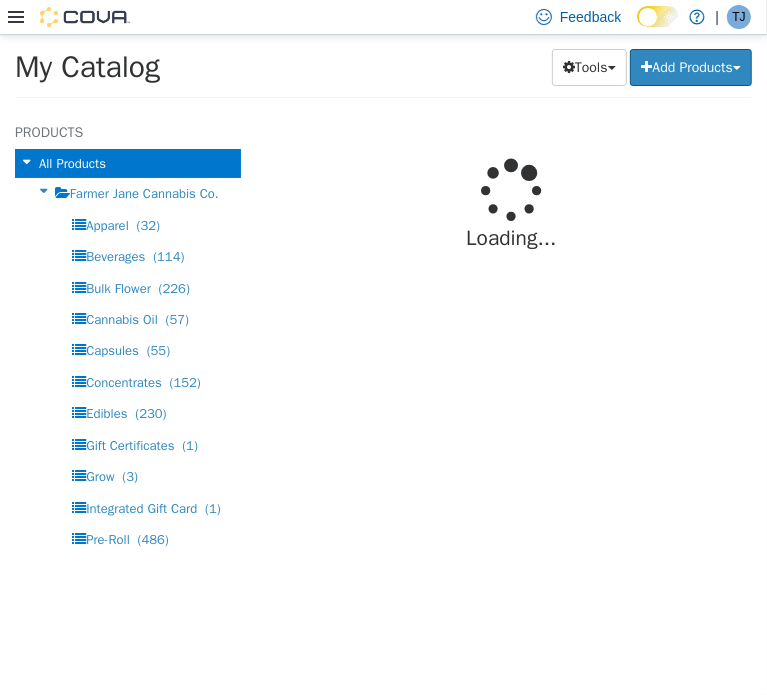 select on "**********" 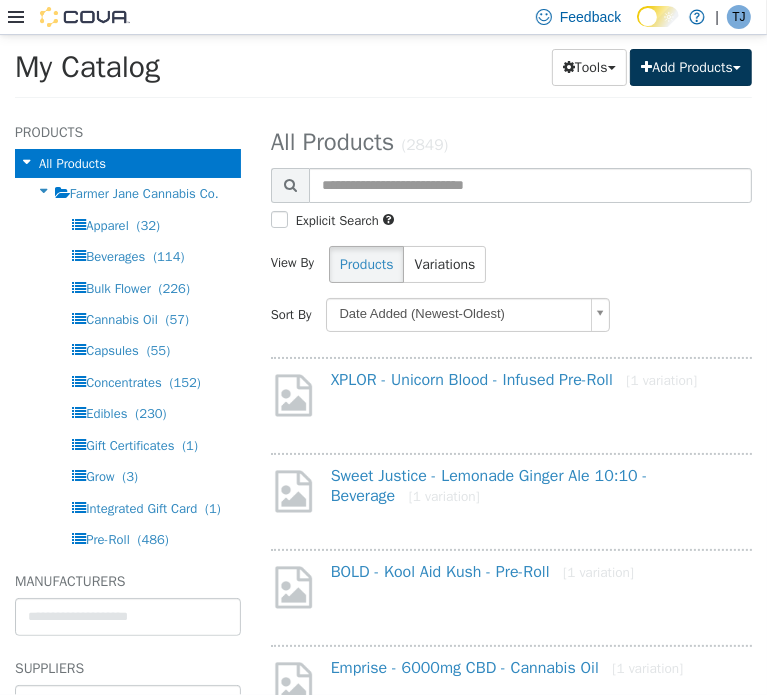 click on "Add Products" at bounding box center (691, 66) 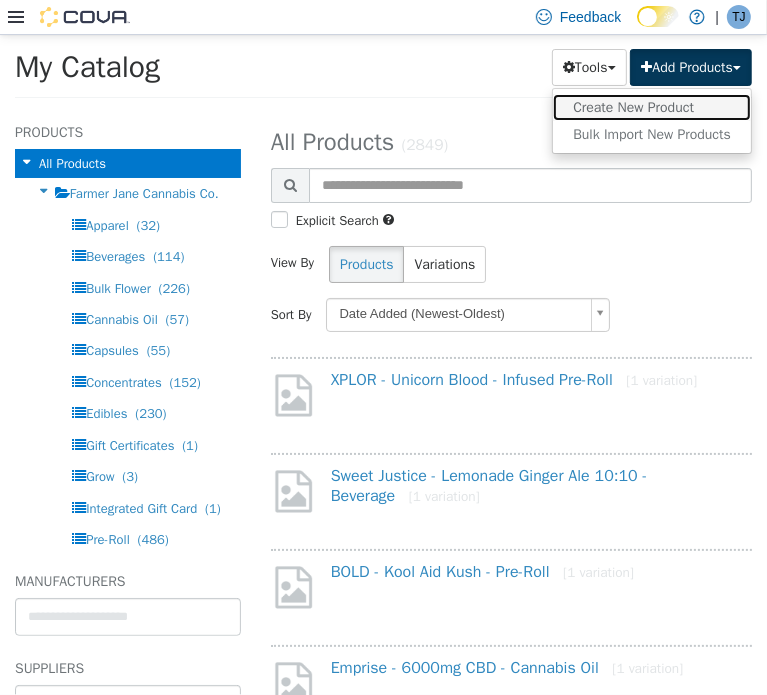 click on "Create New Product" at bounding box center (652, 106) 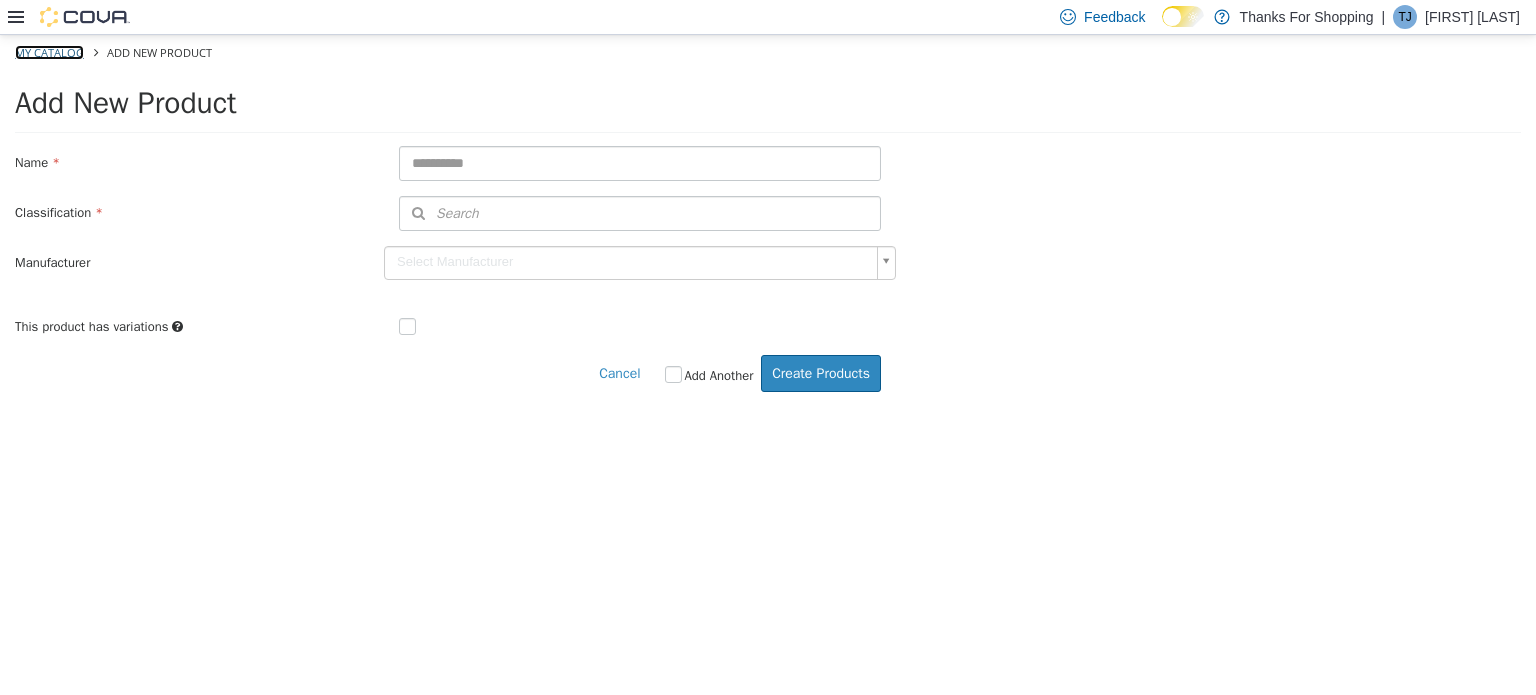 click on "My Catalog" at bounding box center [49, 51] 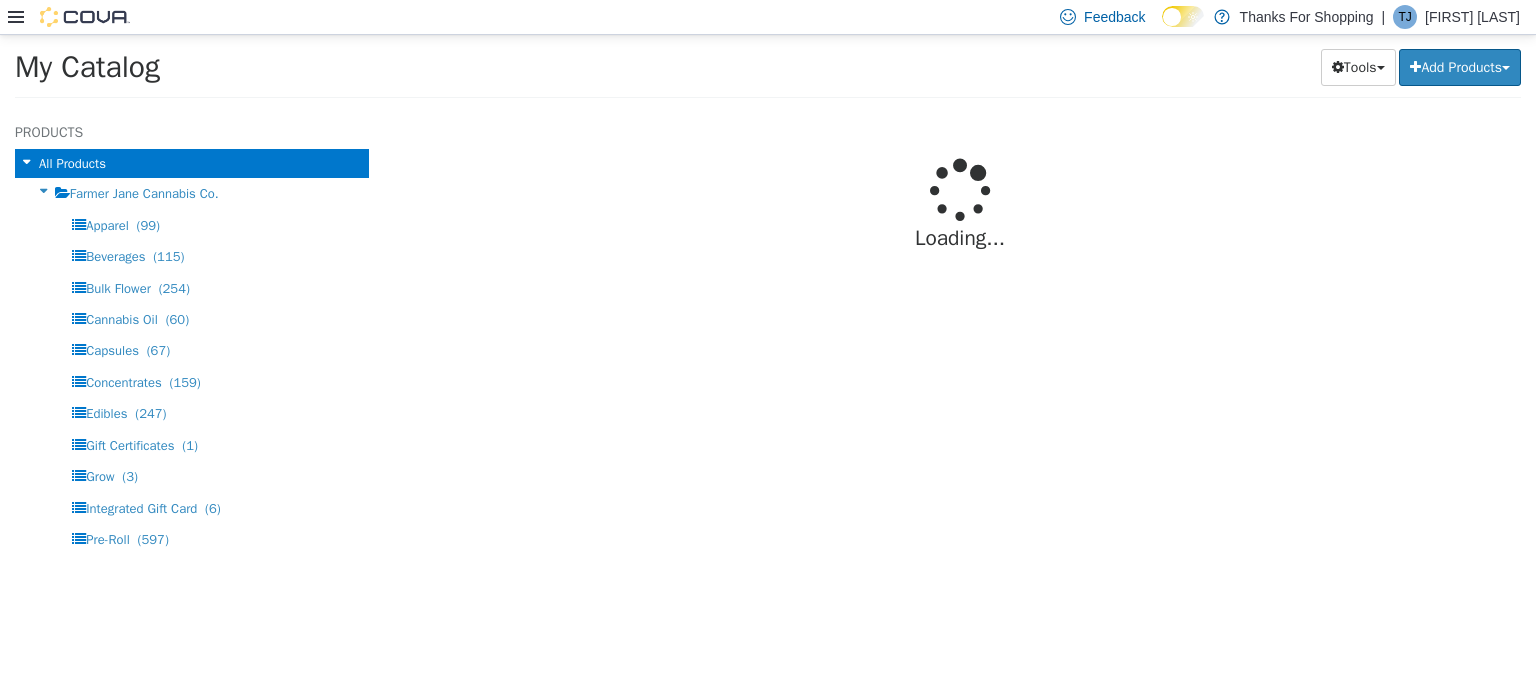 select on "**********" 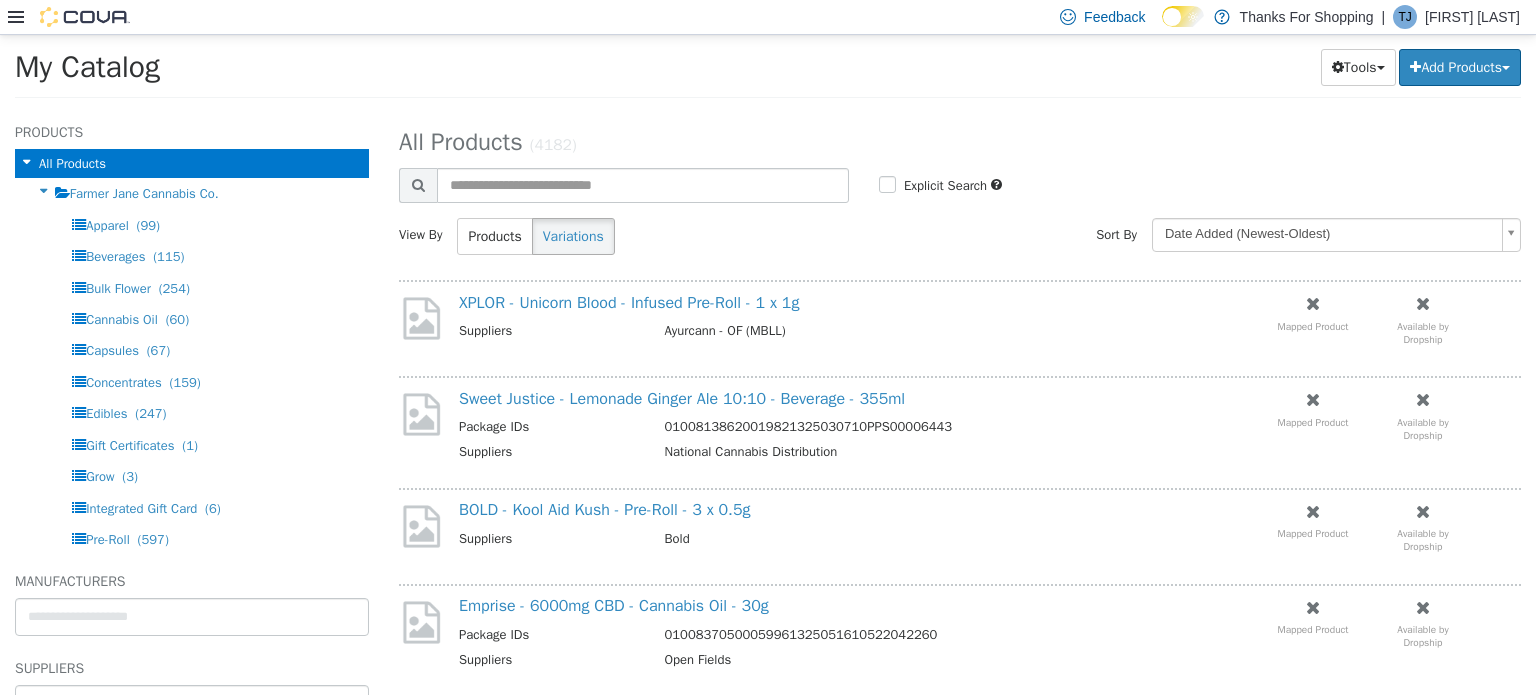 drag, startPoint x: 628, startPoint y: 166, endPoint x: 624, endPoint y: 148, distance: 18.439089 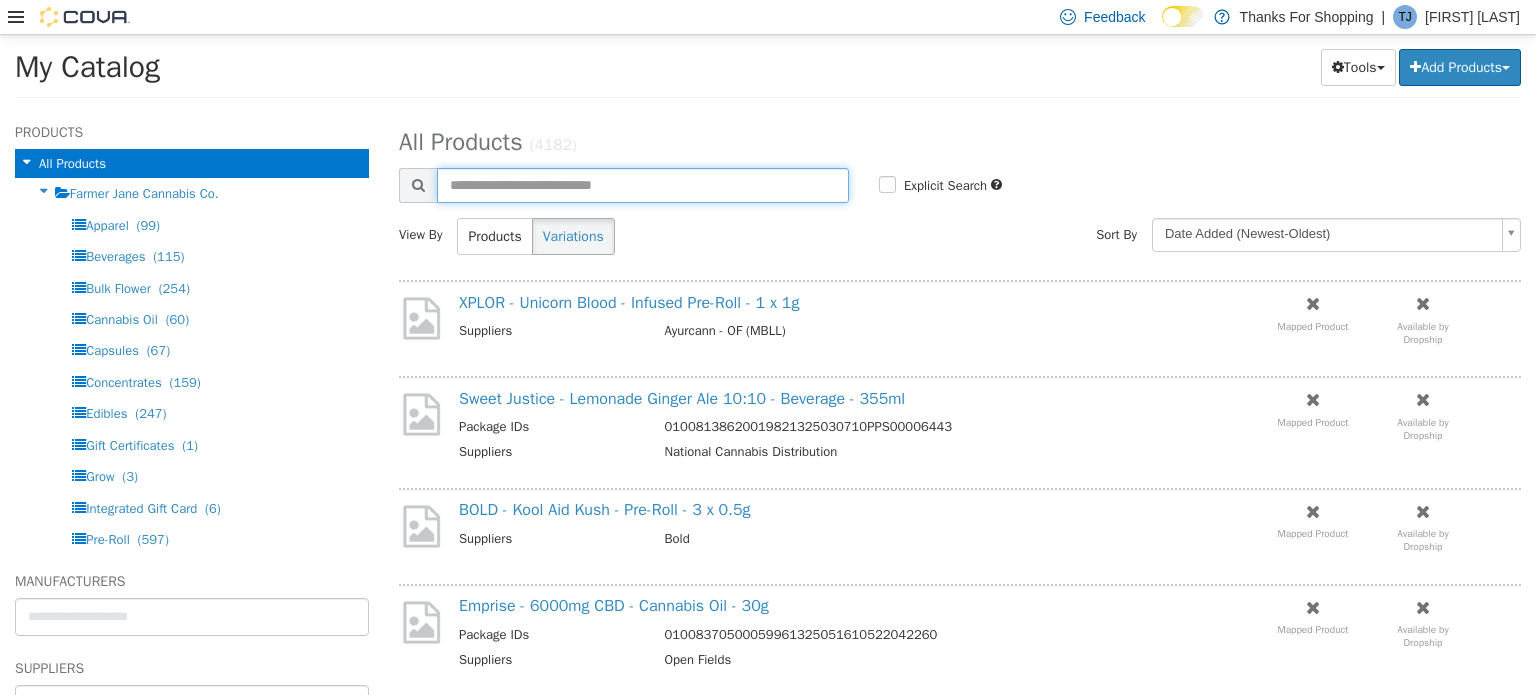 click at bounding box center [643, 184] 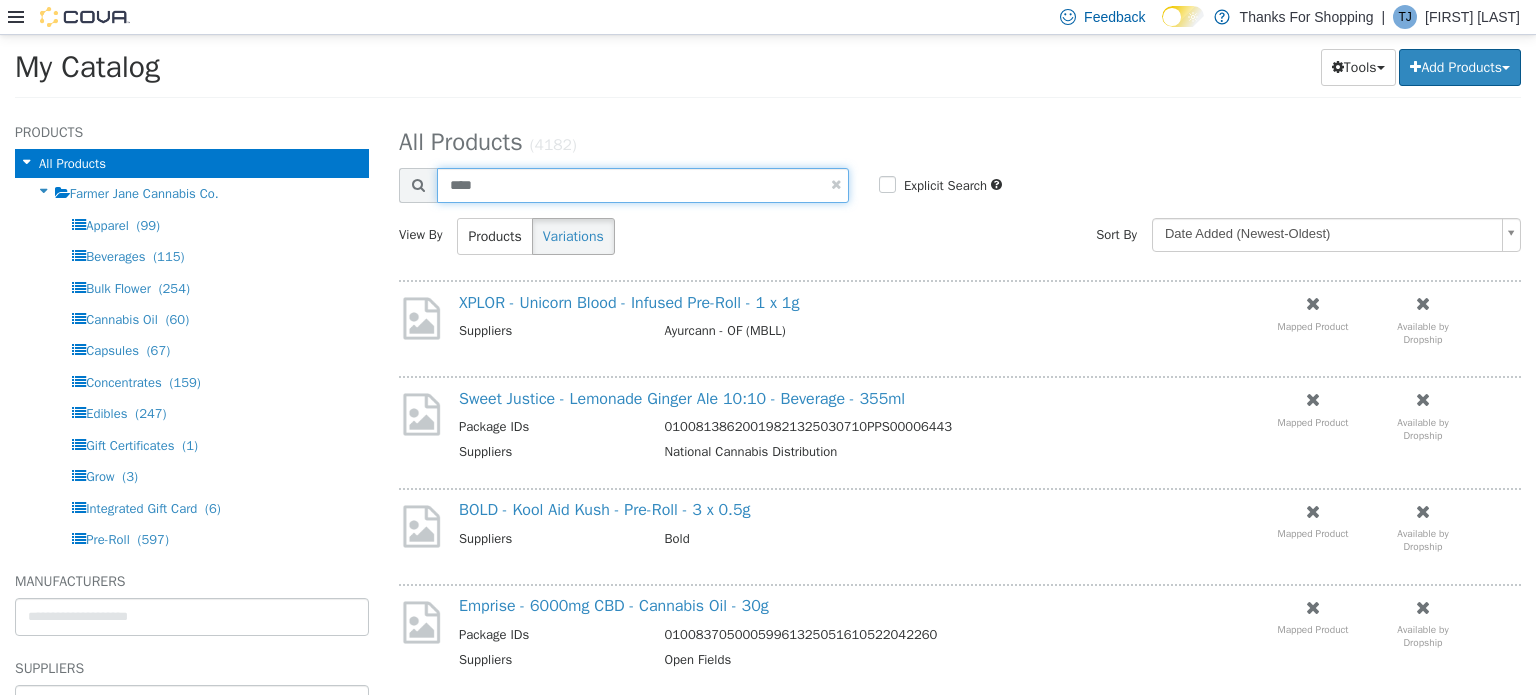 type on "****" 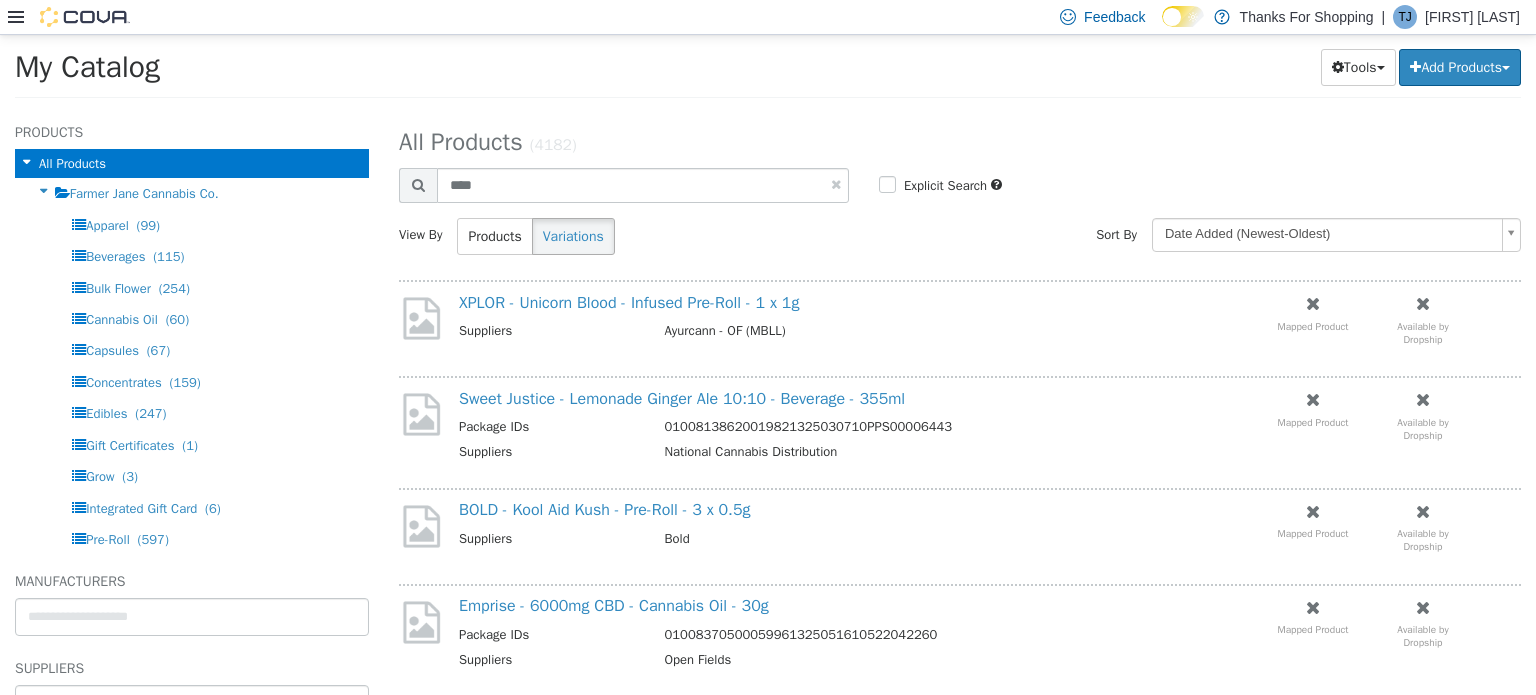 select on "**********" 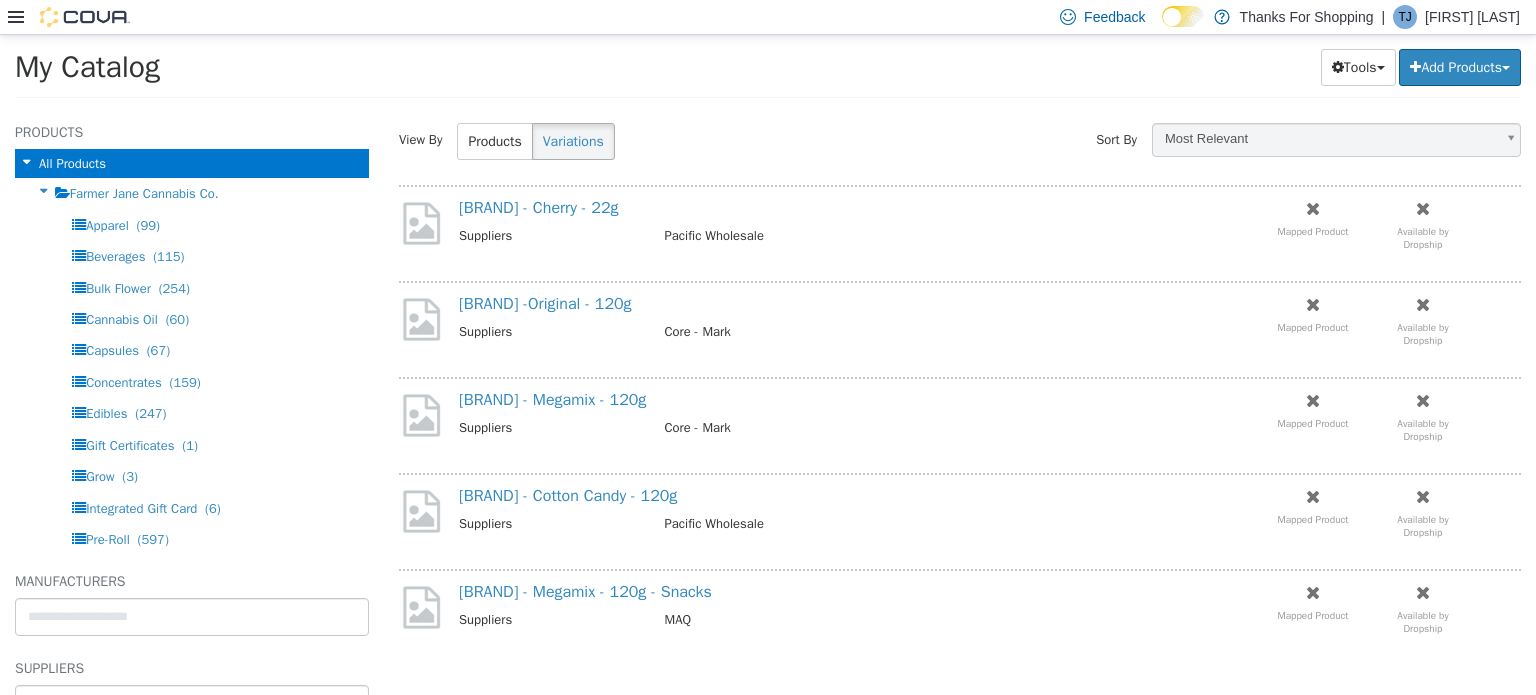 scroll, scrollTop: 98, scrollLeft: 0, axis: vertical 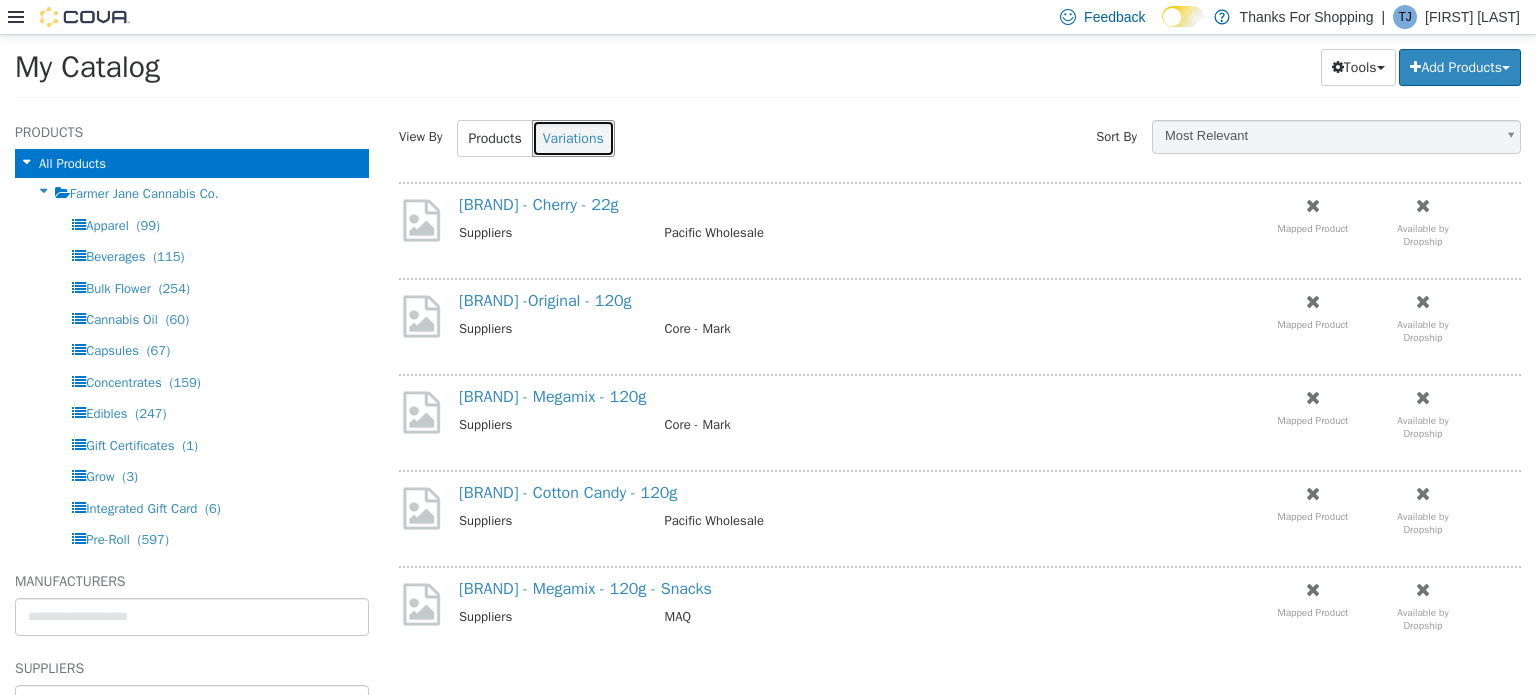 click on "Variations" at bounding box center (573, 137) 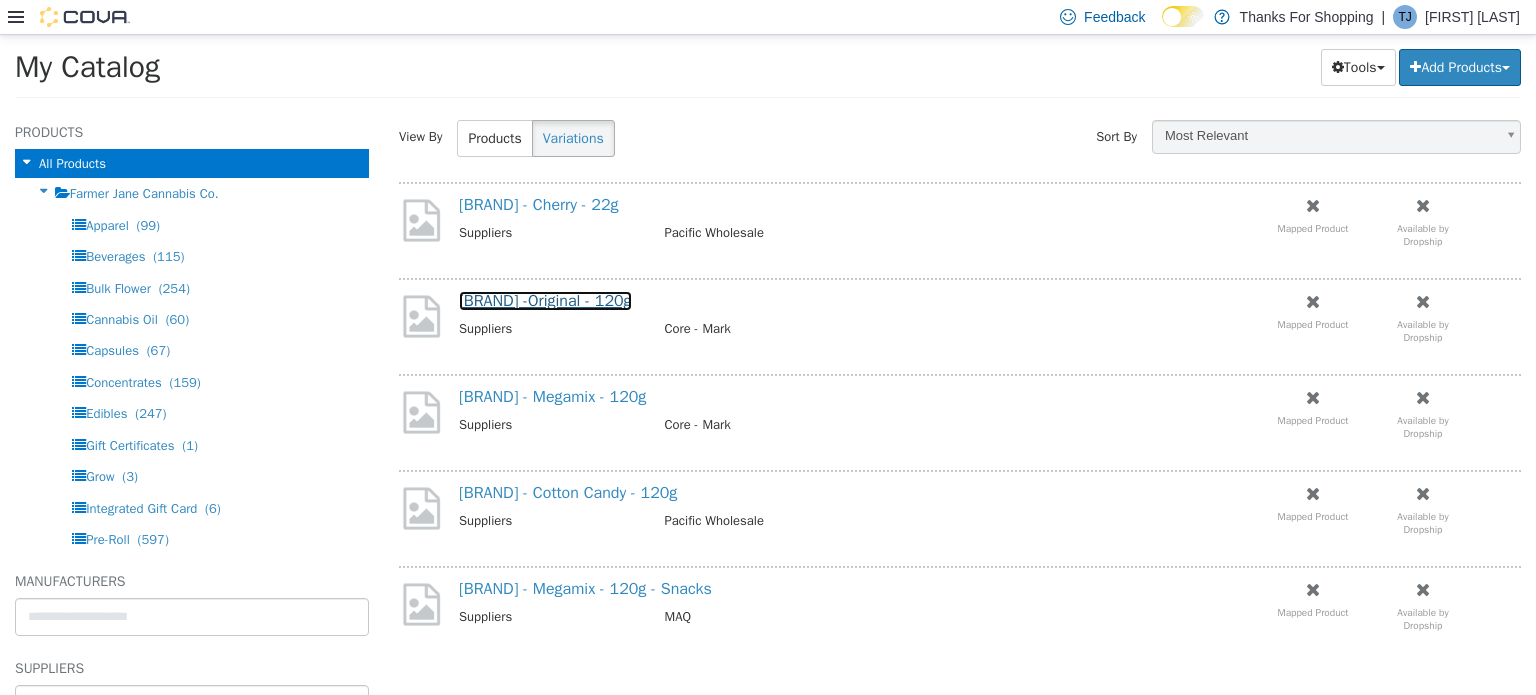 click on "[BRAND] -Original - 120g" at bounding box center [545, 300] 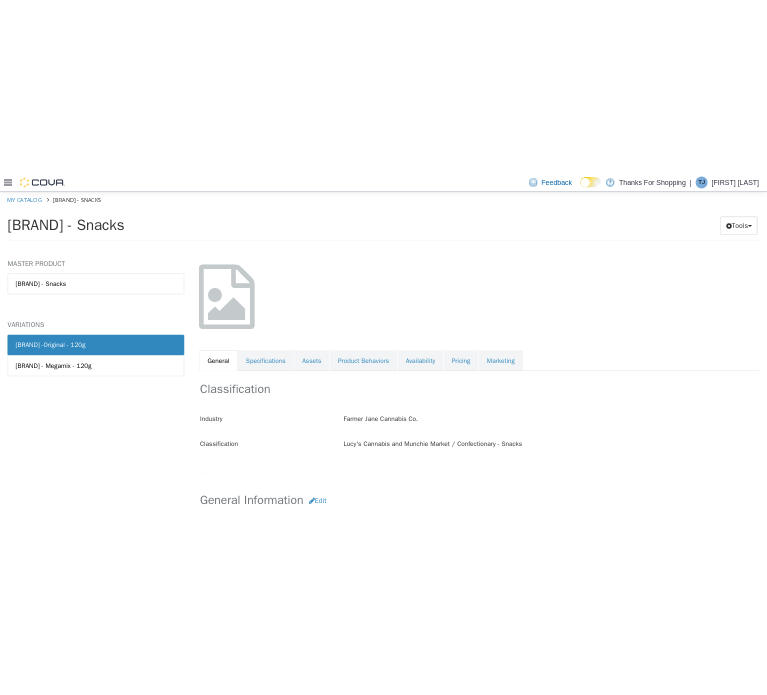 scroll, scrollTop: 100, scrollLeft: 0, axis: vertical 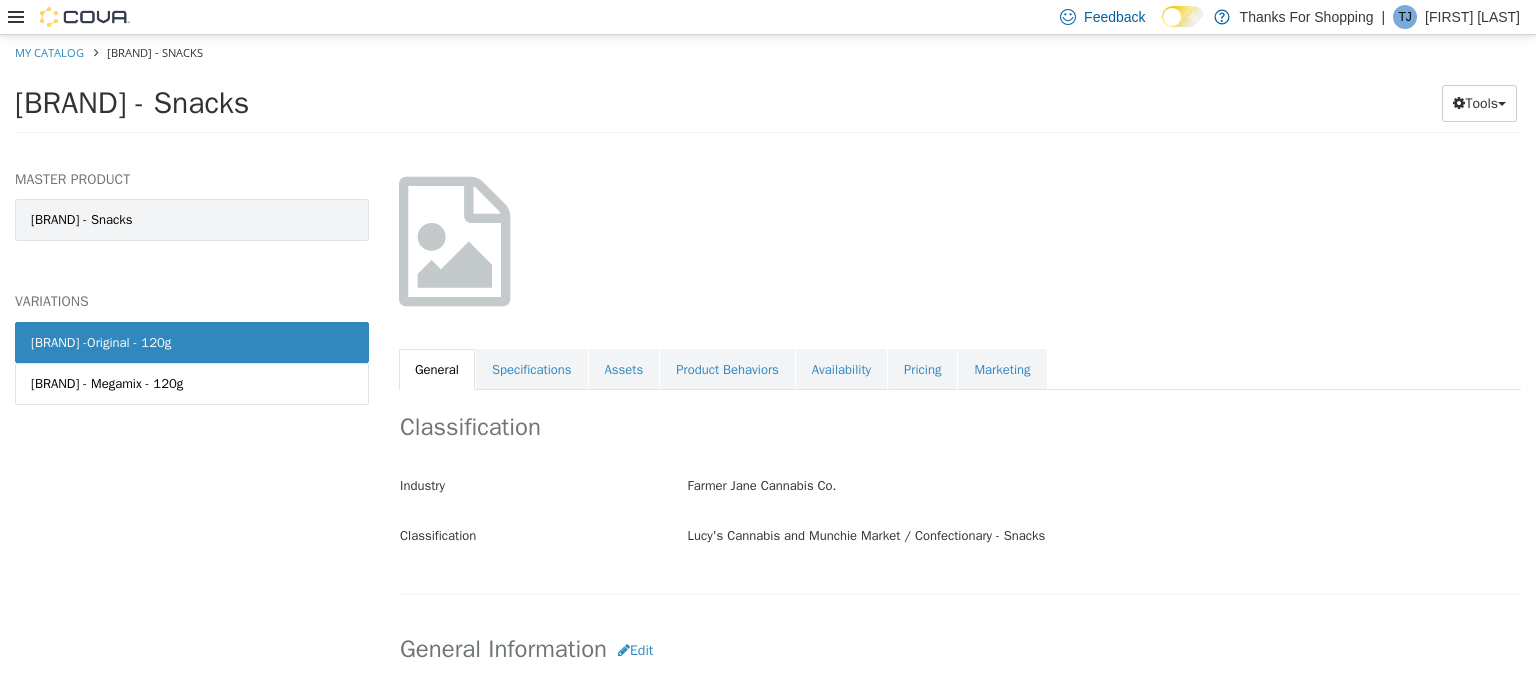 click on "[BRAND] - Snacks" at bounding box center [192, 219] 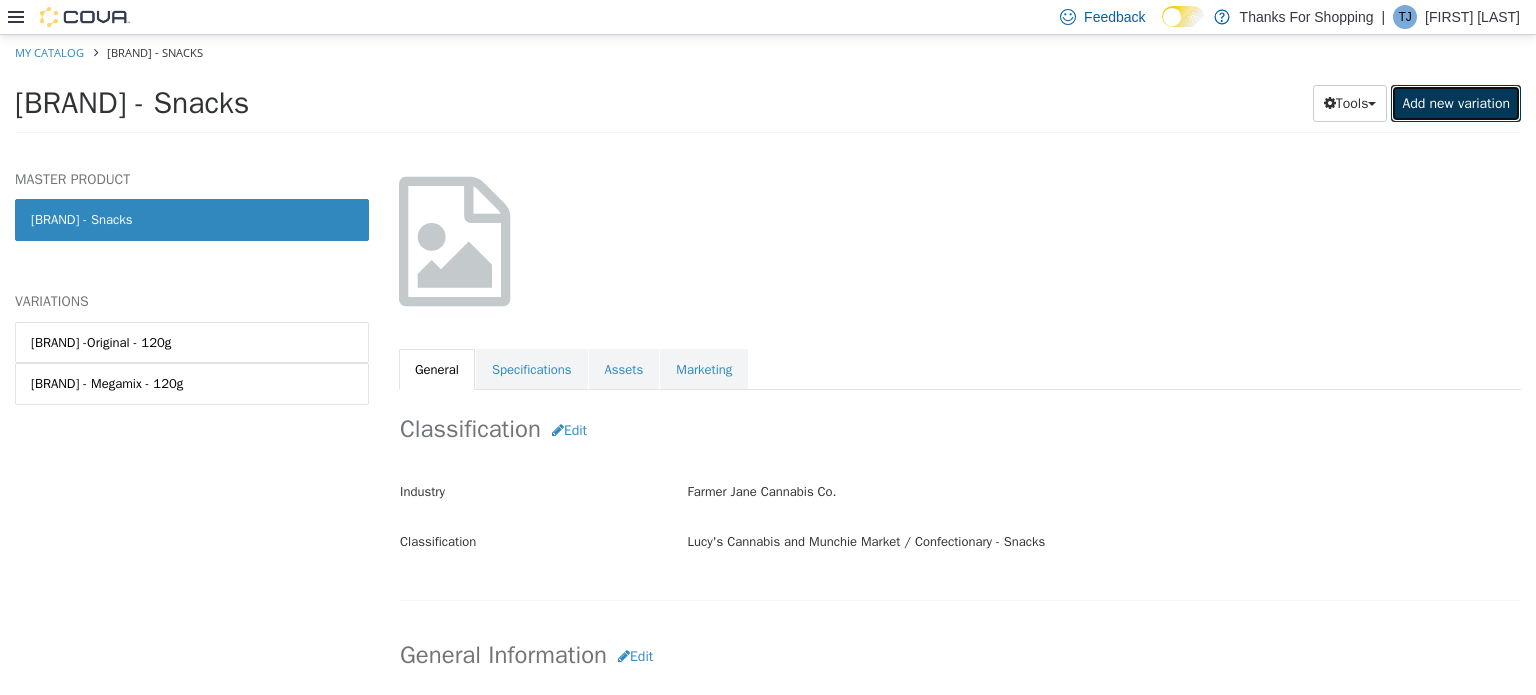 click on "Add new variation" at bounding box center (1456, 102) 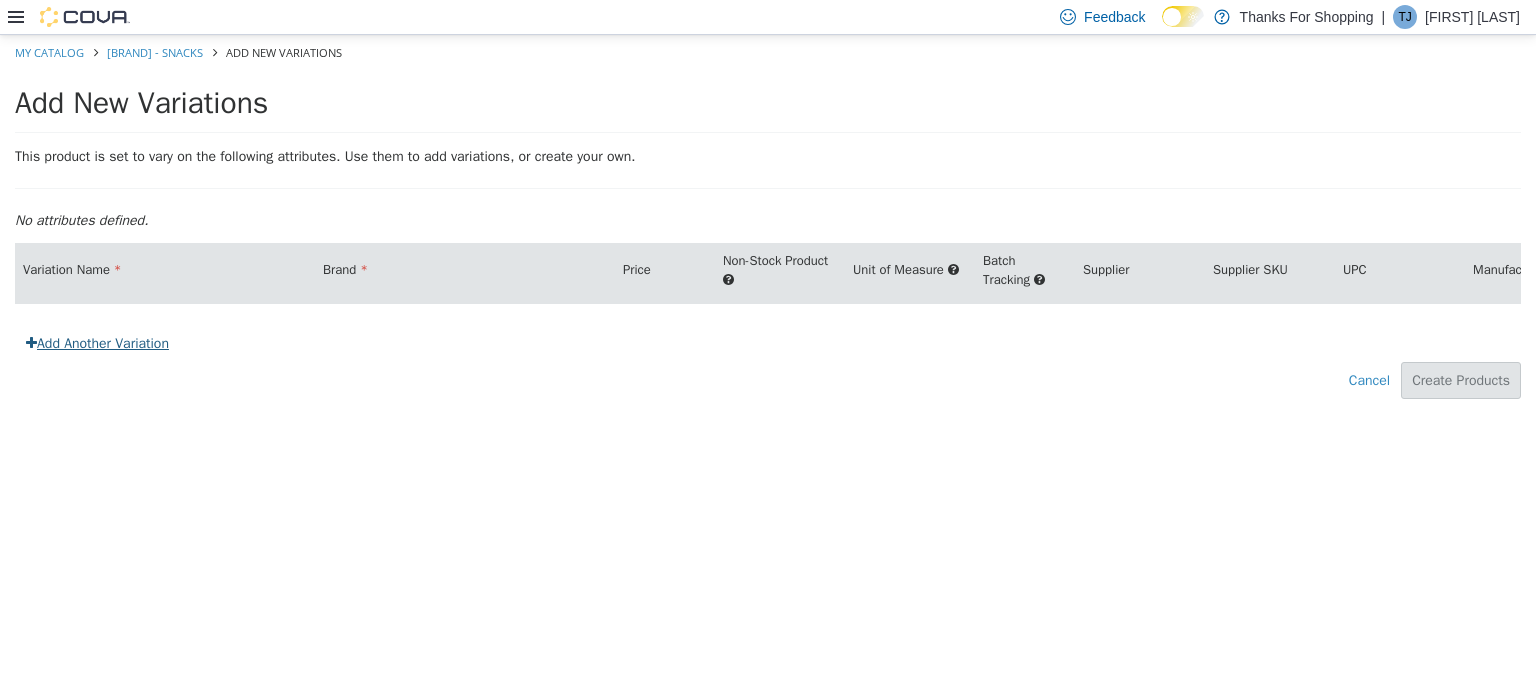 click on "Add Another Variation" at bounding box center (97, 342) 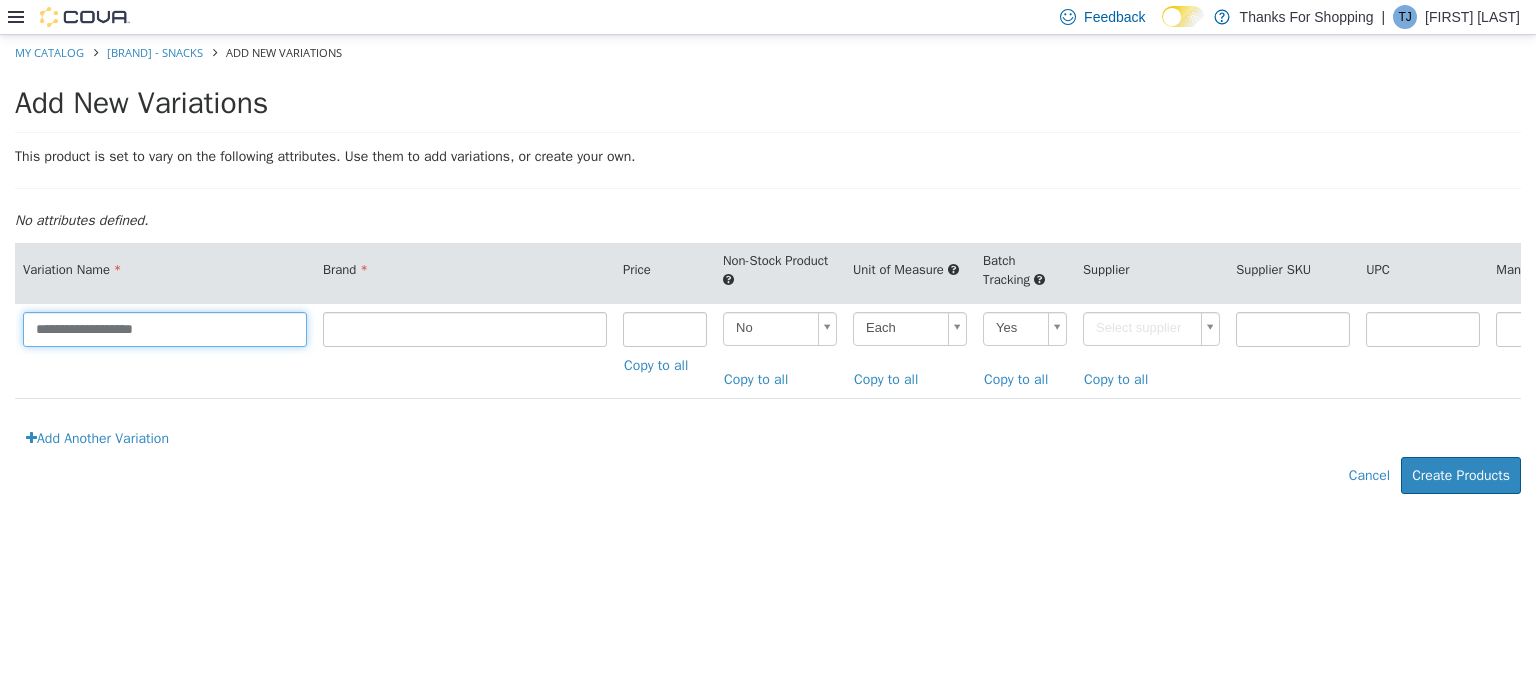 click on "**********" at bounding box center [165, 328] 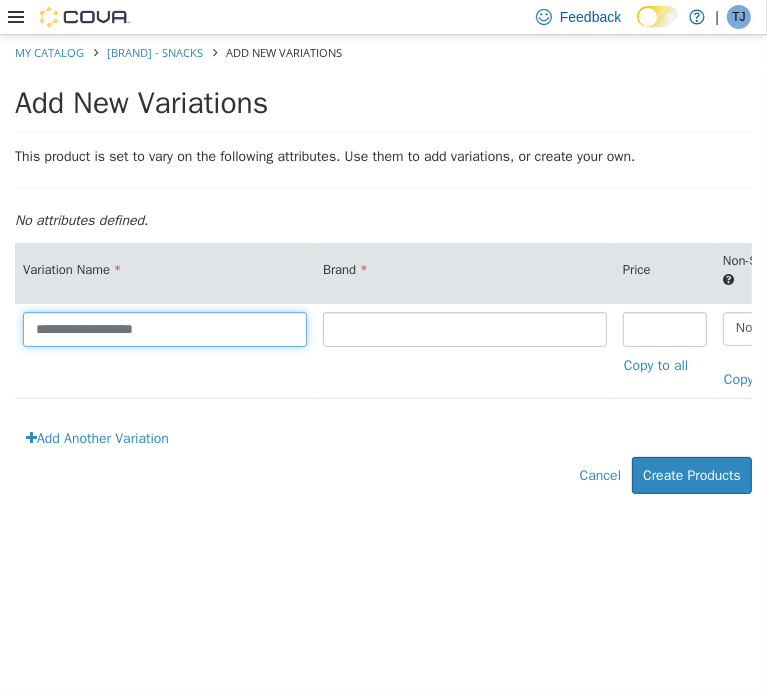 click on "**********" at bounding box center [165, 328] 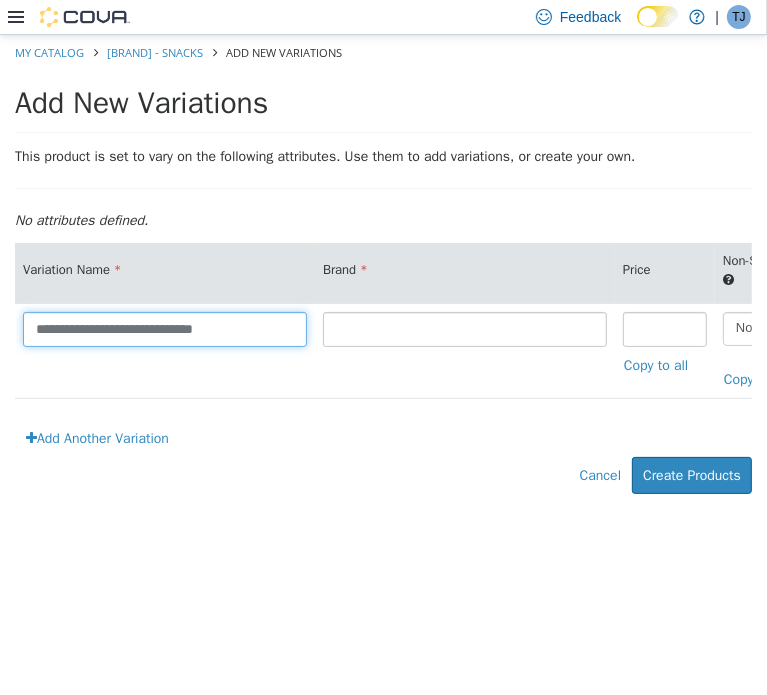 type on "**********" 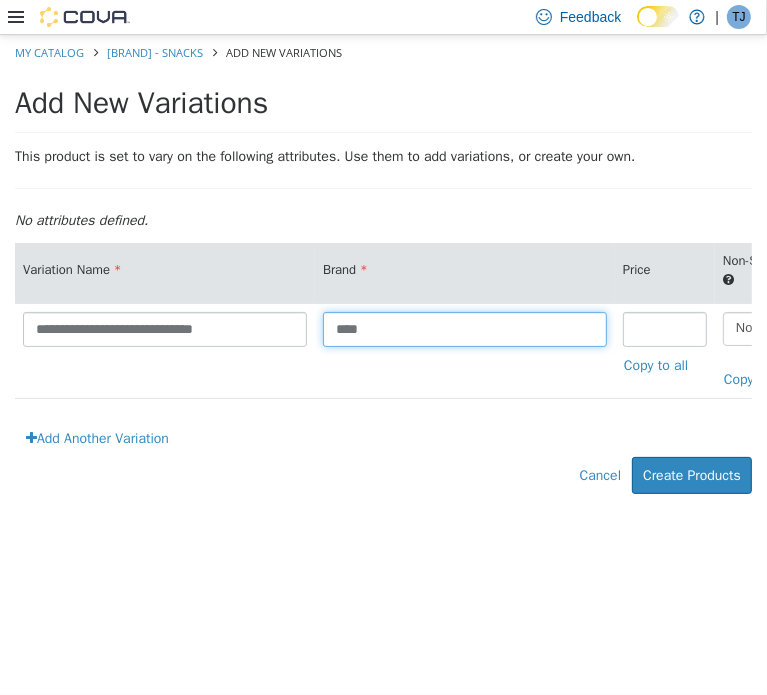 type on "**********" 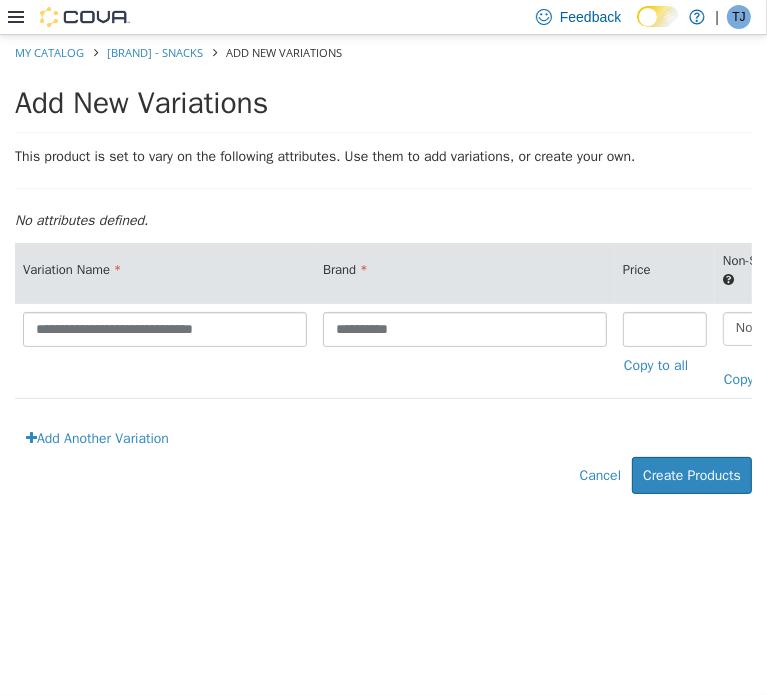 click on "**********" at bounding box center (465, 328) 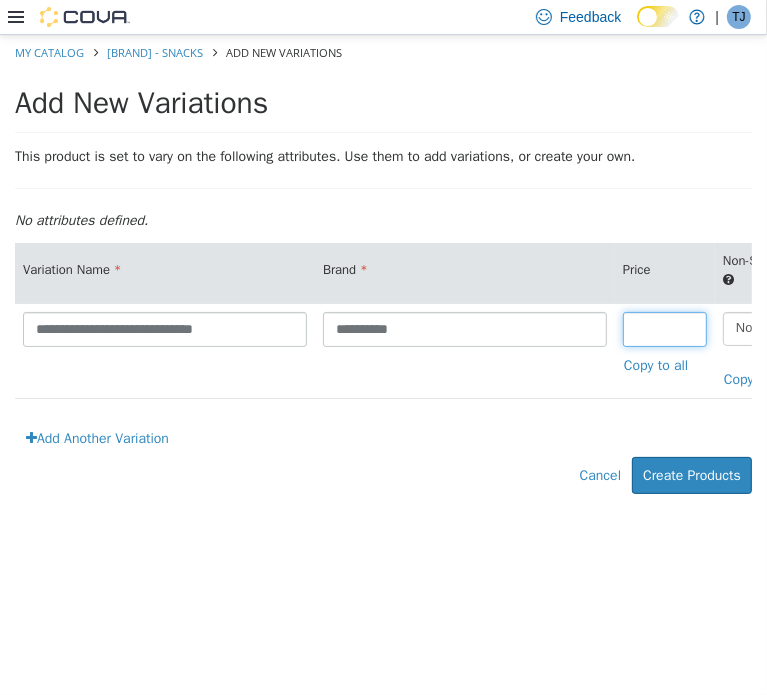 click at bounding box center (665, 328) 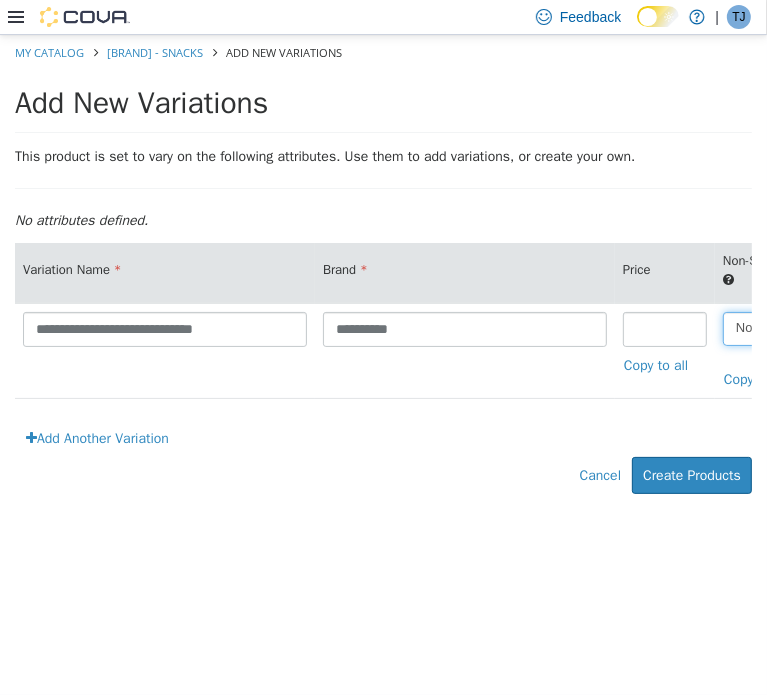 scroll, scrollTop: 0, scrollLeft: 469, axis: horizontal 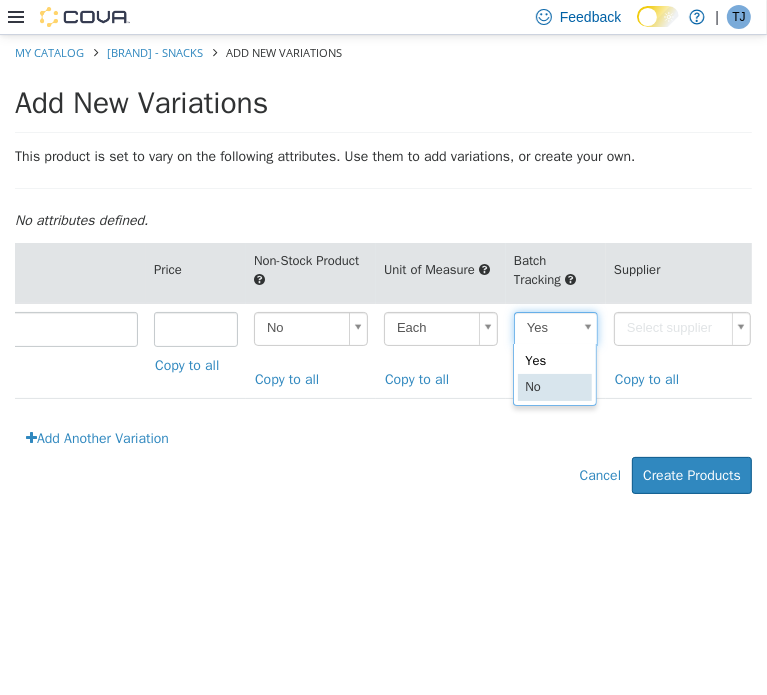 type on "**" 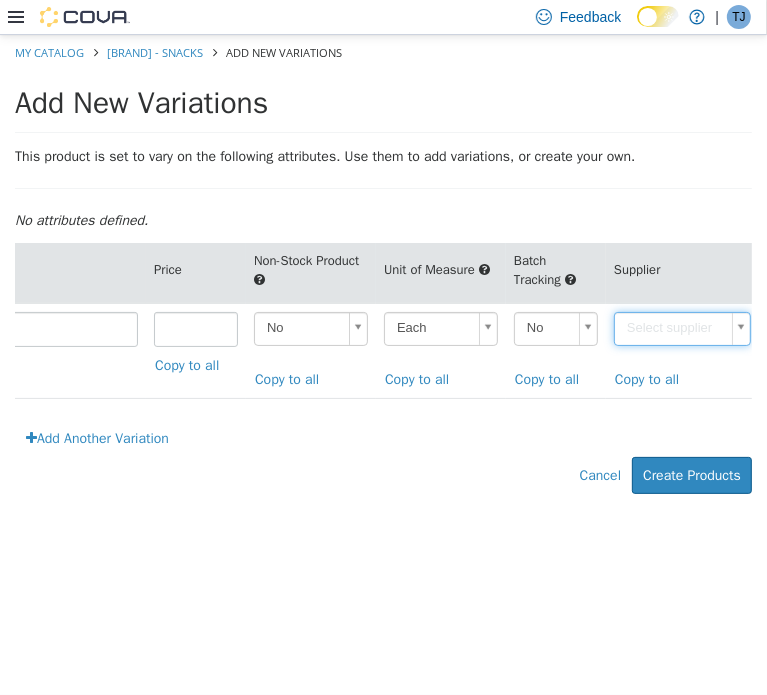 type on "*" 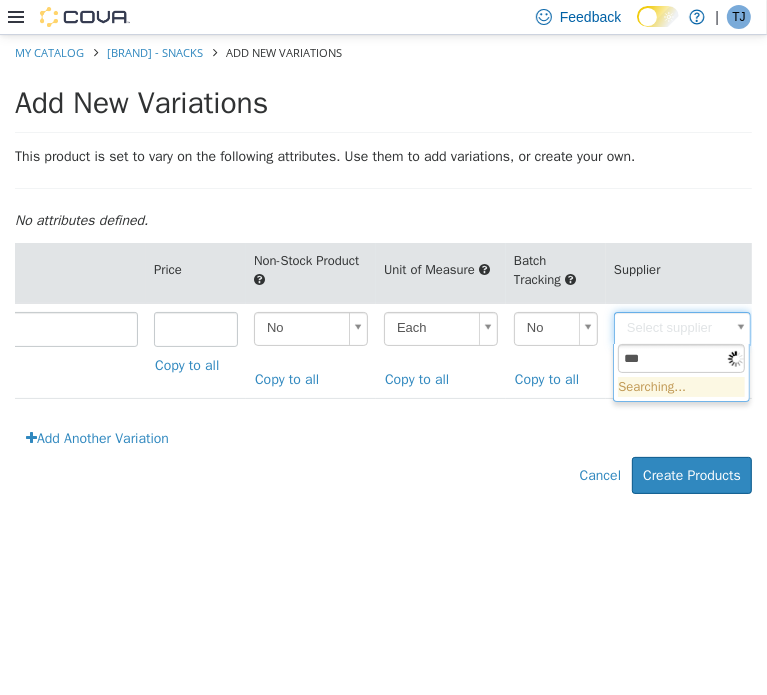 type on "****" 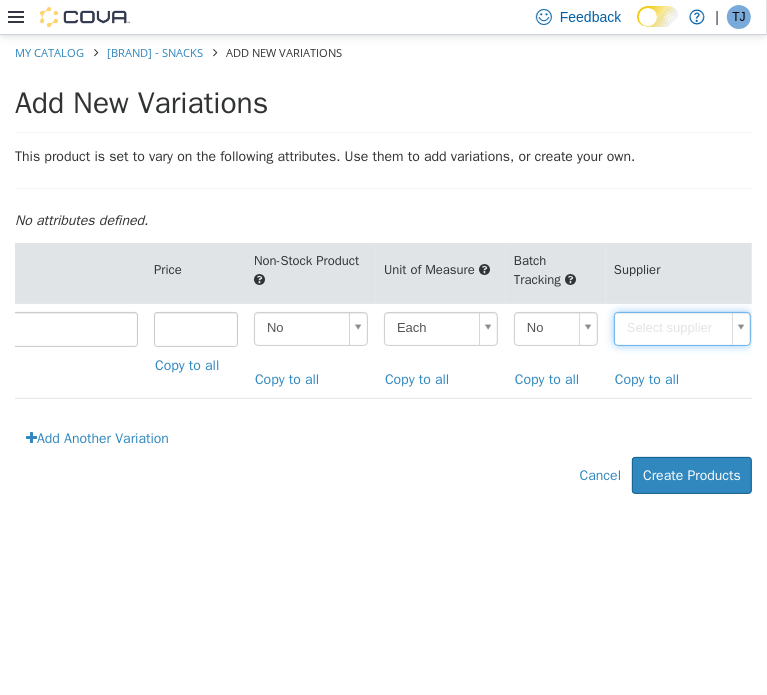 click on "**********" at bounding box center (383, 274) 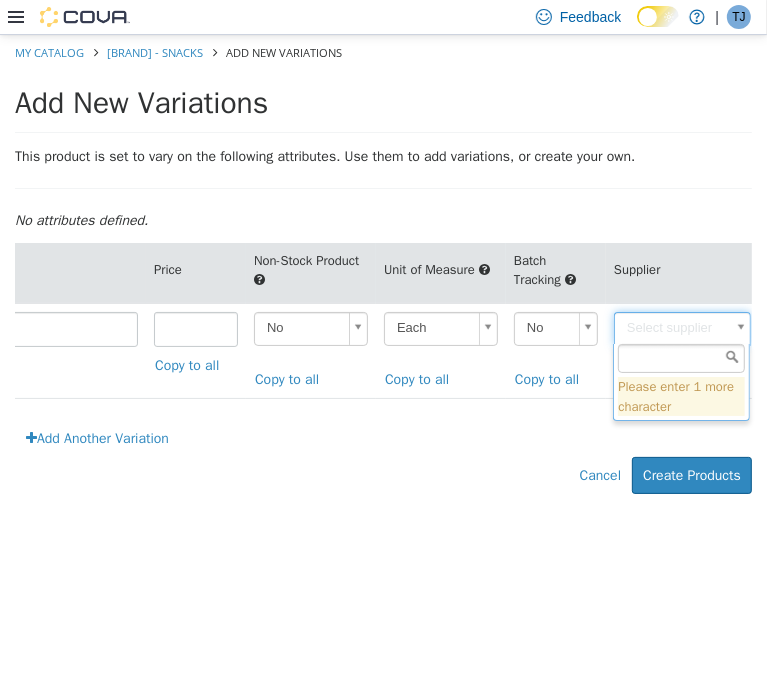 type on "******" 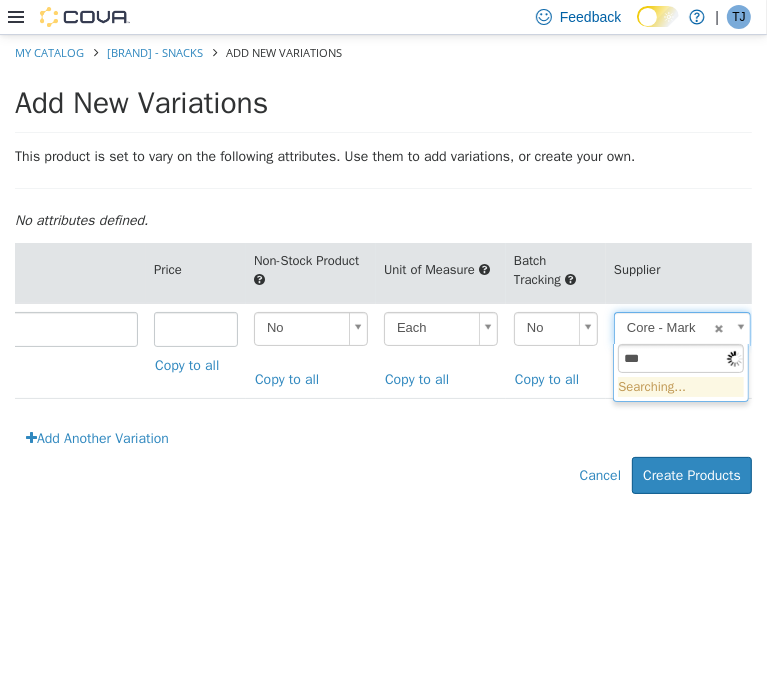 type on "****" 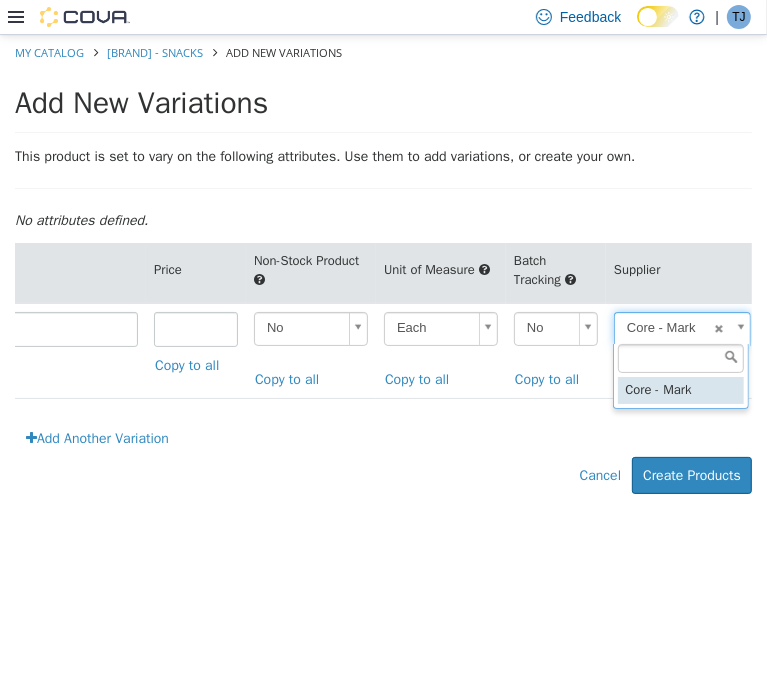 click on "**********" at bounding box center (383, 274) 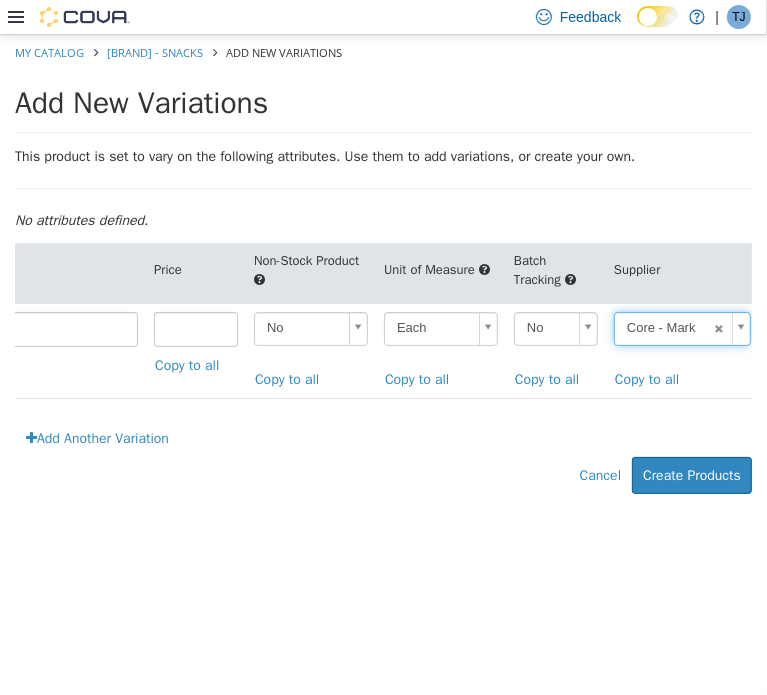 scroll, scrollTop: 0, scrollLeft: 908, axis: horizontal 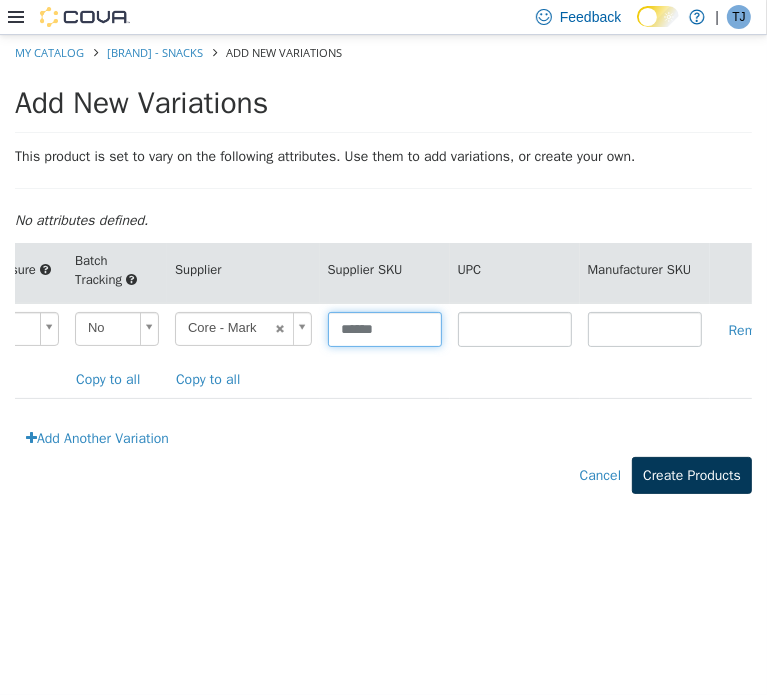 type on "******" 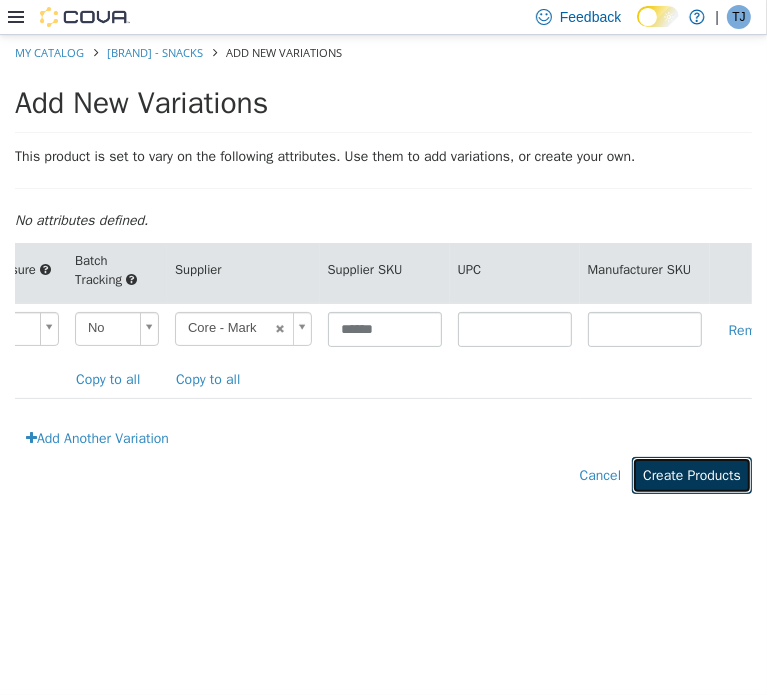 click on "Create Products" at bounding box center (692, 474) 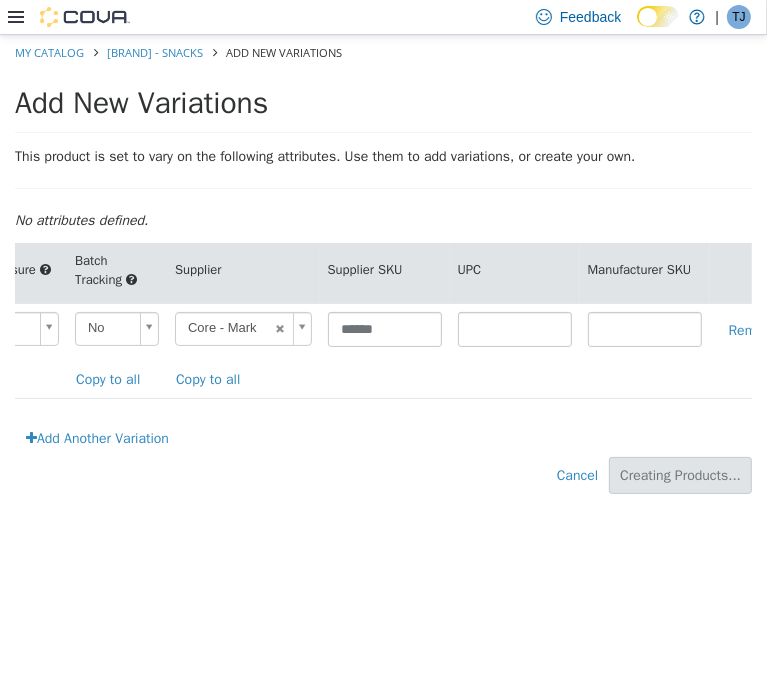 type on "*****" 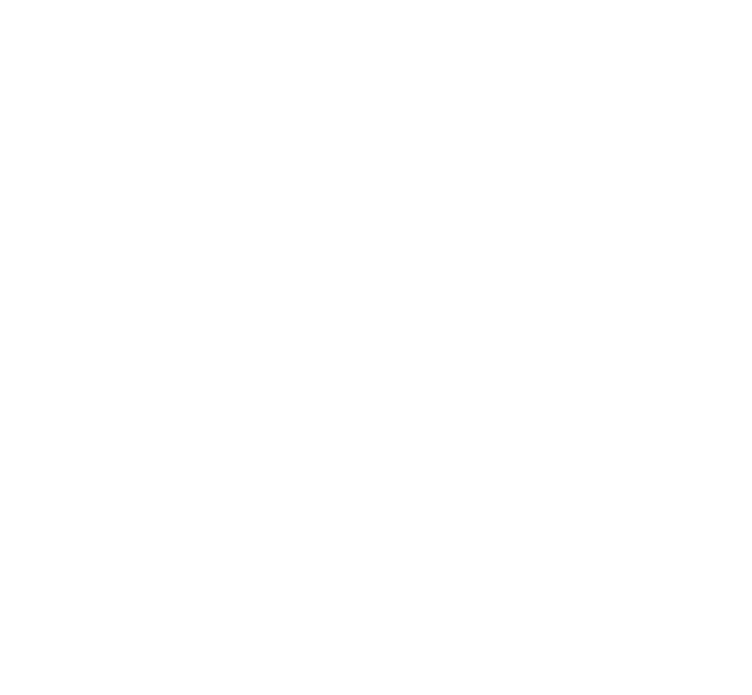 scroll, scrollTop: 0, scrollLeft: 0, axis: both 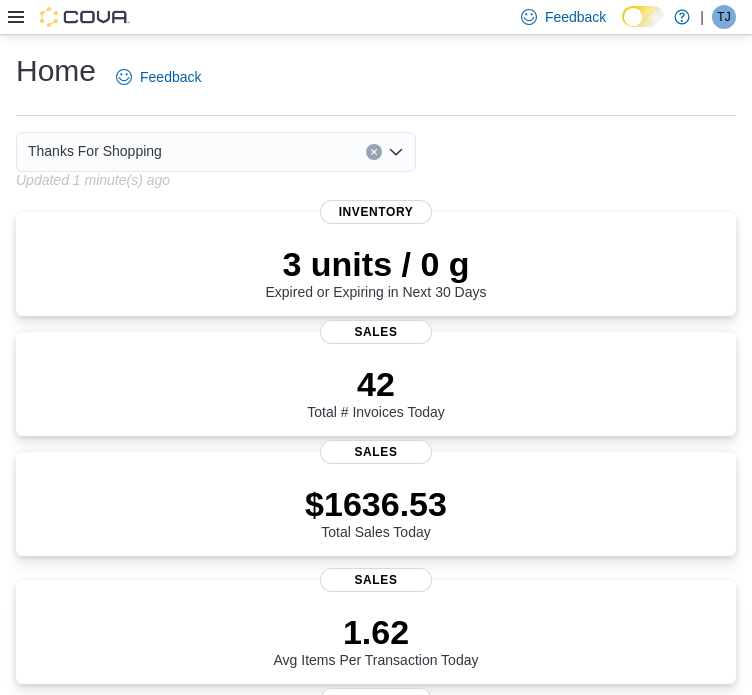 click on "Thanks For Shopping" at bounding box center [95, 151] 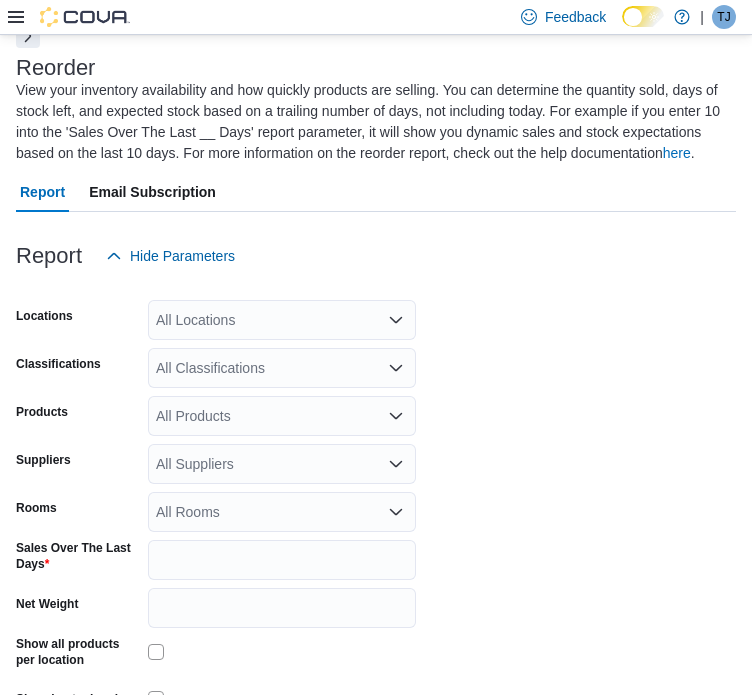 scroll, scrollTop: 108, scrollLeft: 0, axis: vertical 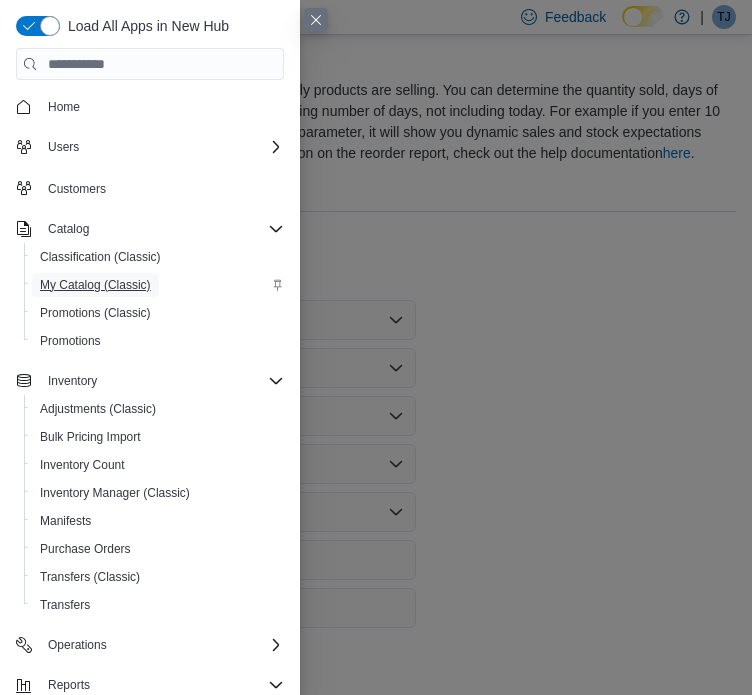 click on "My Catalog (Classic)" at bounding box center [95, 285] 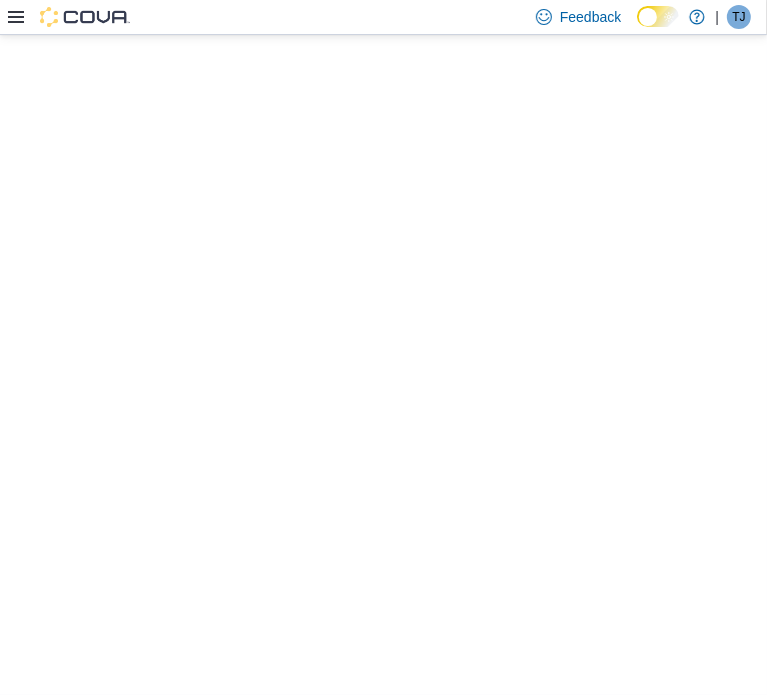 scroll, scrollTop: 0, scrollLeft: 0, axis: both 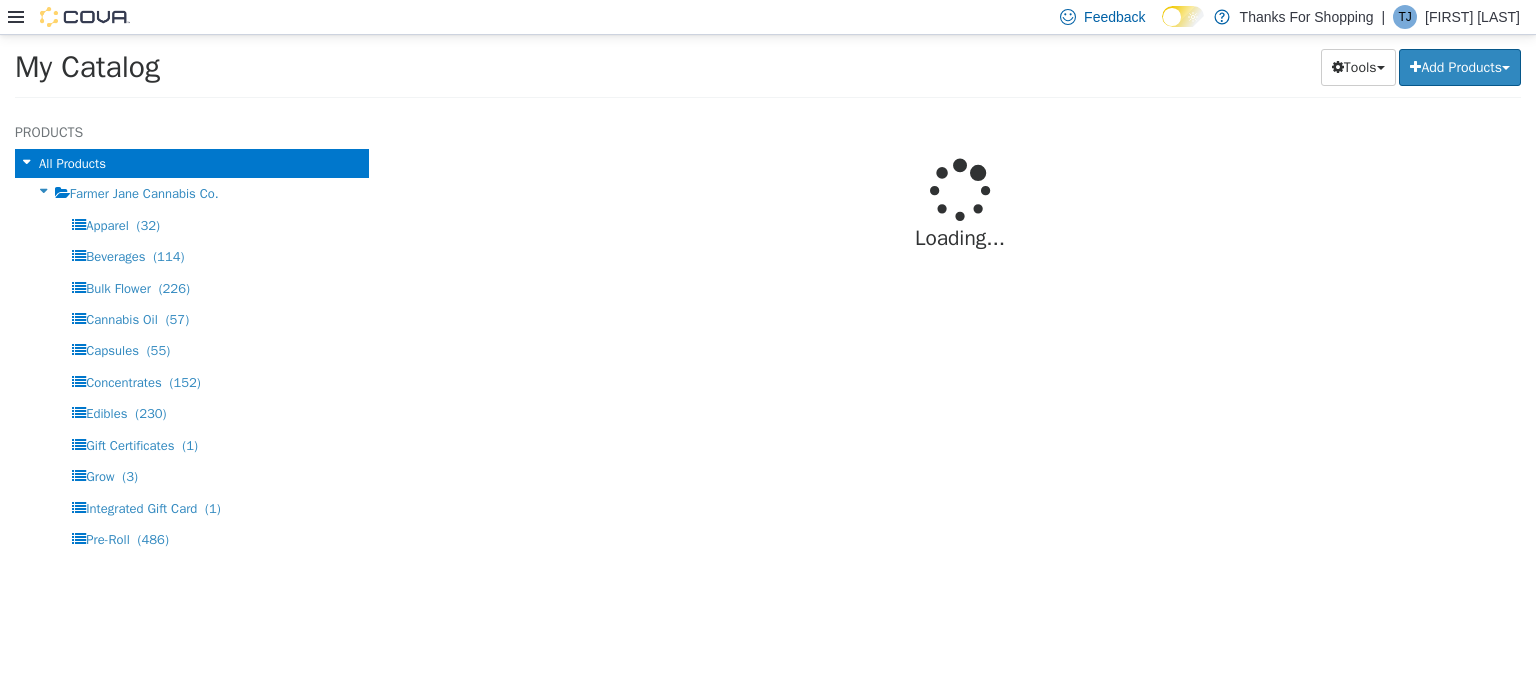 select on "**********" 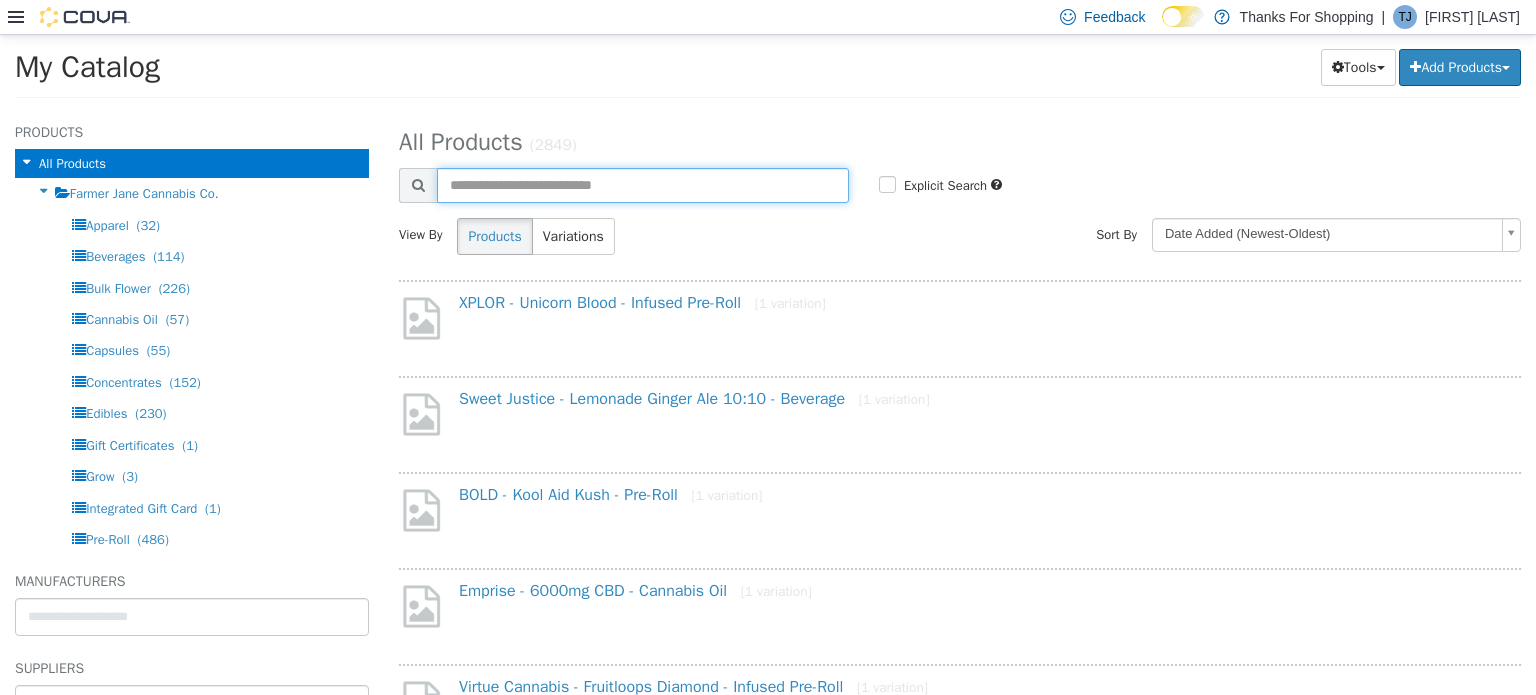 click at bounding box center (643, 184) 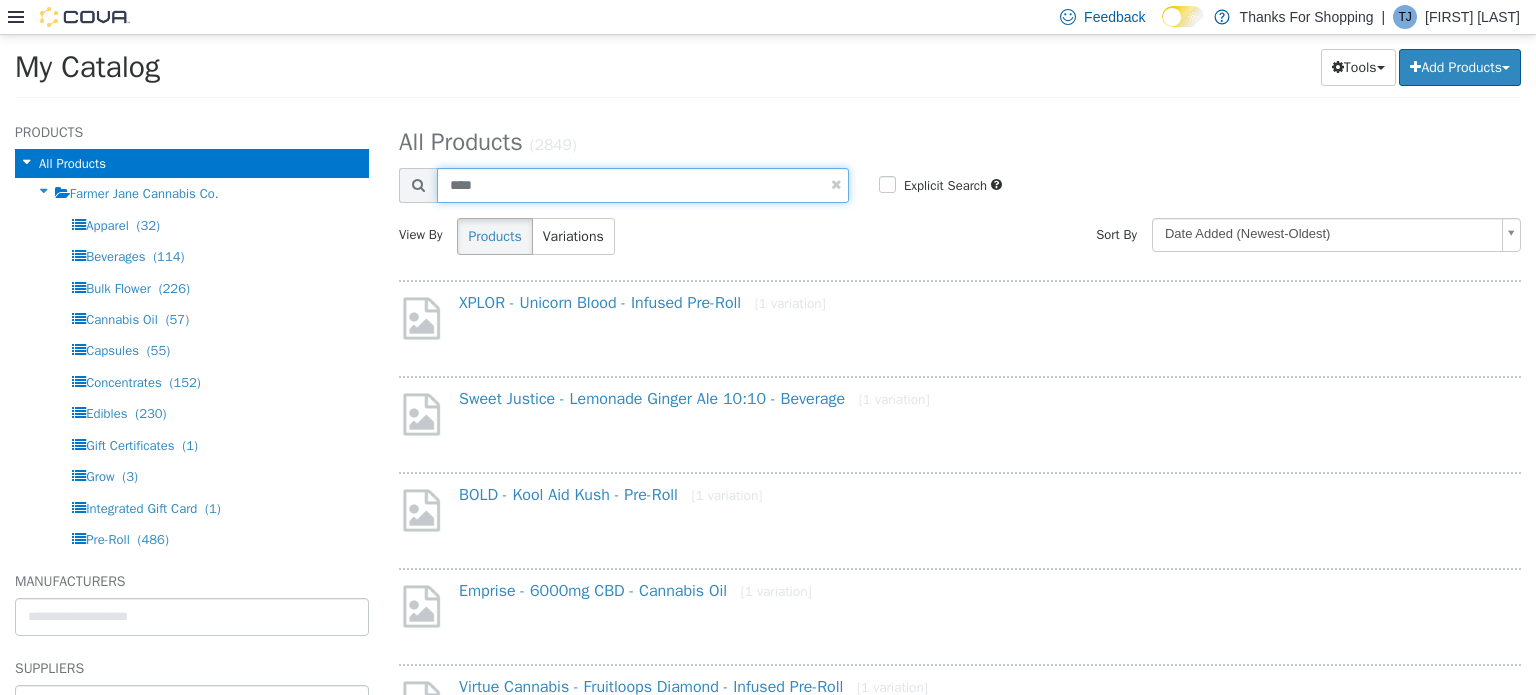 type on "****" 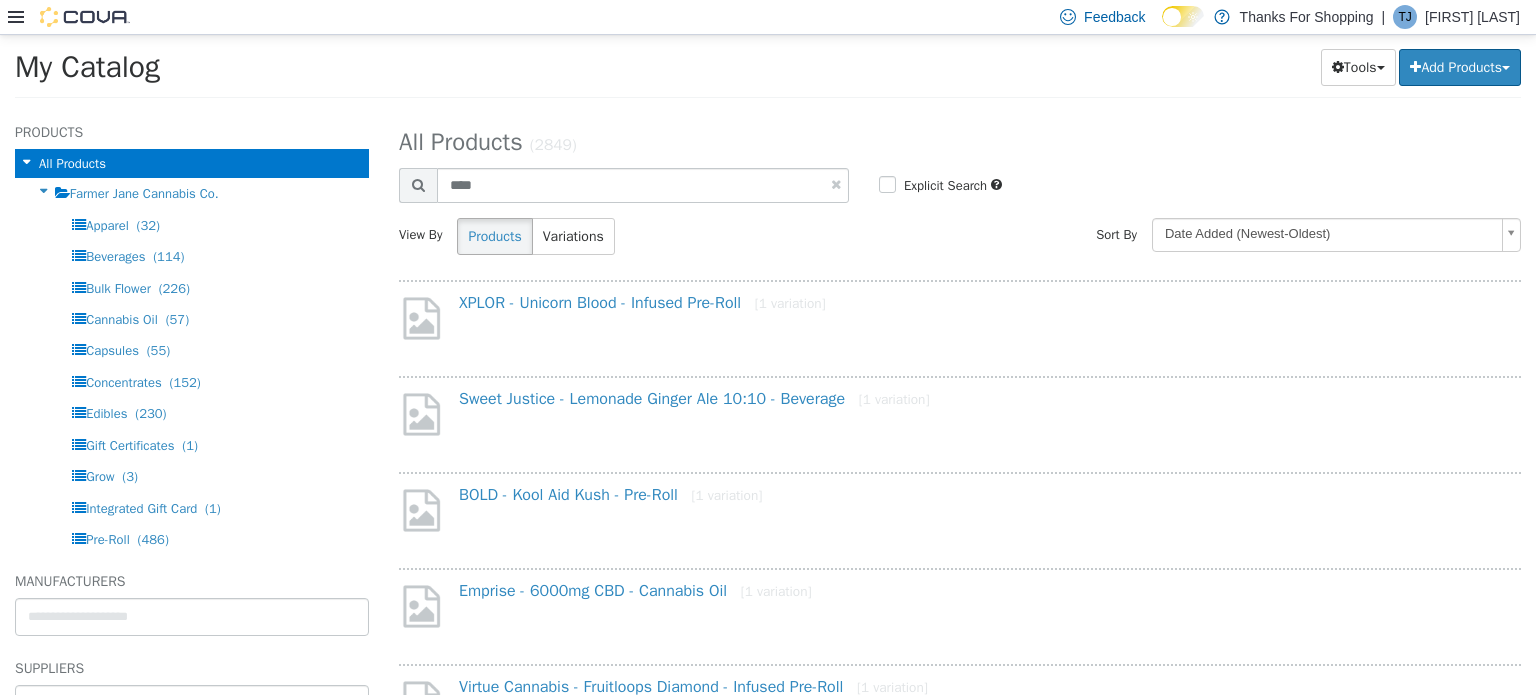 select on "**********" 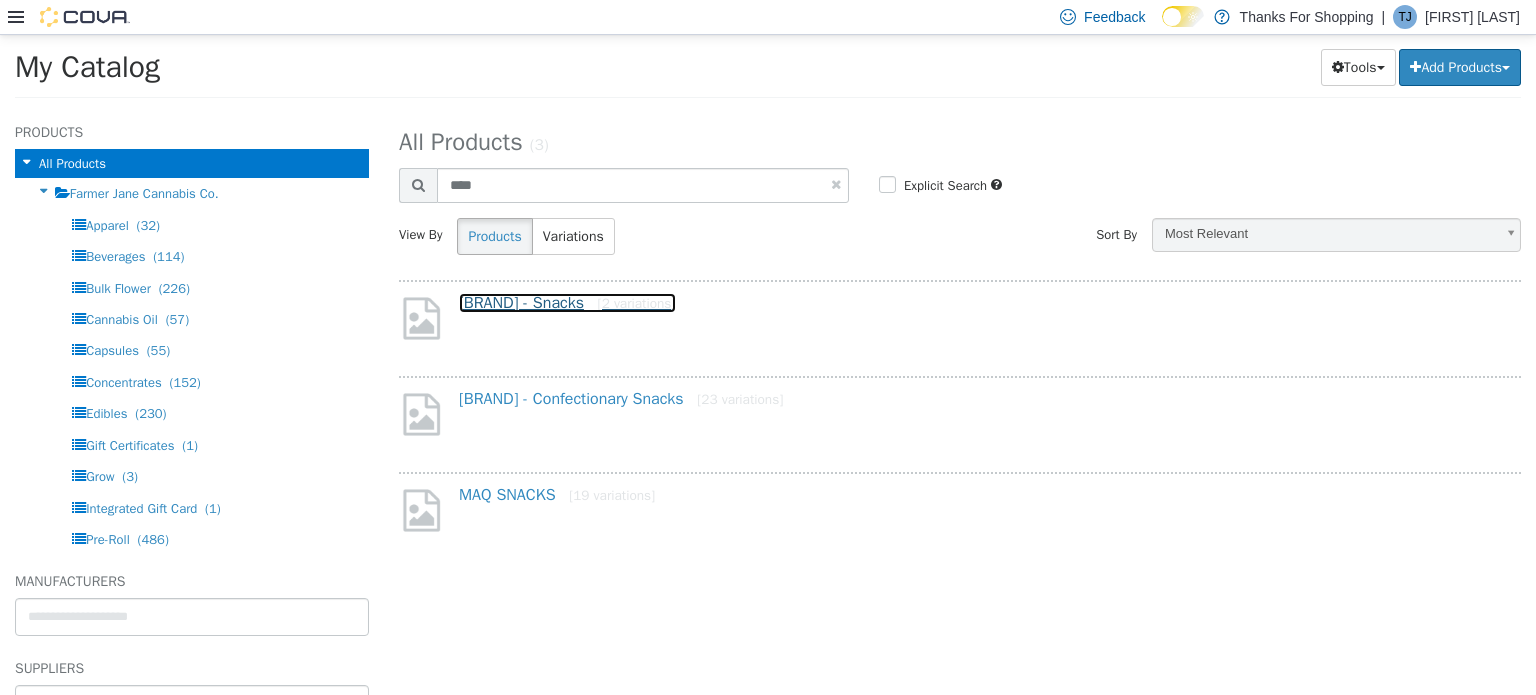 click on "[BRAND] - Snacks
[2 variations]" at bounding box center (567, 302) 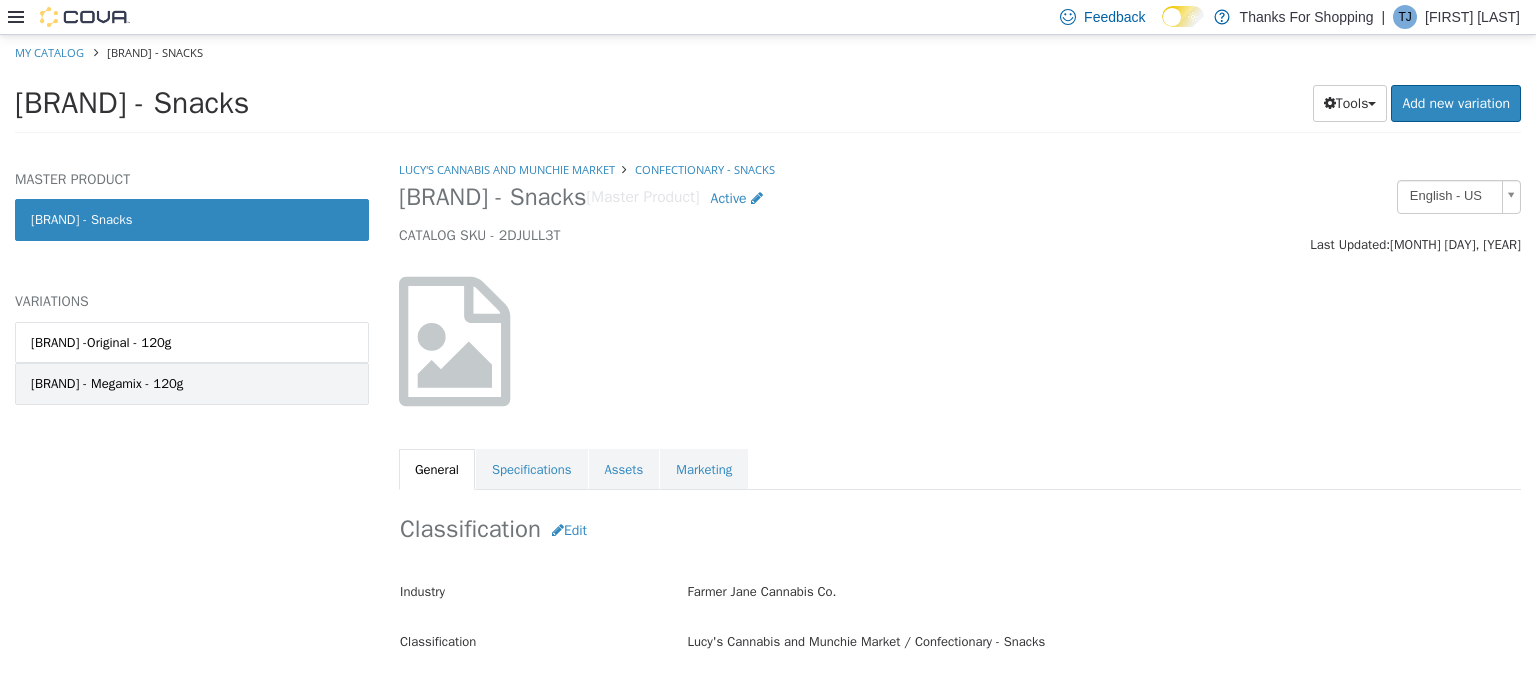 click on "Mike & Ike - Megamix - 120g" at bounding box center (107, 383) 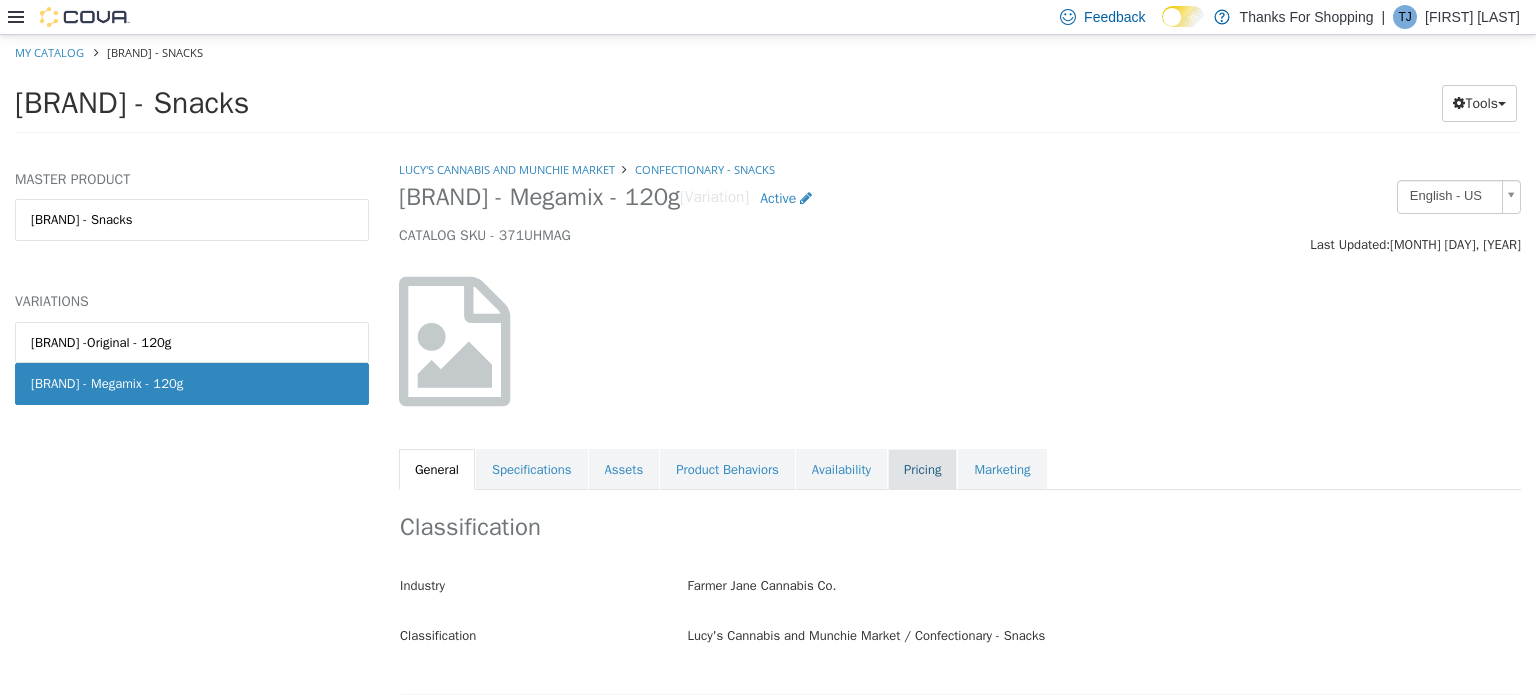 click on "Pricing" at bounding box center [922, 469] 